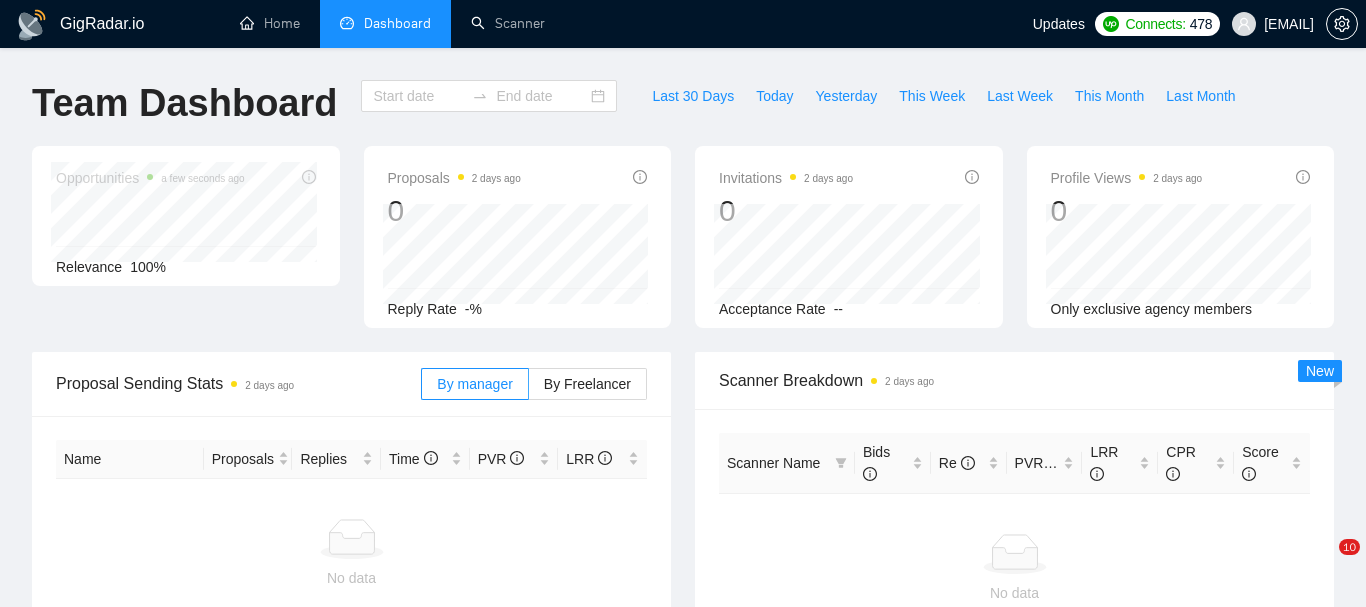 type on "2025-06-01" 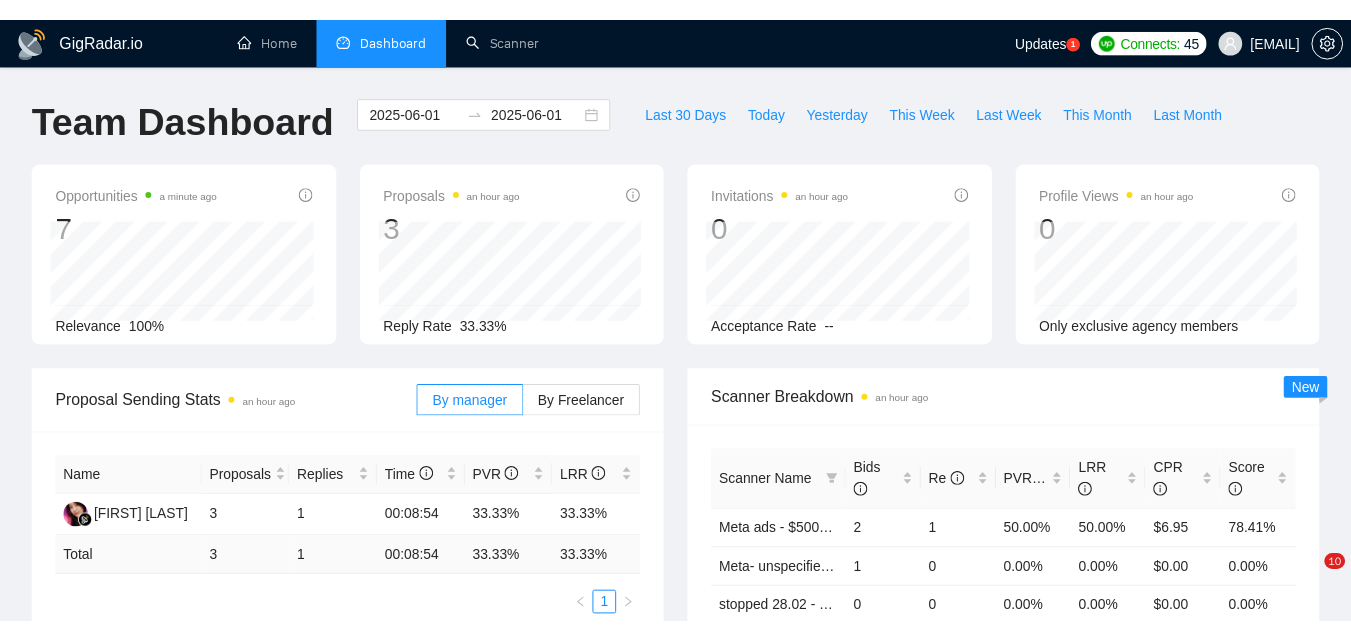 scroll, scrollTop: 0, scrollLeft: 0, axis: both 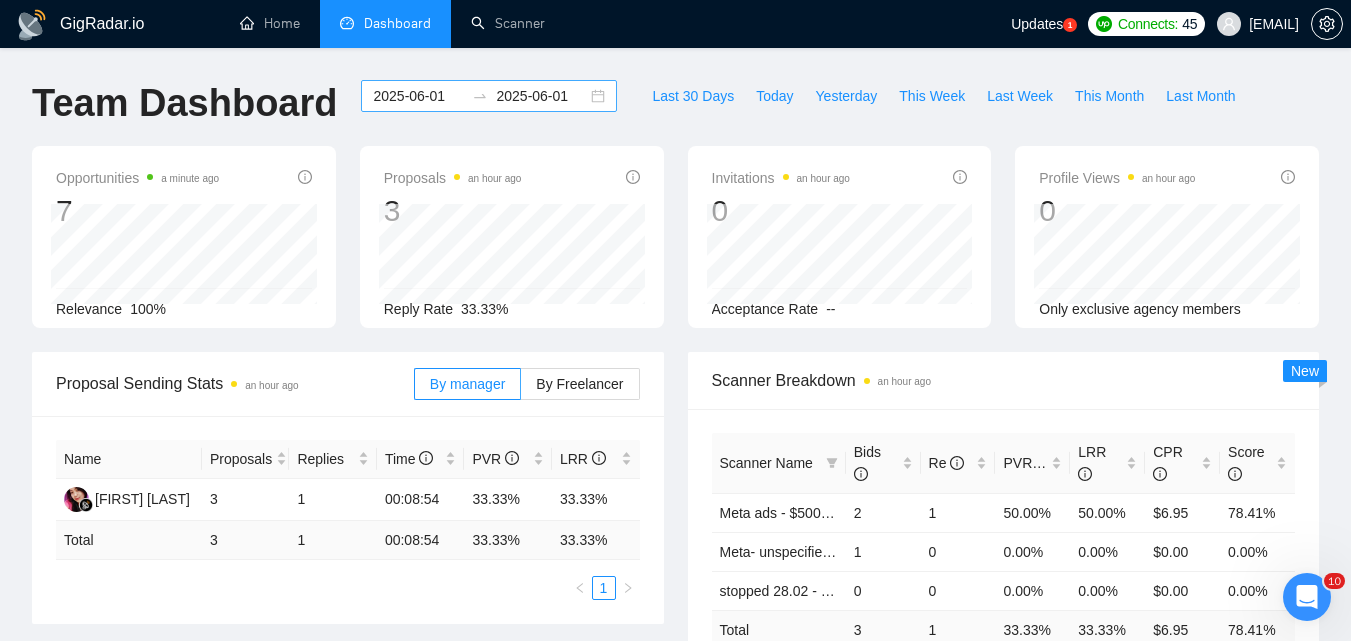 click on "2025-06-01" at bounding box center (418, 96) 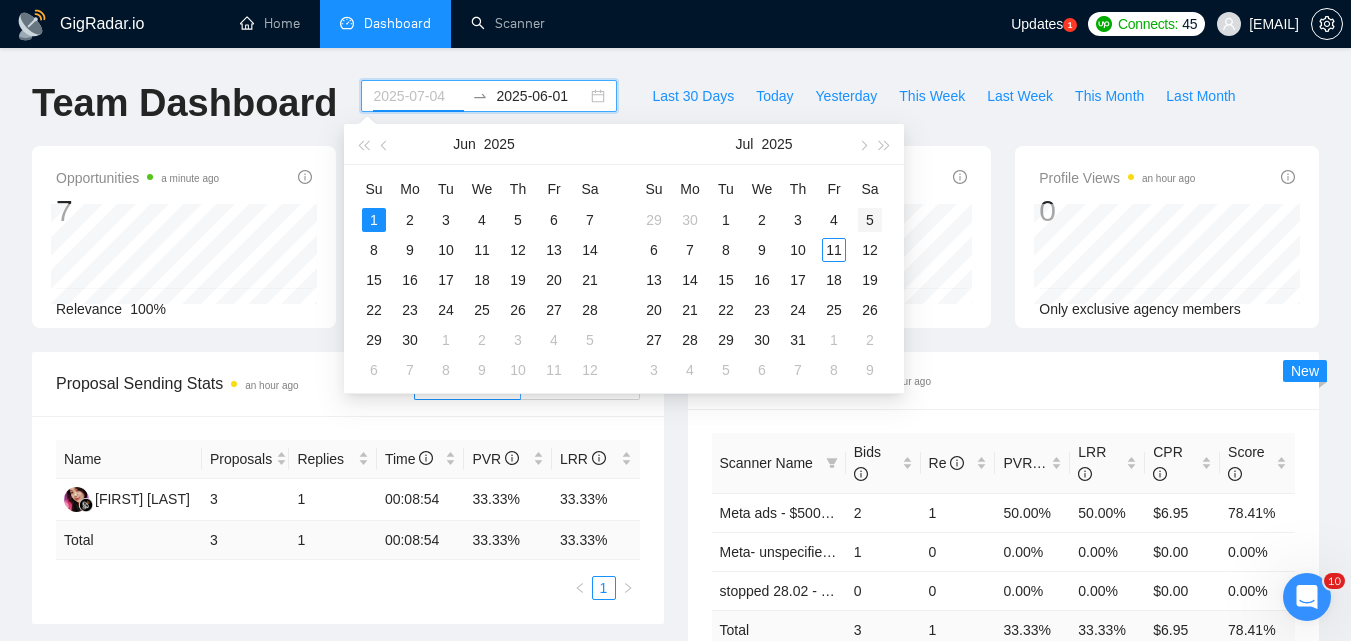 type on "2025-07-05" 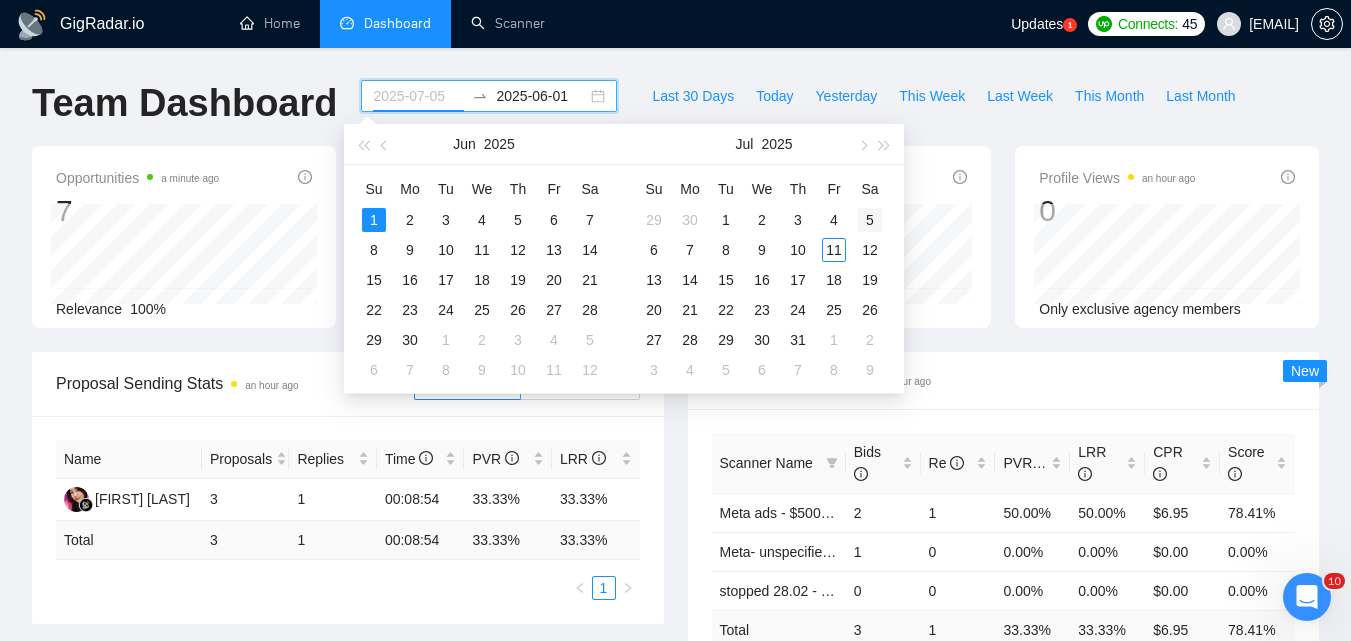 click on "5" at bounding box center [870, 220] 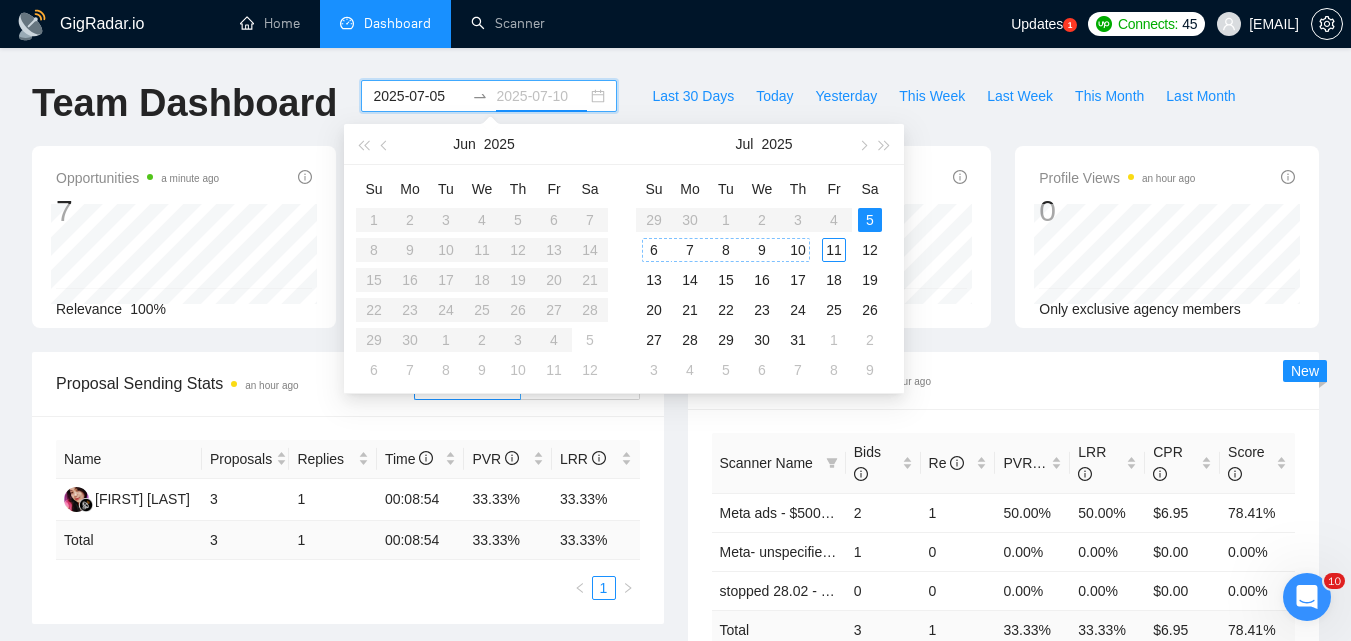 click on "10" at bounding box center [798, 250] 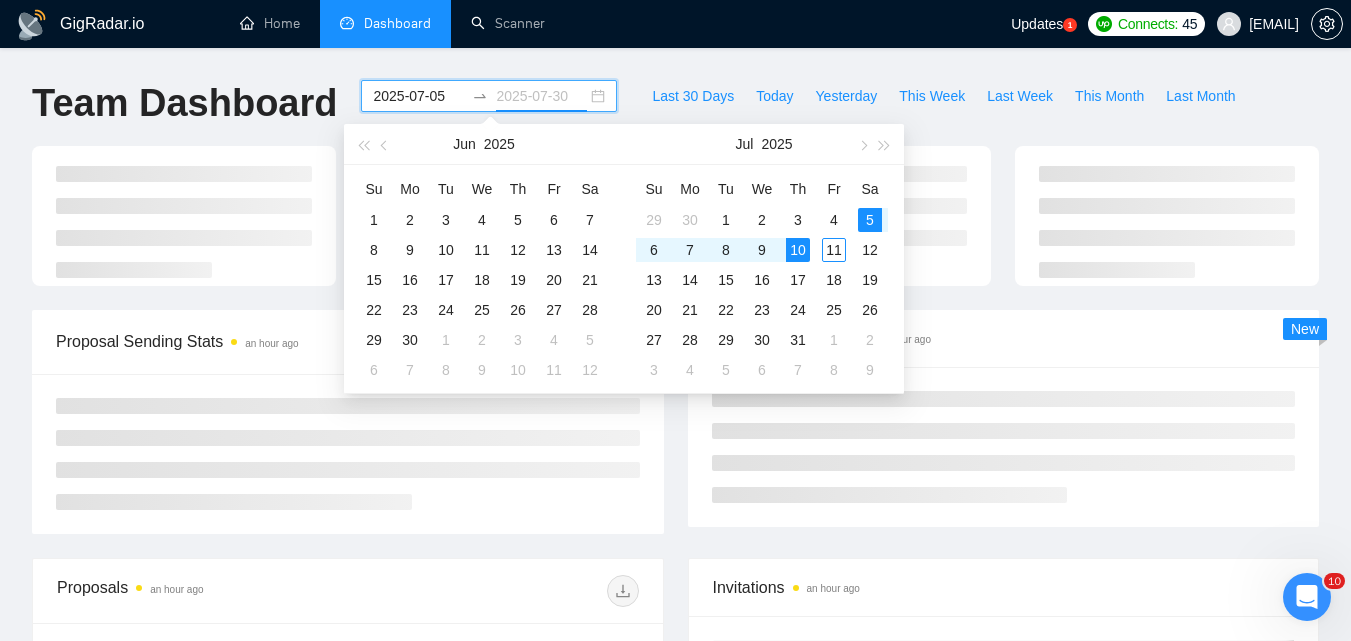type on "2025-07-10" 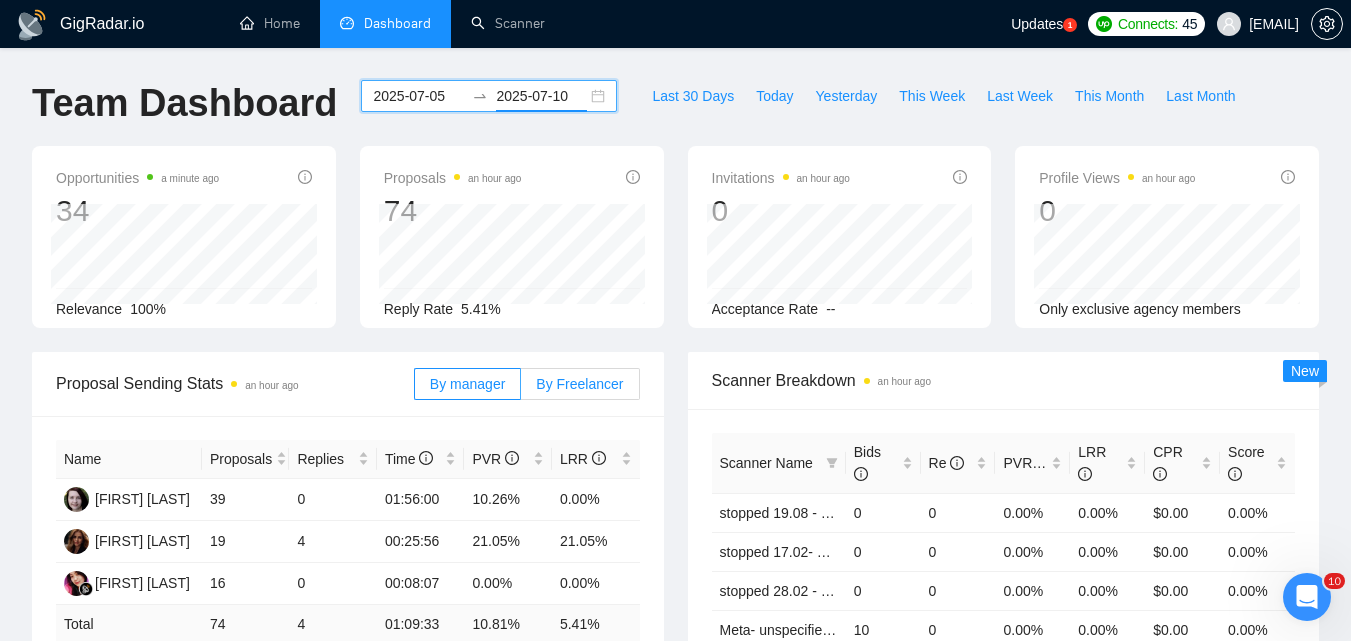 click on "By Freelancer" at bounding box center (579, 384) 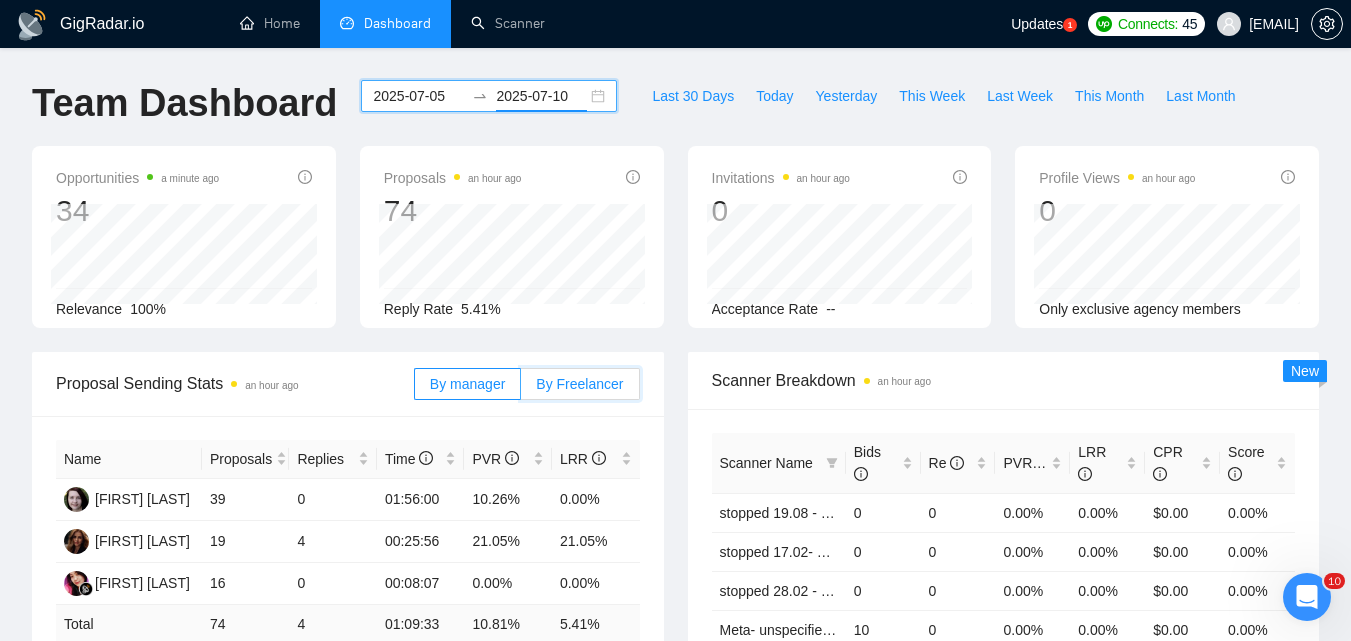 click on "By Freelancer" at bounding box center (521, 389) 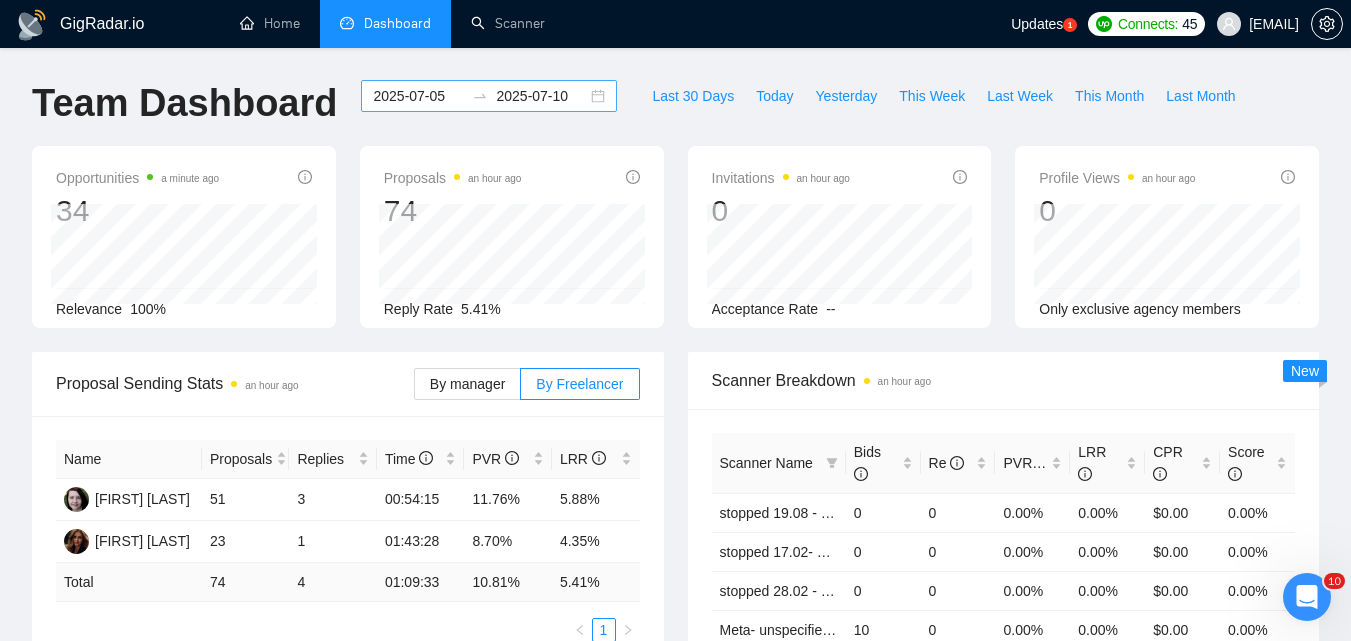 click on "2025-07-05" at bounding box center [418, 96] 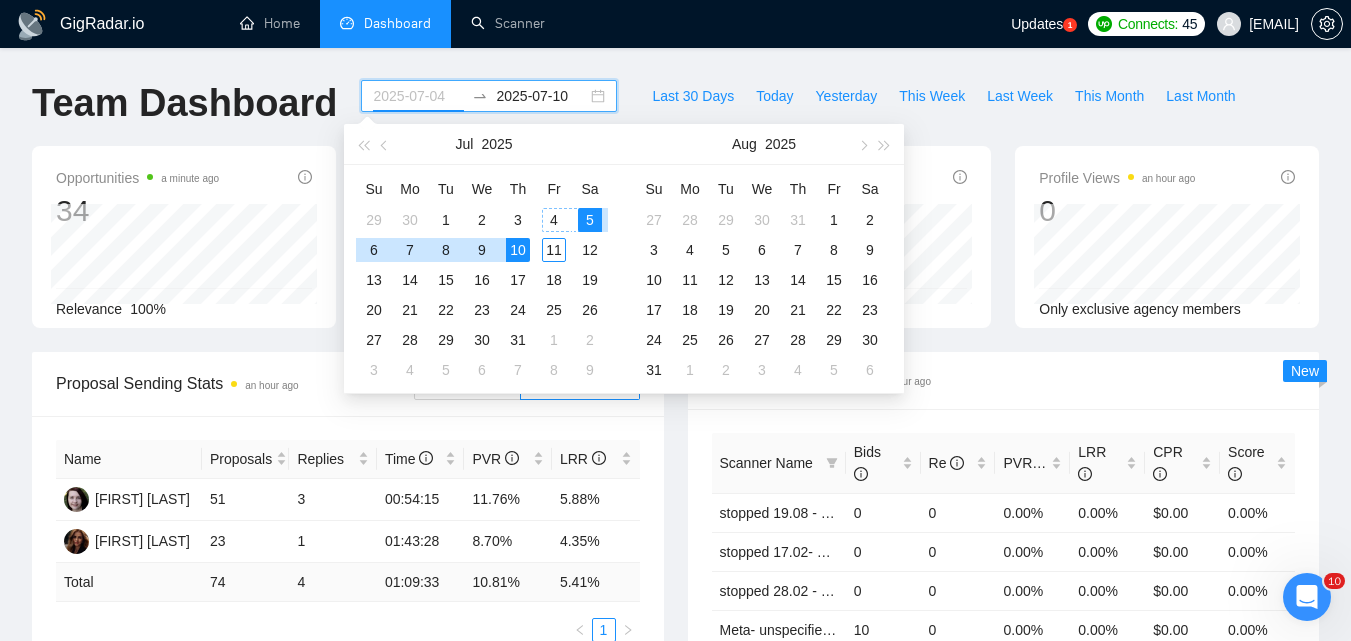 type on "2025-07-05" 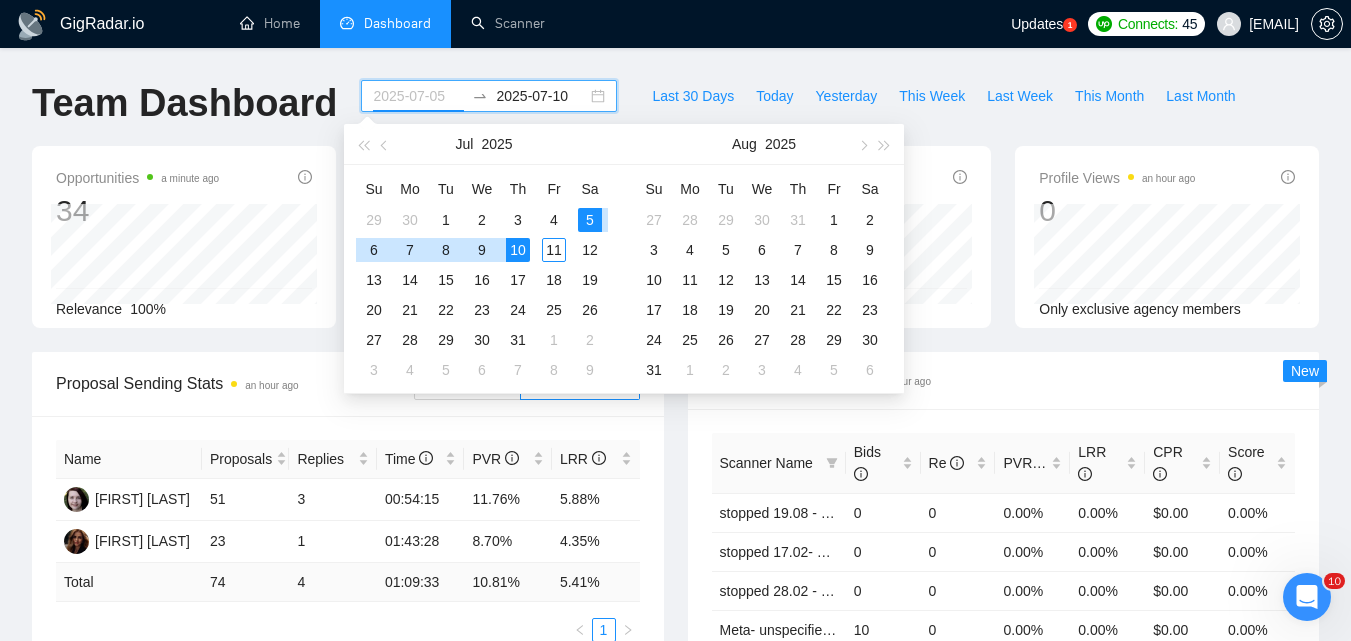 click on "5" at bounding box center [590, 220] 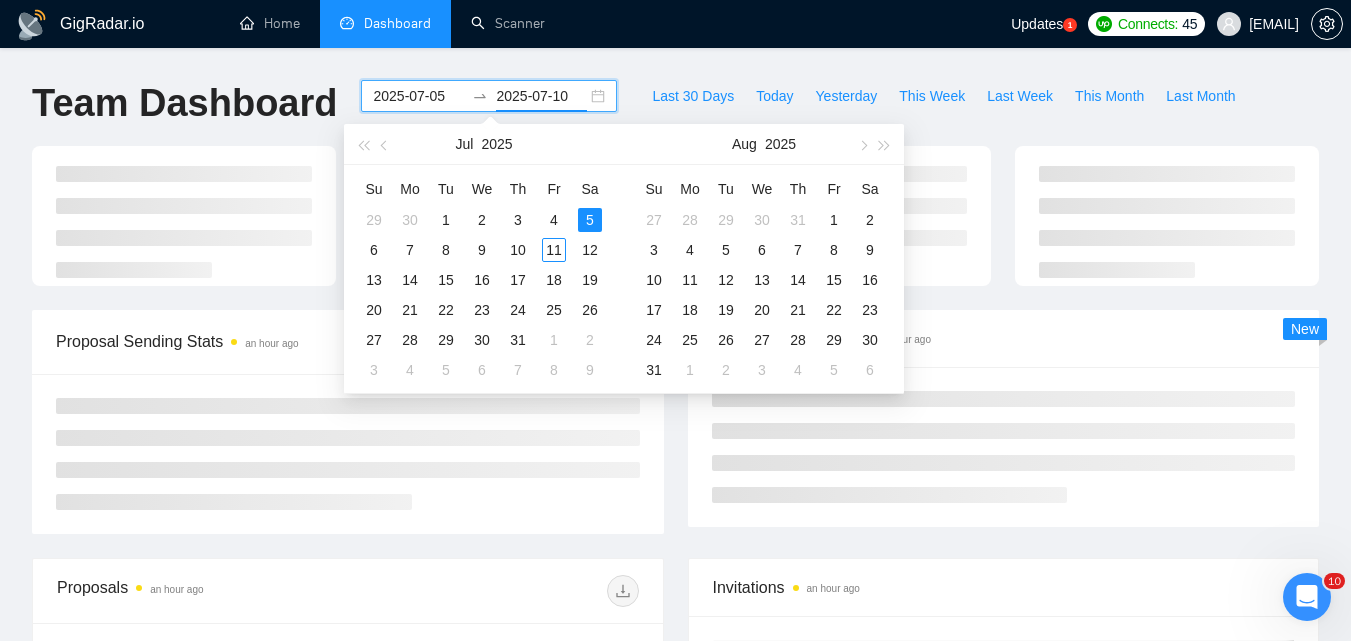 type on "2025-07-05" 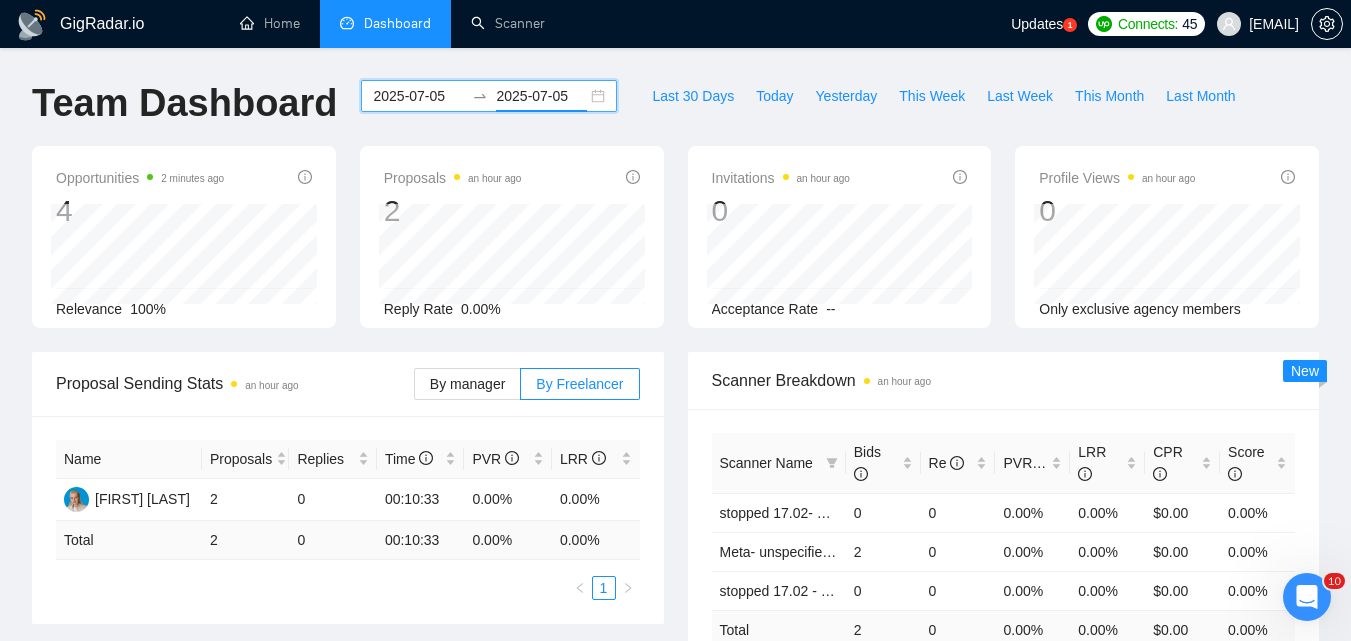 click on "2025-07-05" at bounding box center [418, 96] 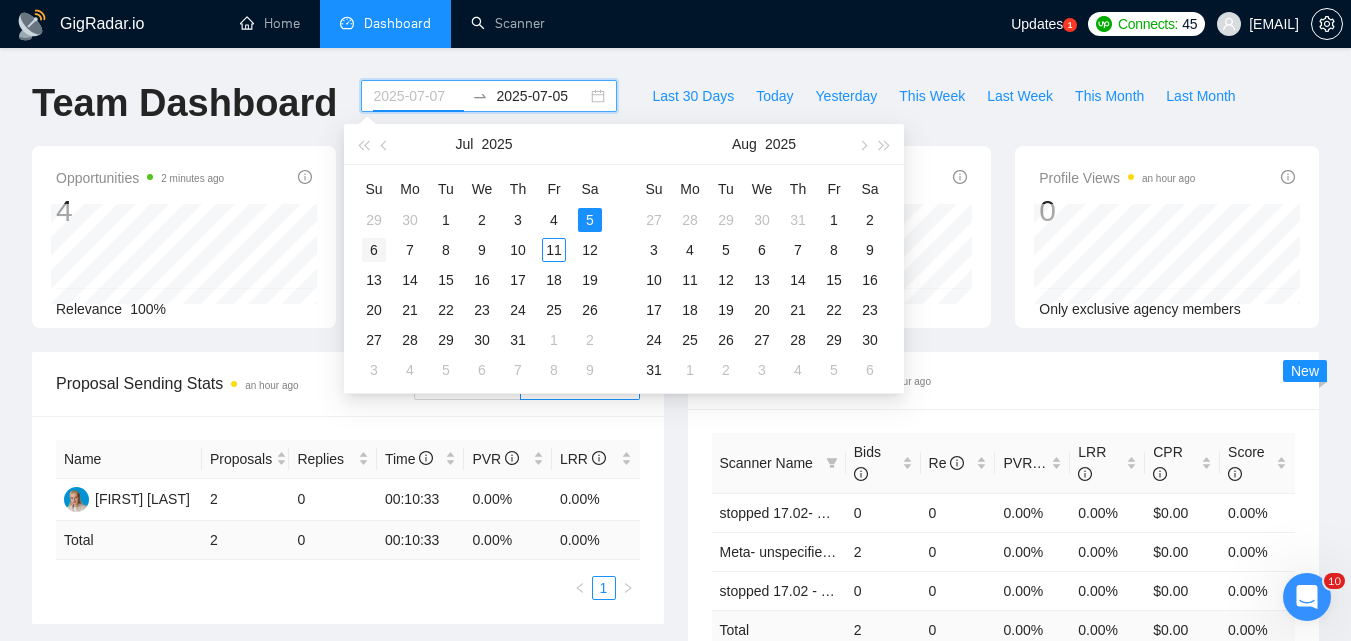 type on "2025-07-06" 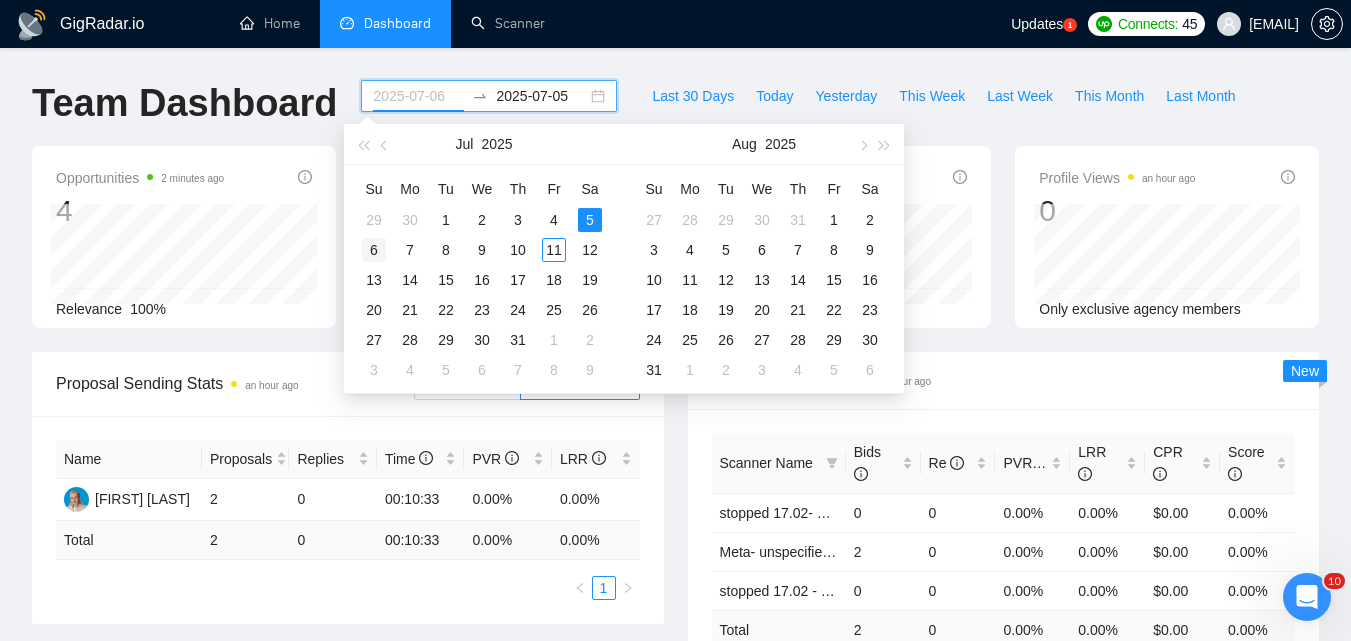 click on "6" at bounding box center (374, 250) 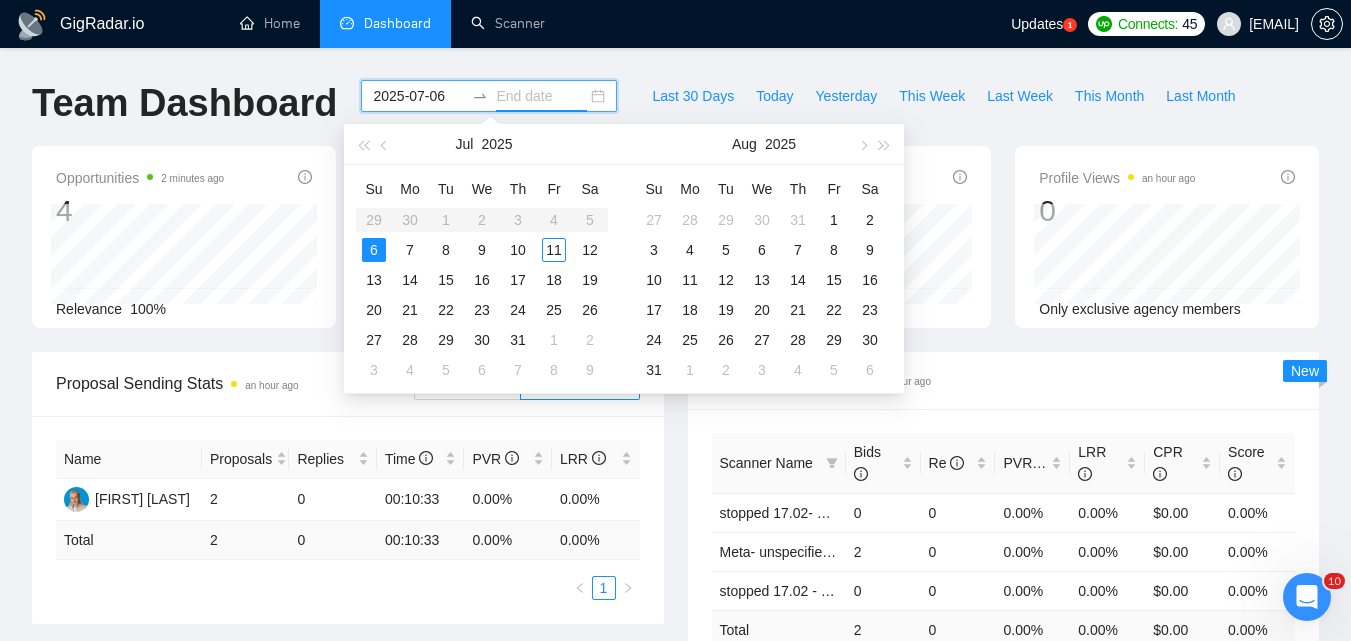 click on "6" at bounding box center (374, 250) 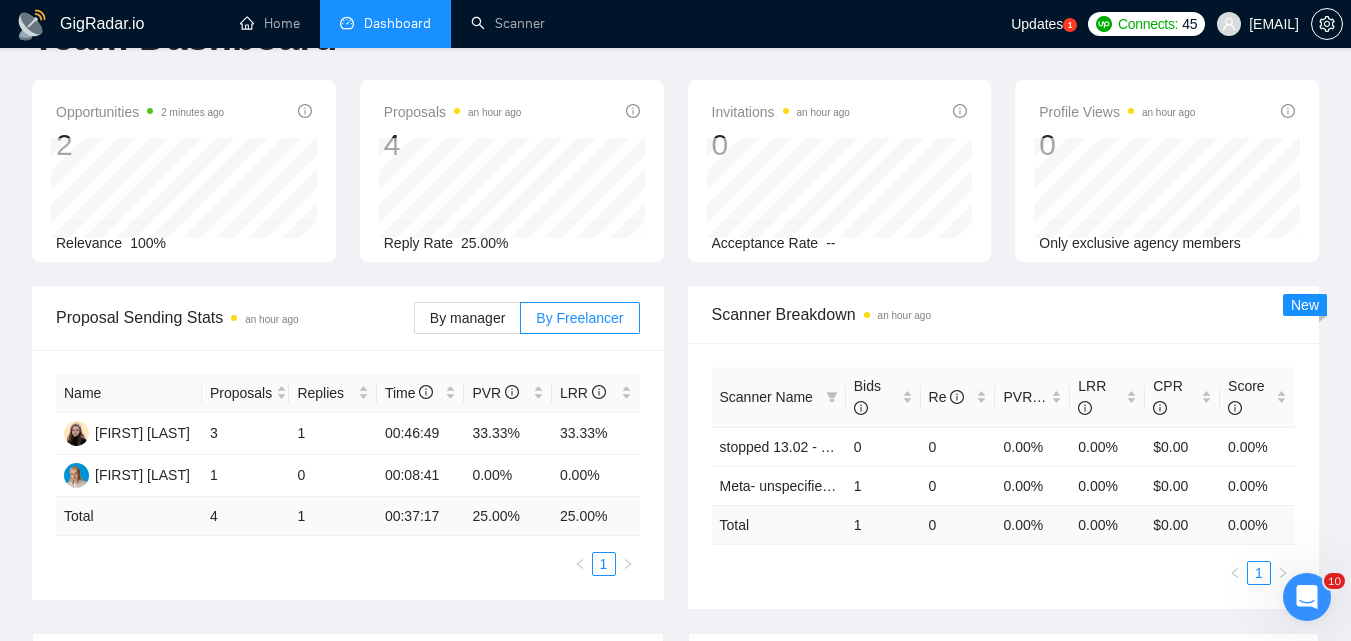 scroll, scrollTop: 100, scrollLeft: 0, axis: vertical 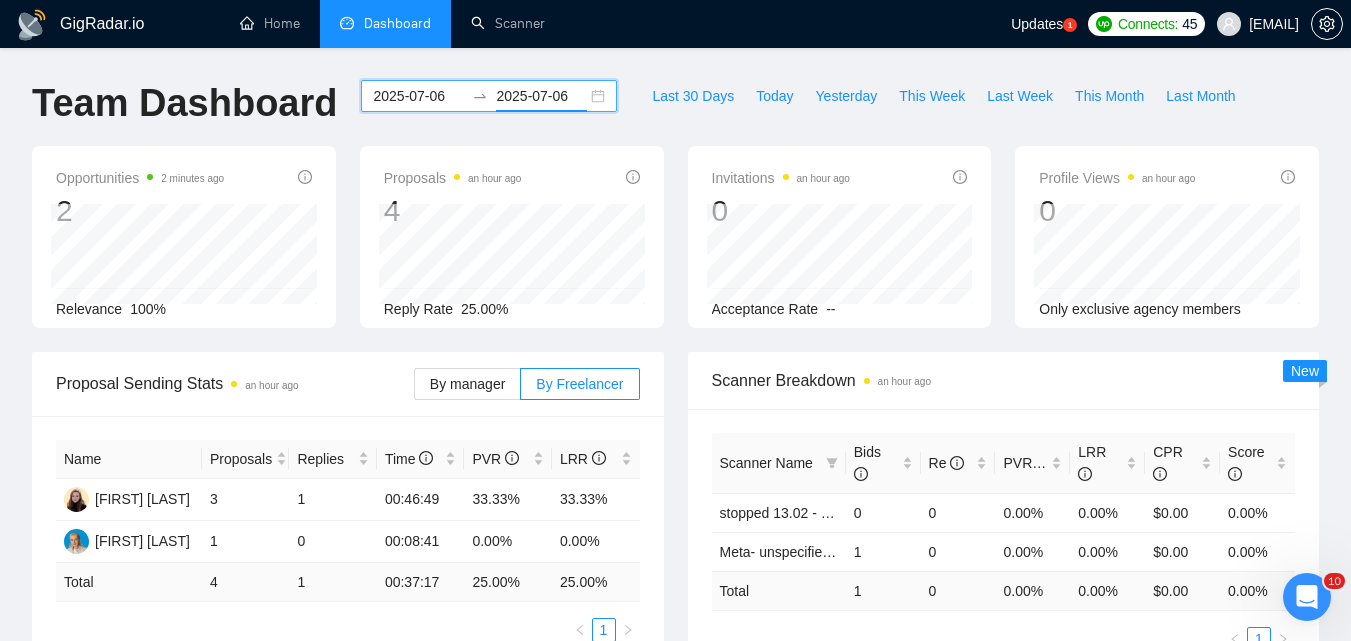 click on "2025-07-06" at bounding box center (418, 96) 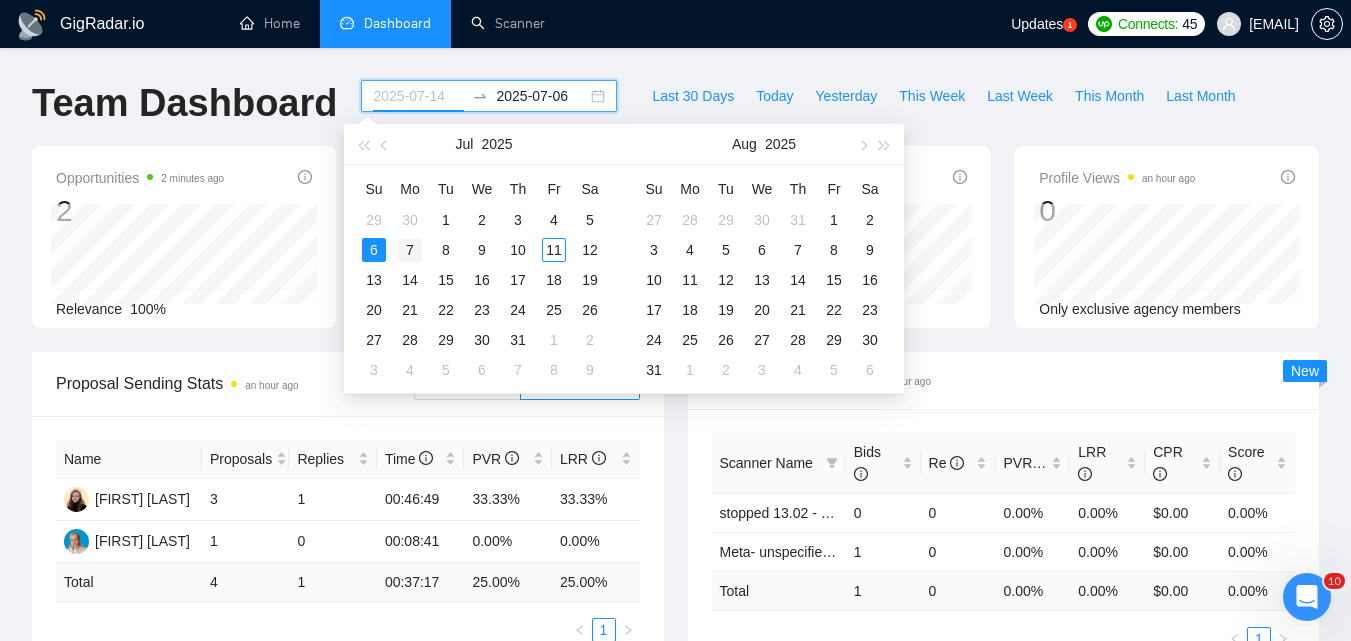 type on "2025-07-07" 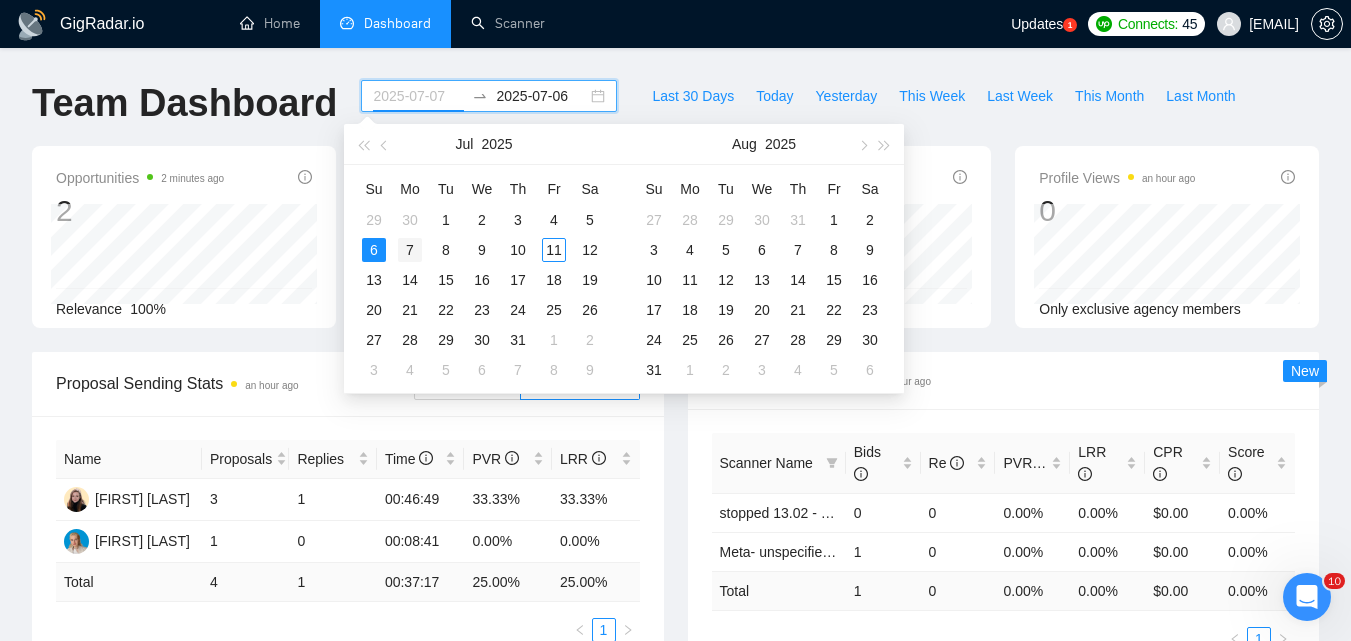 click on "7" at bounding box center [410, 250] 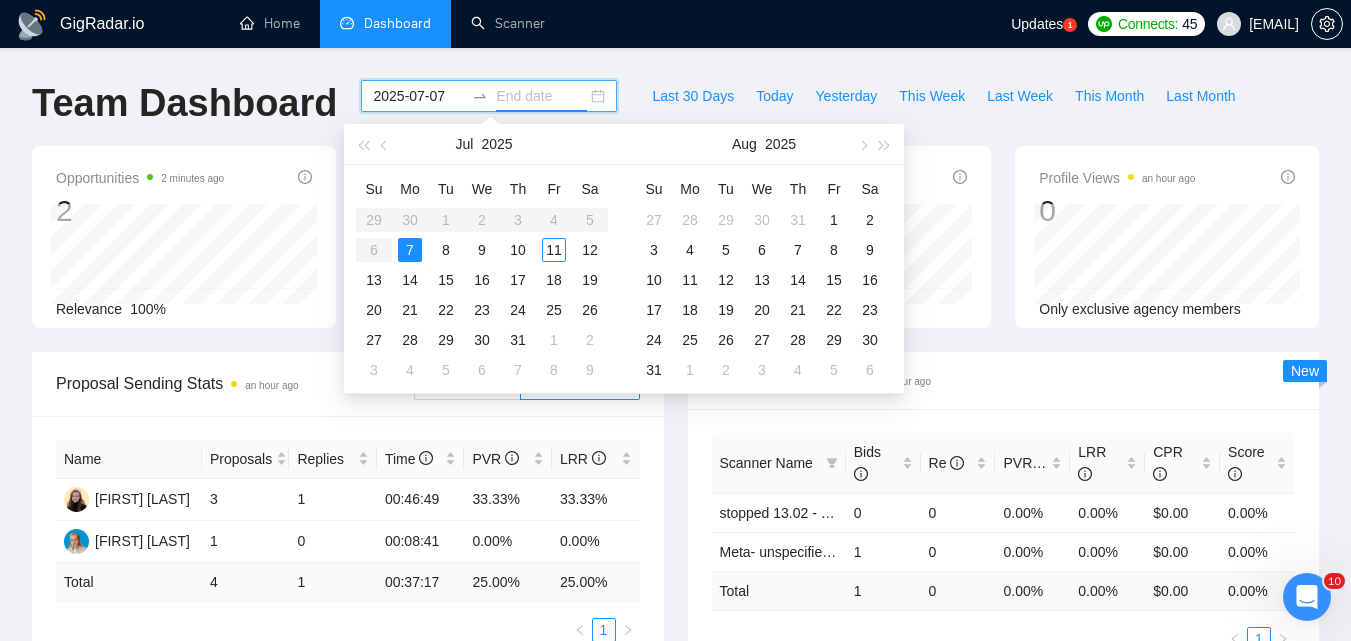 click on "7" at bounding box center [410, 250] 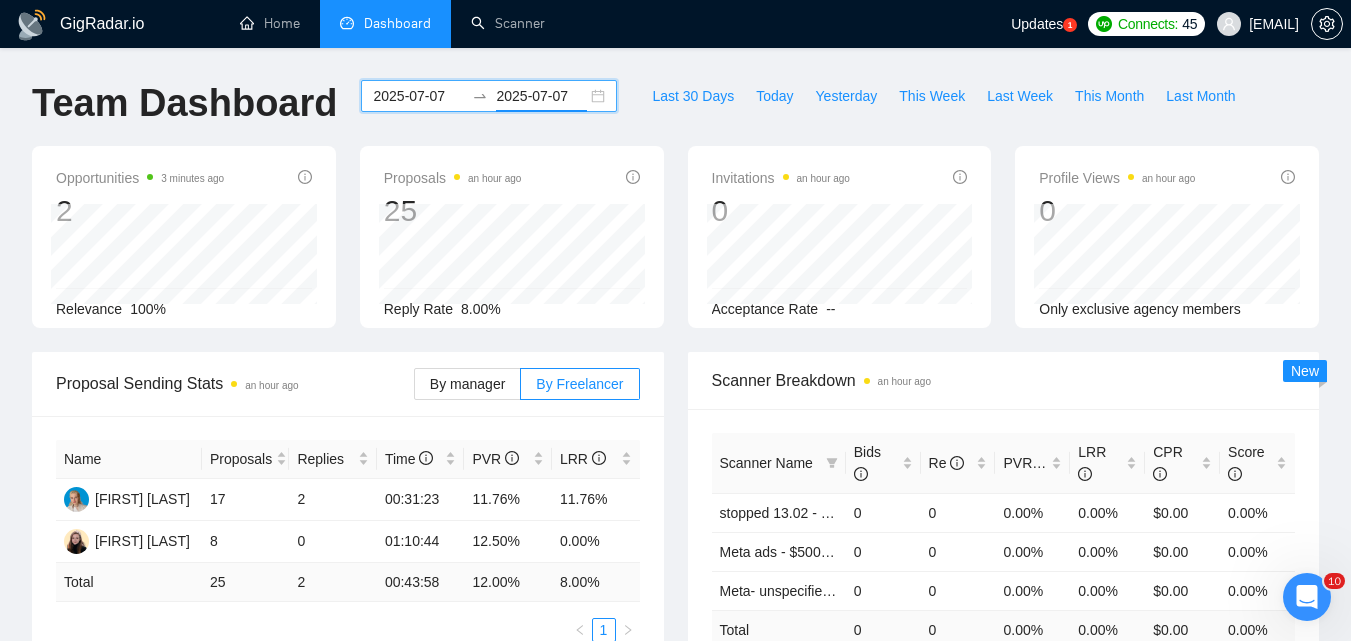 scroll, scrollTop: 100, scrollLeft: 0, axis: vertical 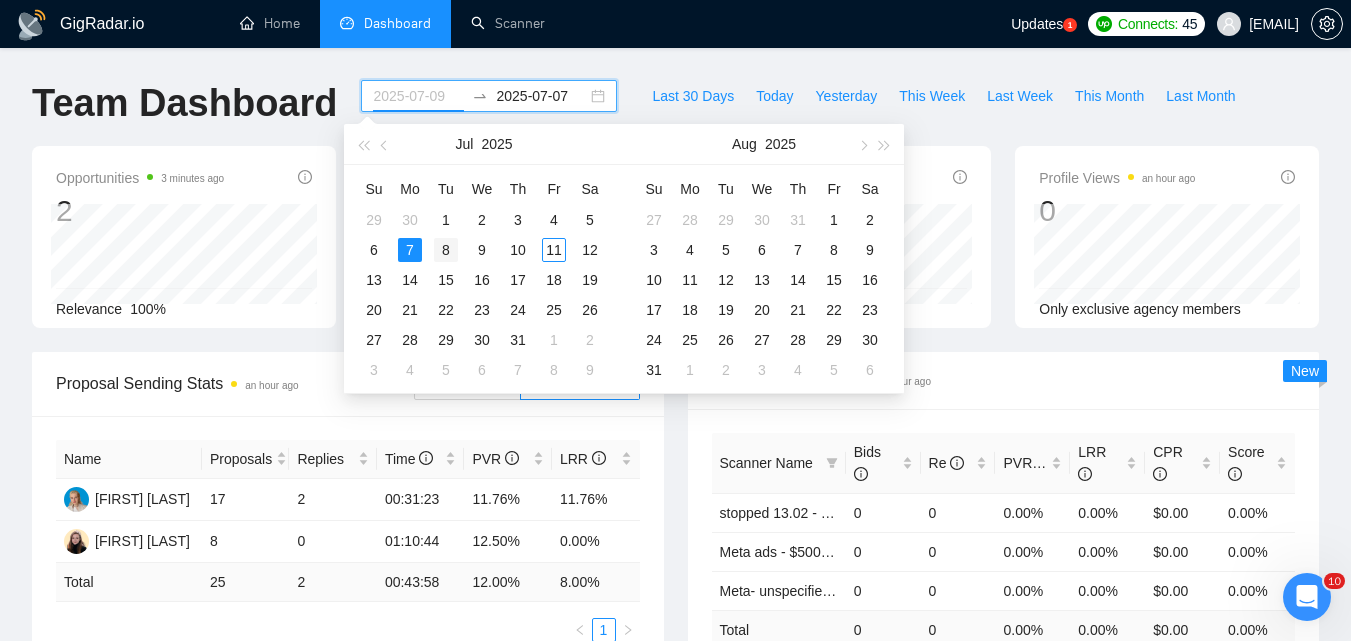 type on "2025-07-08" 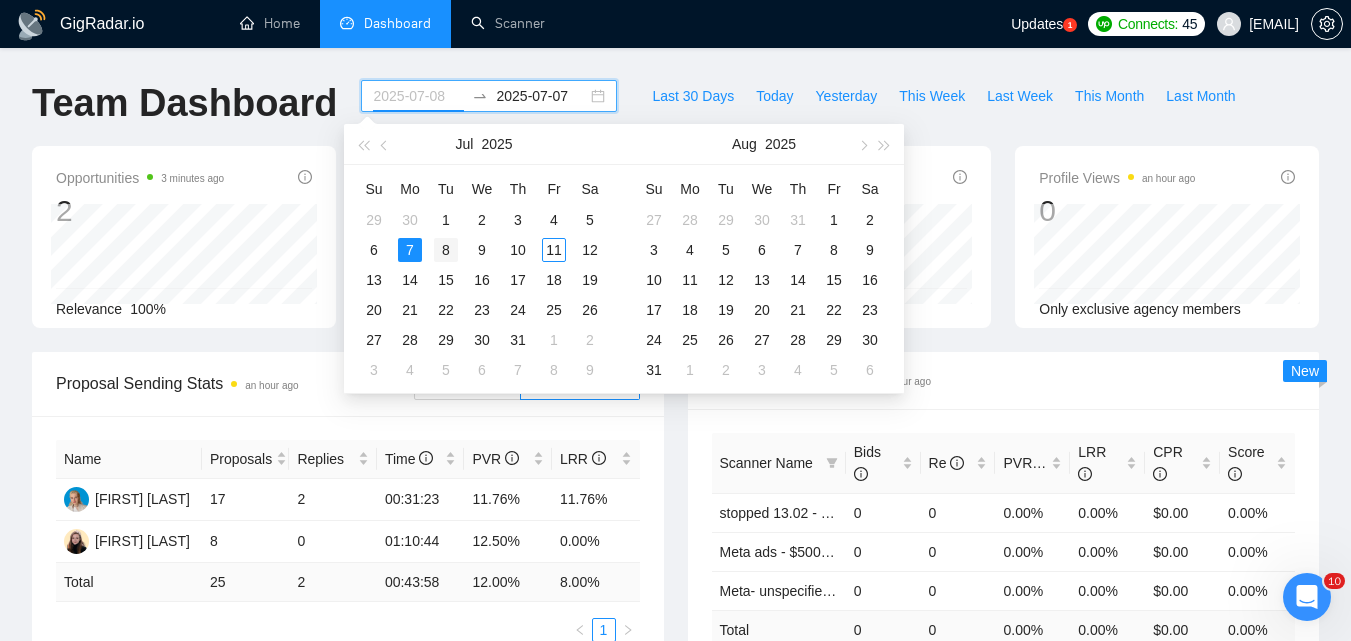 click on "8" at bounding box center [446, 250] 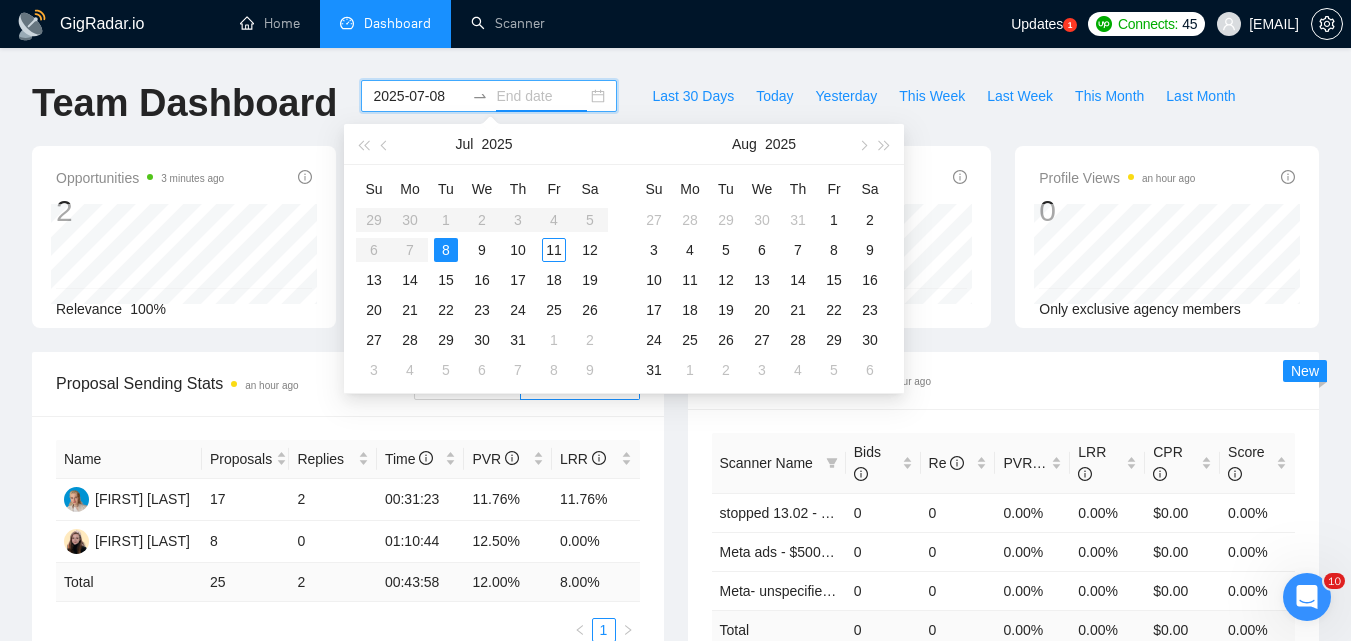 click on "8" at bounding box center [446, 250] 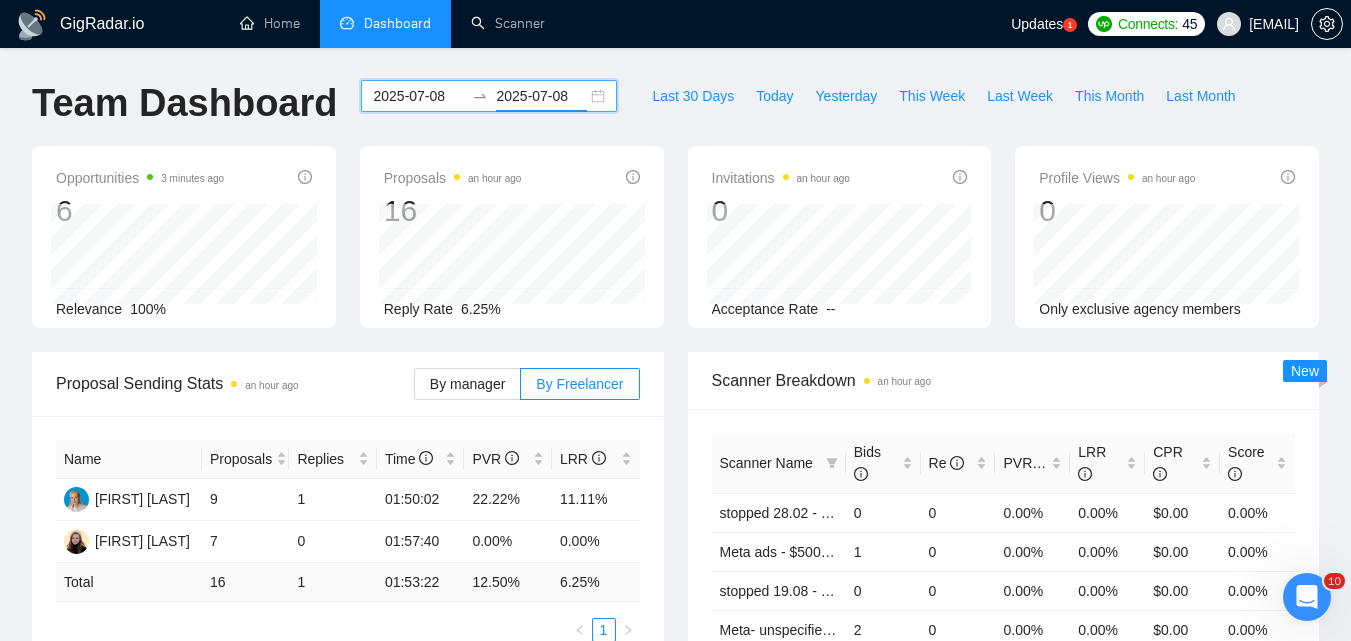 click on "2025-07-08" at bounding box center [418, 96] 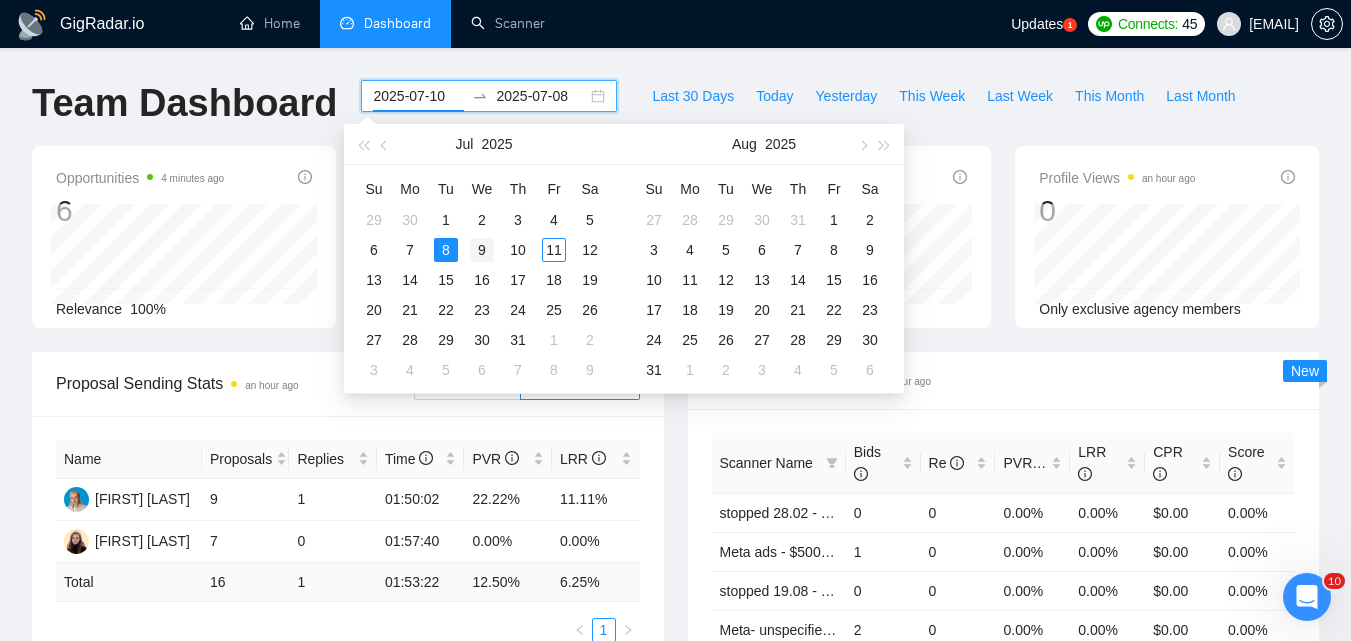 type on "2025-07-09" 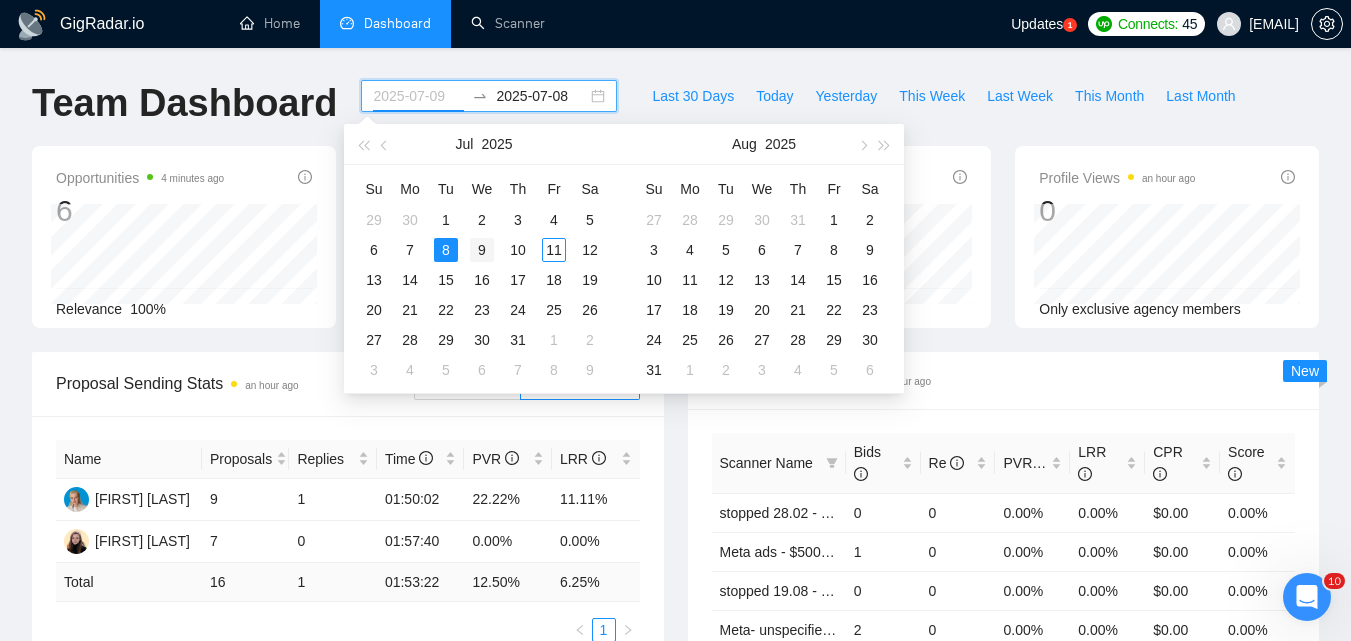 click on "9" at bounding box center (482, 250) 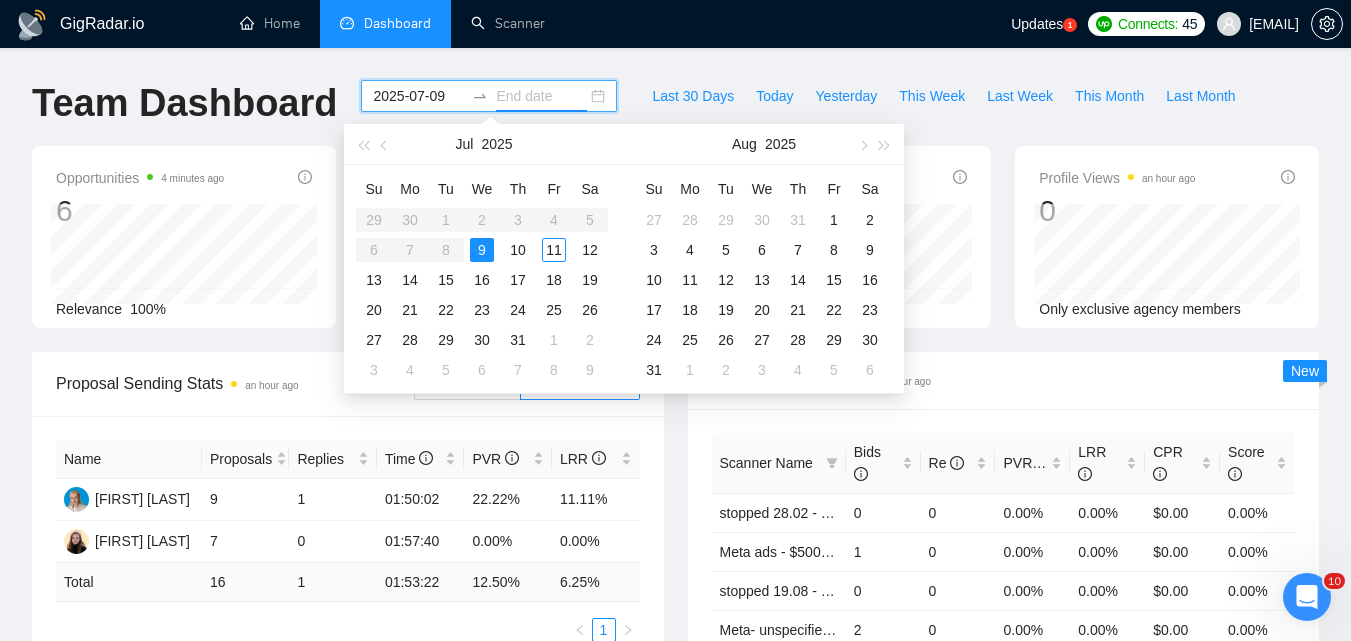 click on "9" at bounding box center (482, 250) 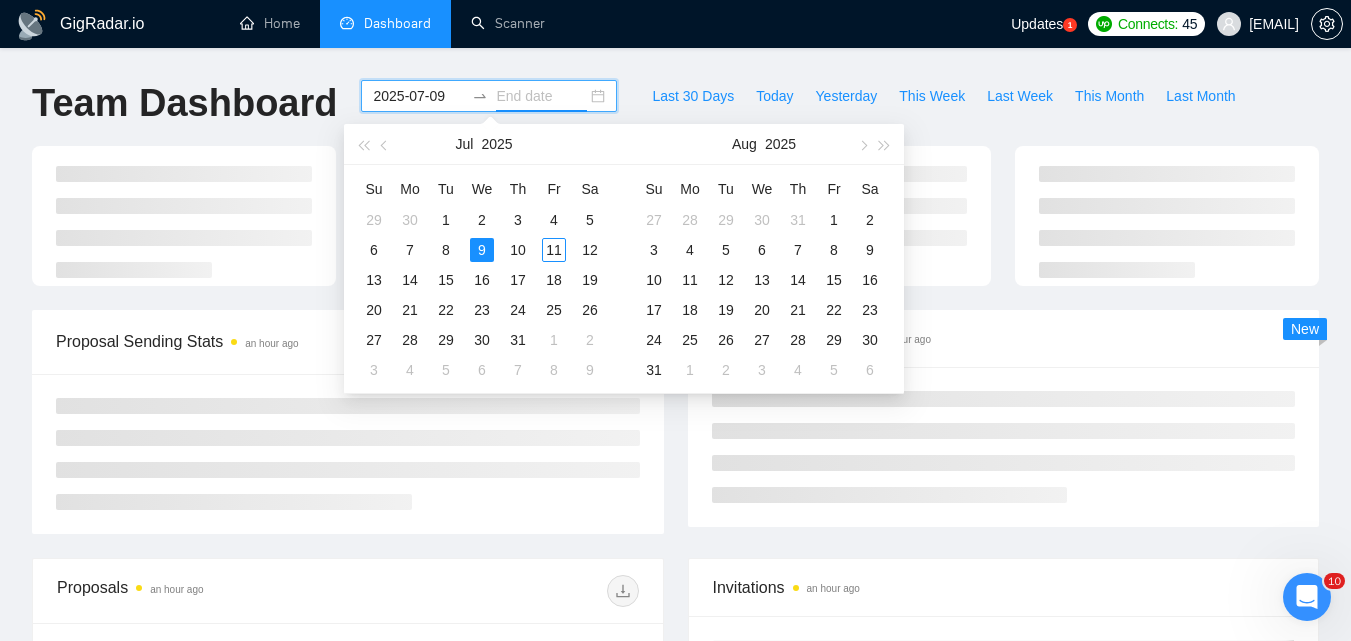 type on "2025-07-09" 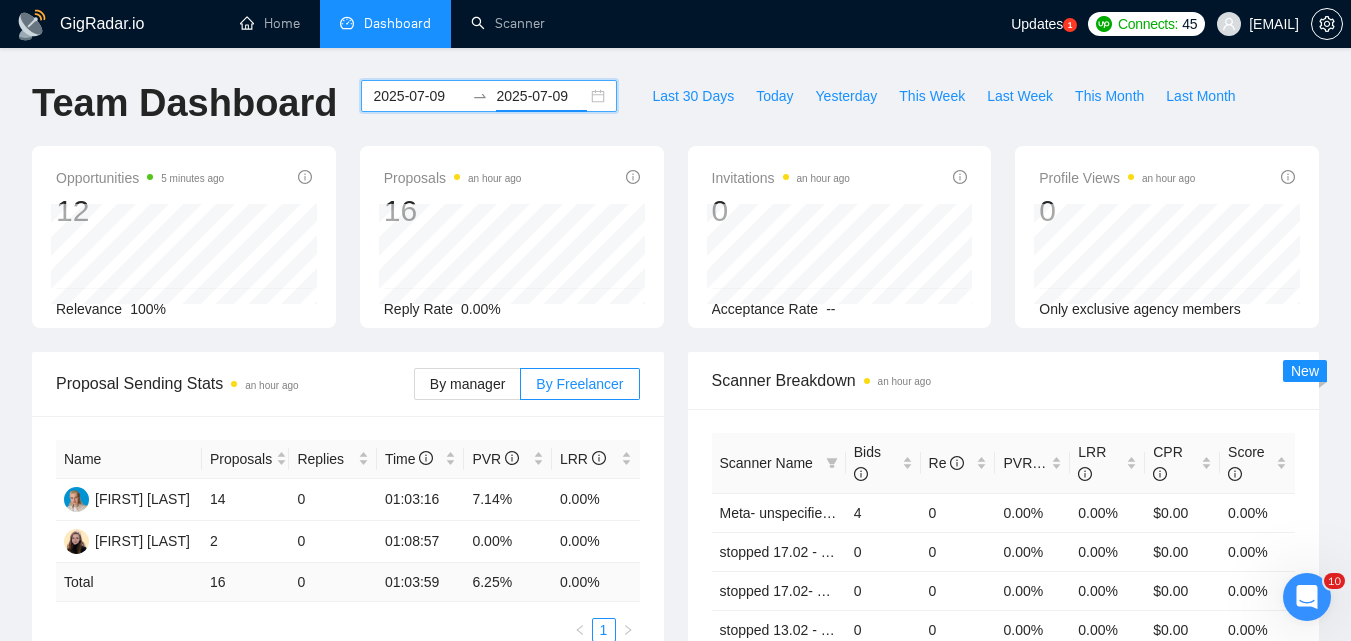 click on "2025-07-09" at bounding box center [418, 96] 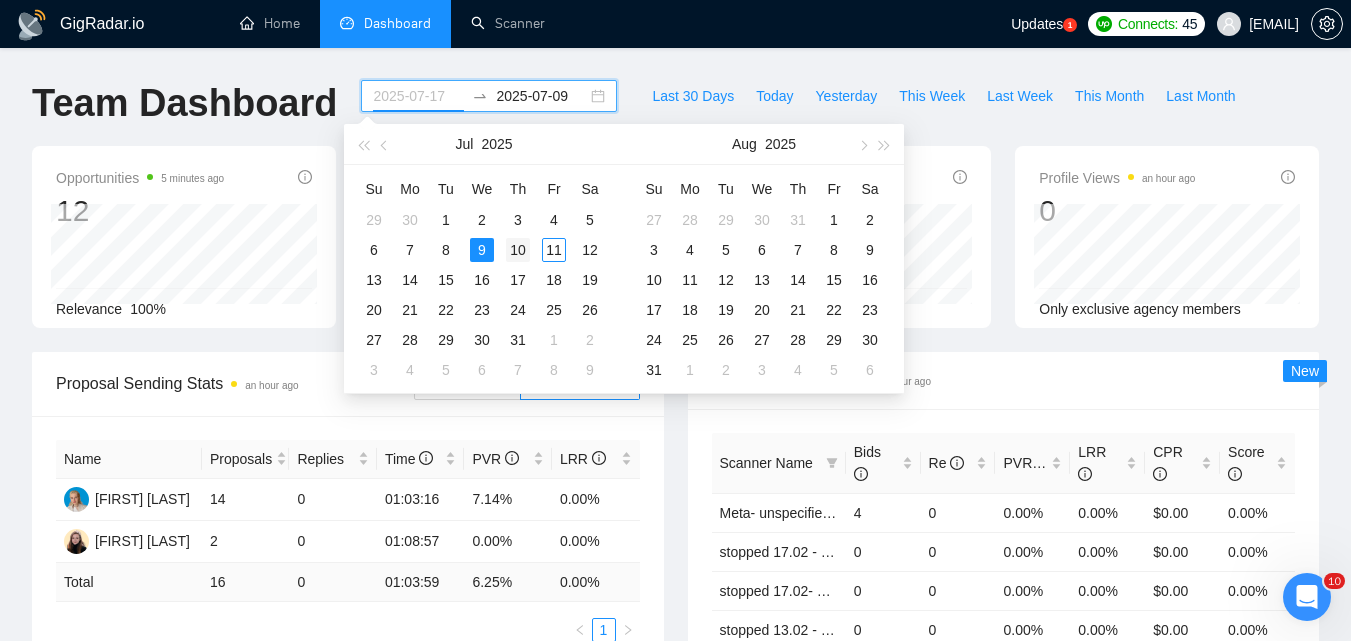 type on "2025-07-10" 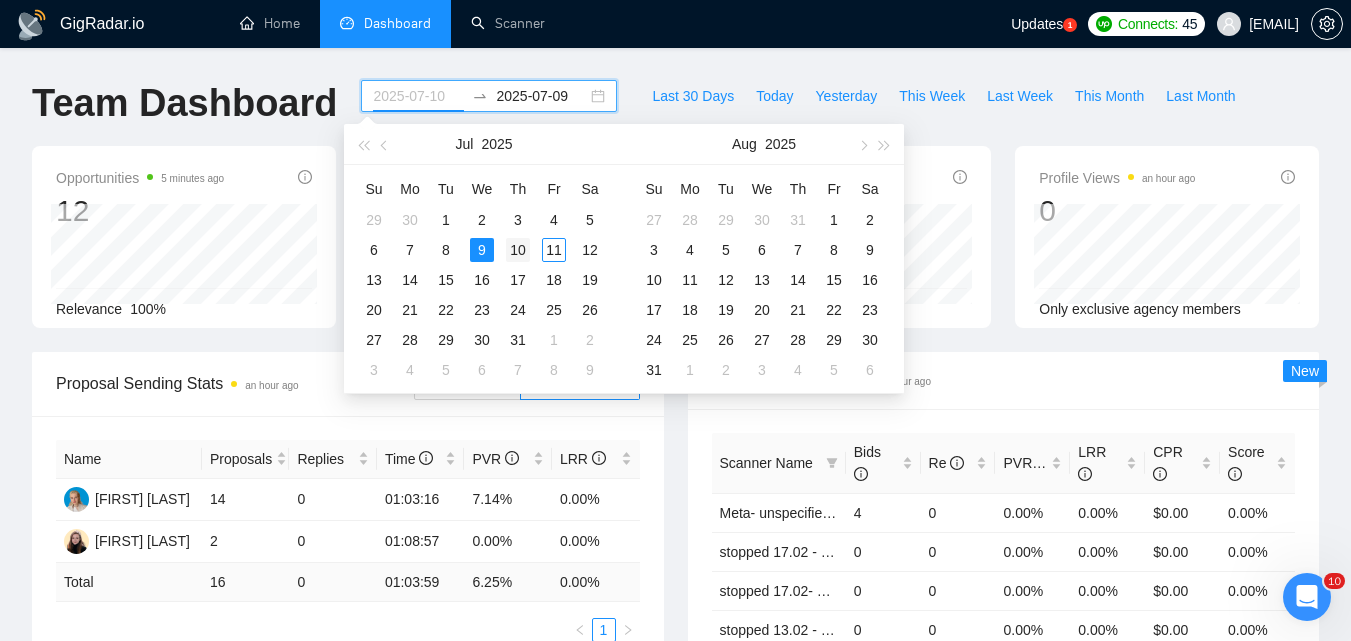 click on "10" at bounding box center [518, 250] 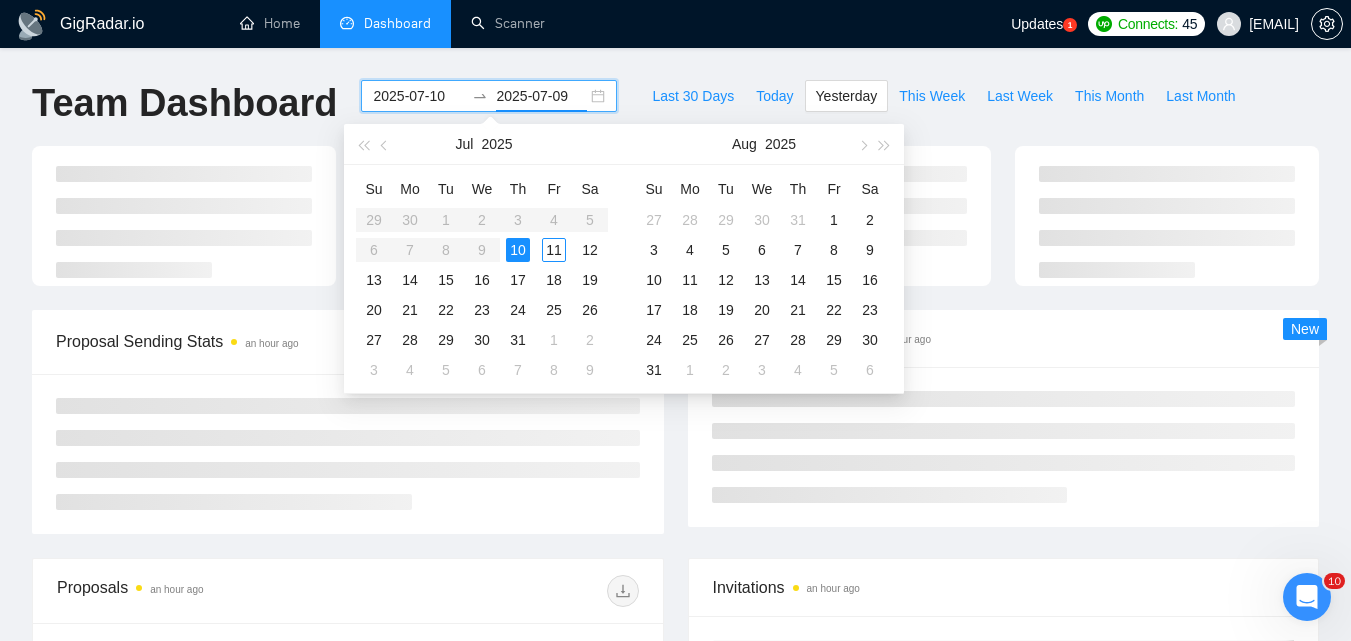 type on "2025-07-10" 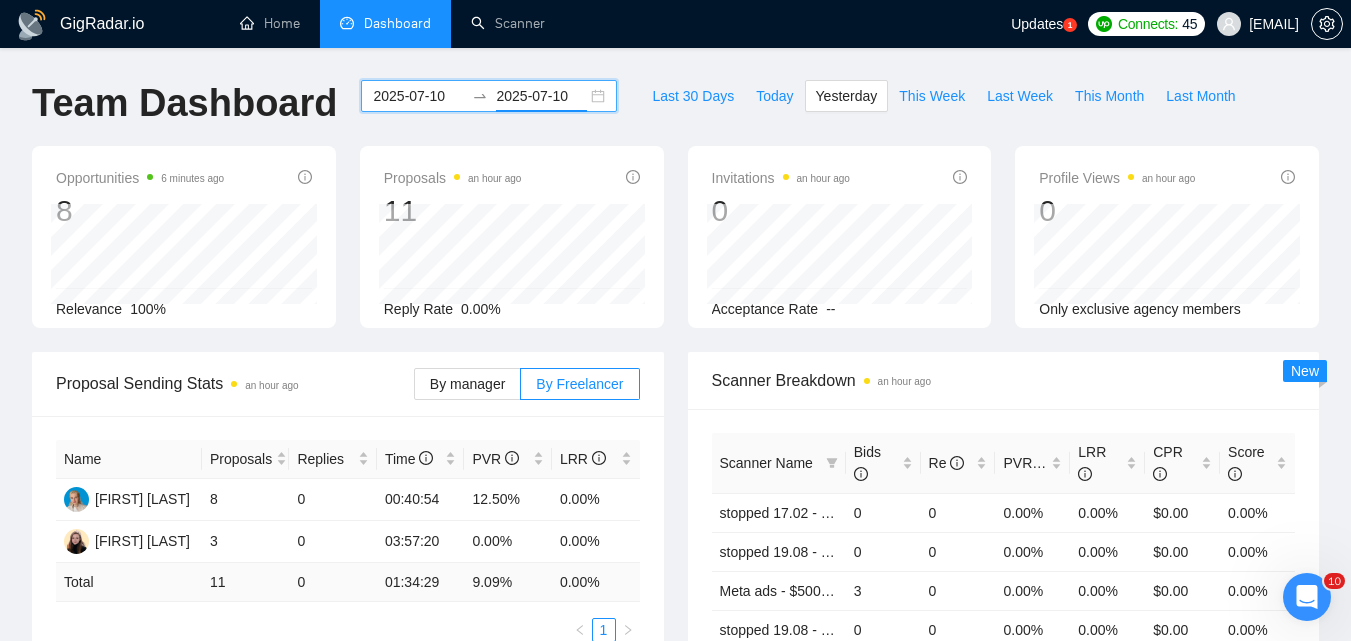 click on "2025-07-10" at bounding box center (418, 96) 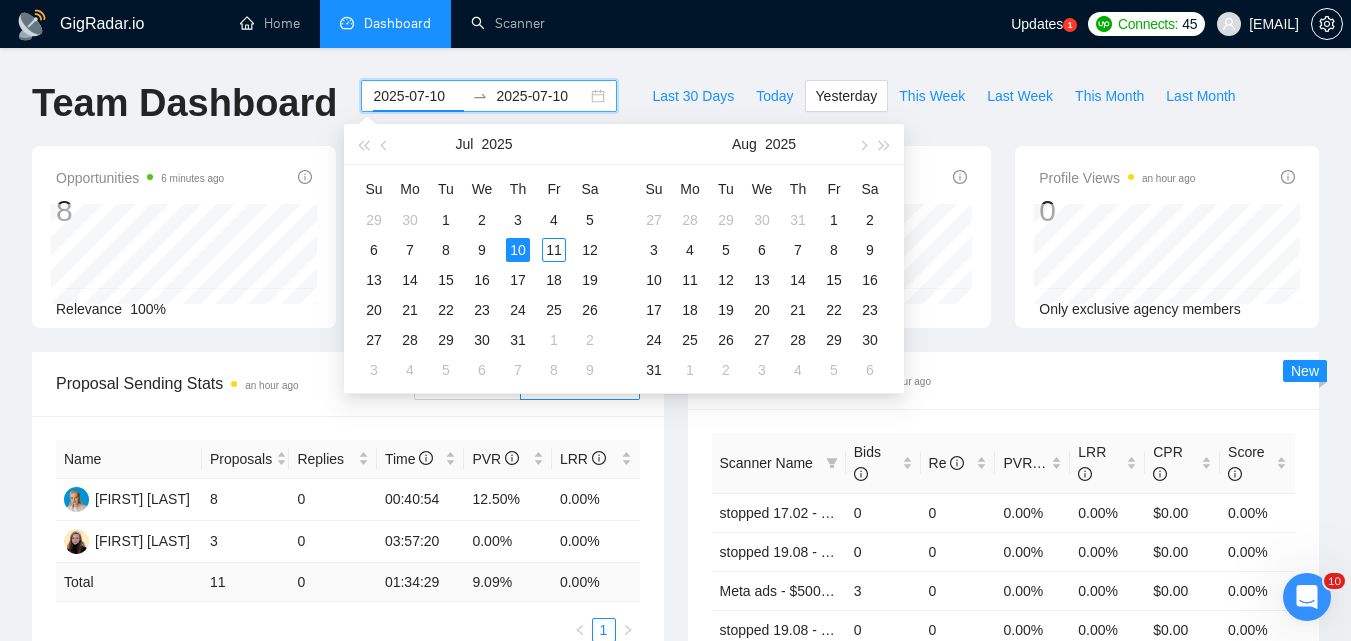 click on "2025-07-10 2025-07-10" at bounding box center [489, 113] 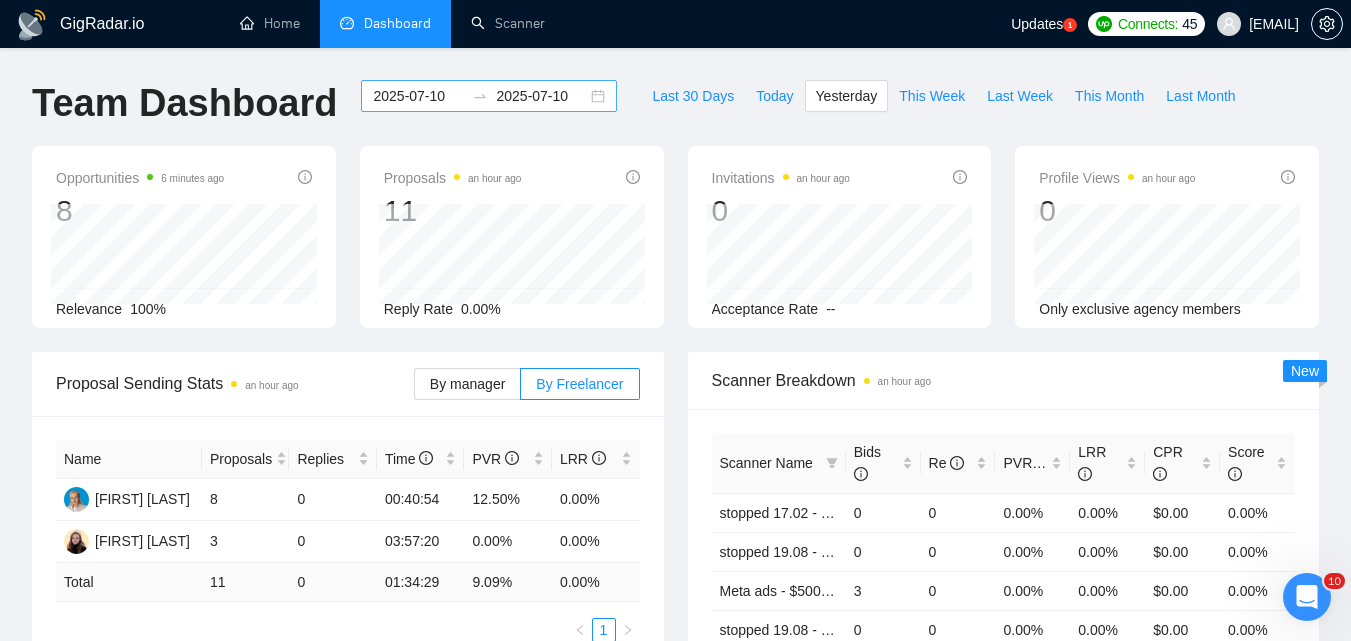 click on "2025-07-10" at bounding box center (418, 96) 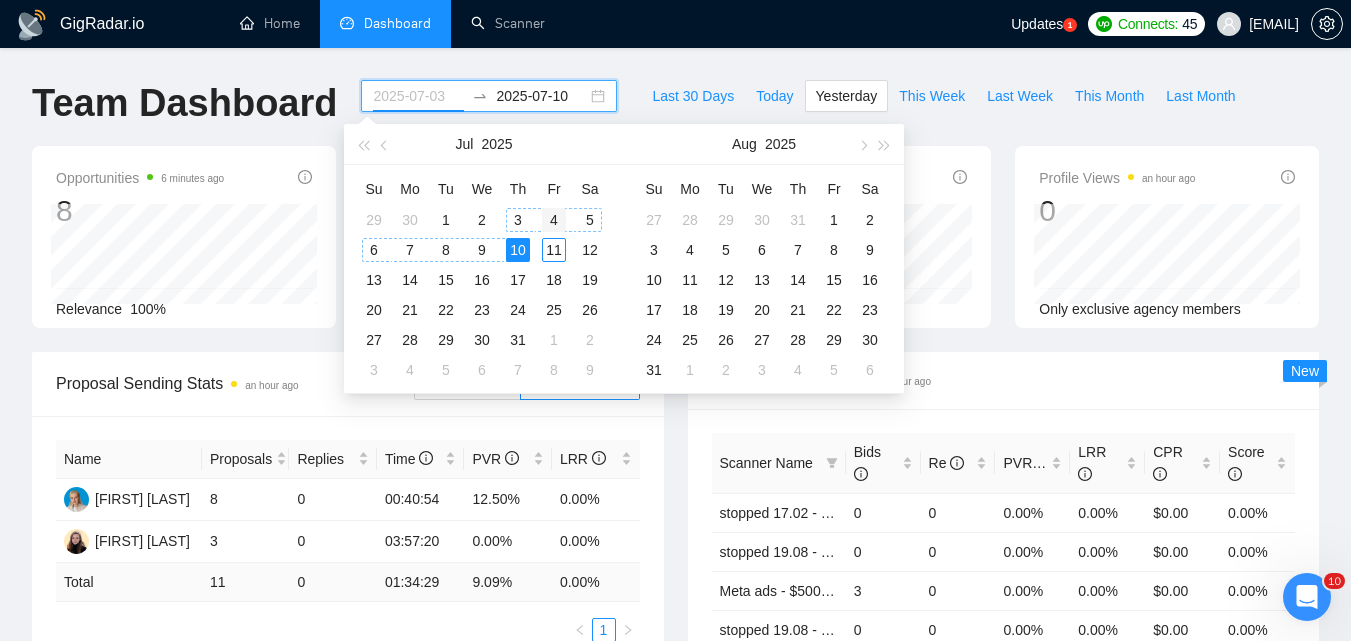 type on "2025-07-04" 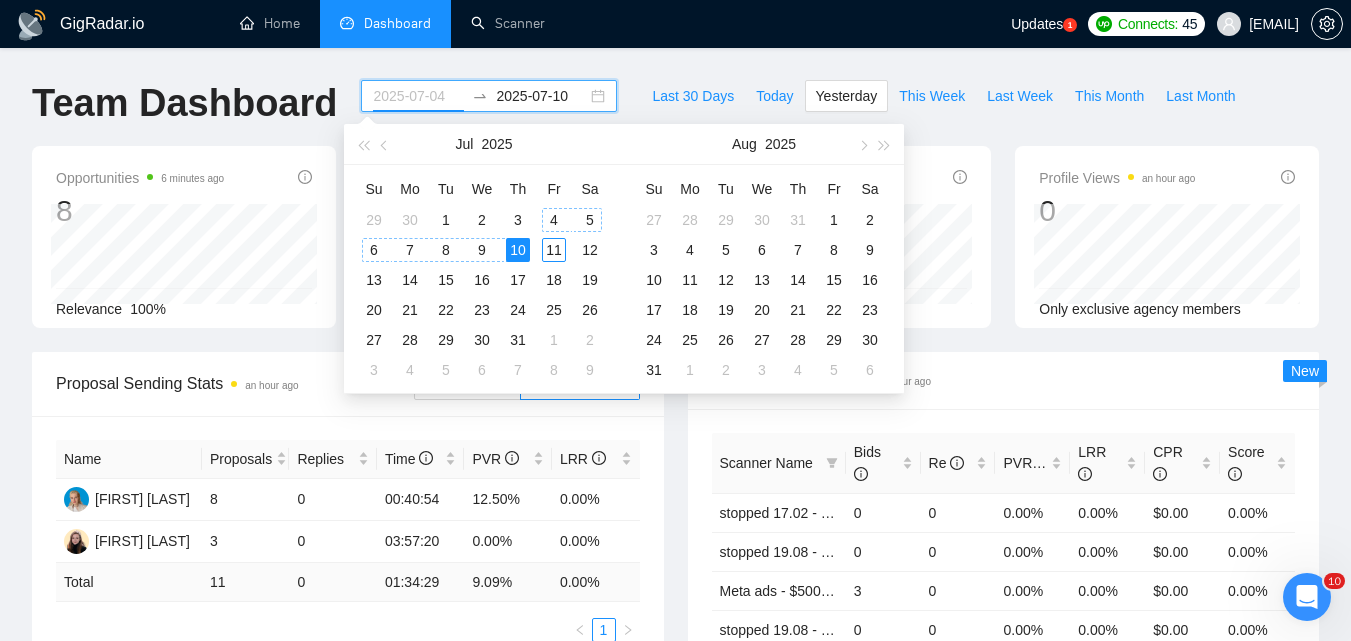 drag, startPoint x: 557, startPoint y: 219, endPoint x: 569, endPoint y: 214, distance: 13 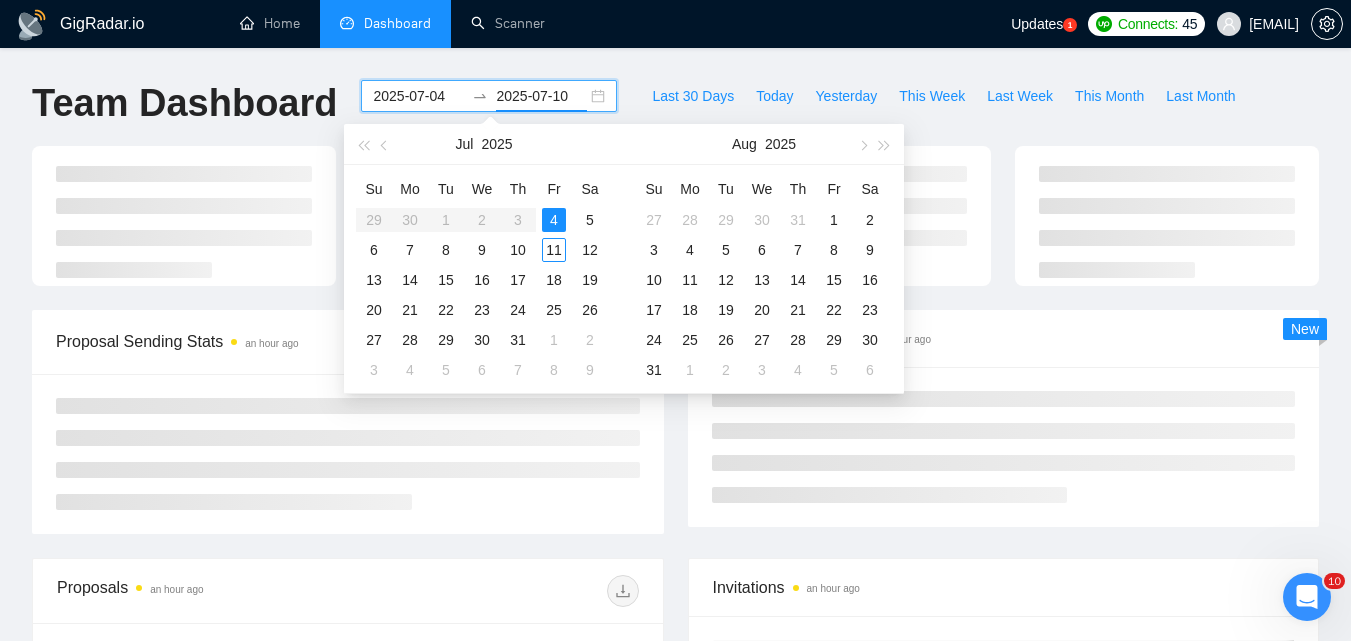 type on "2025-07-04" 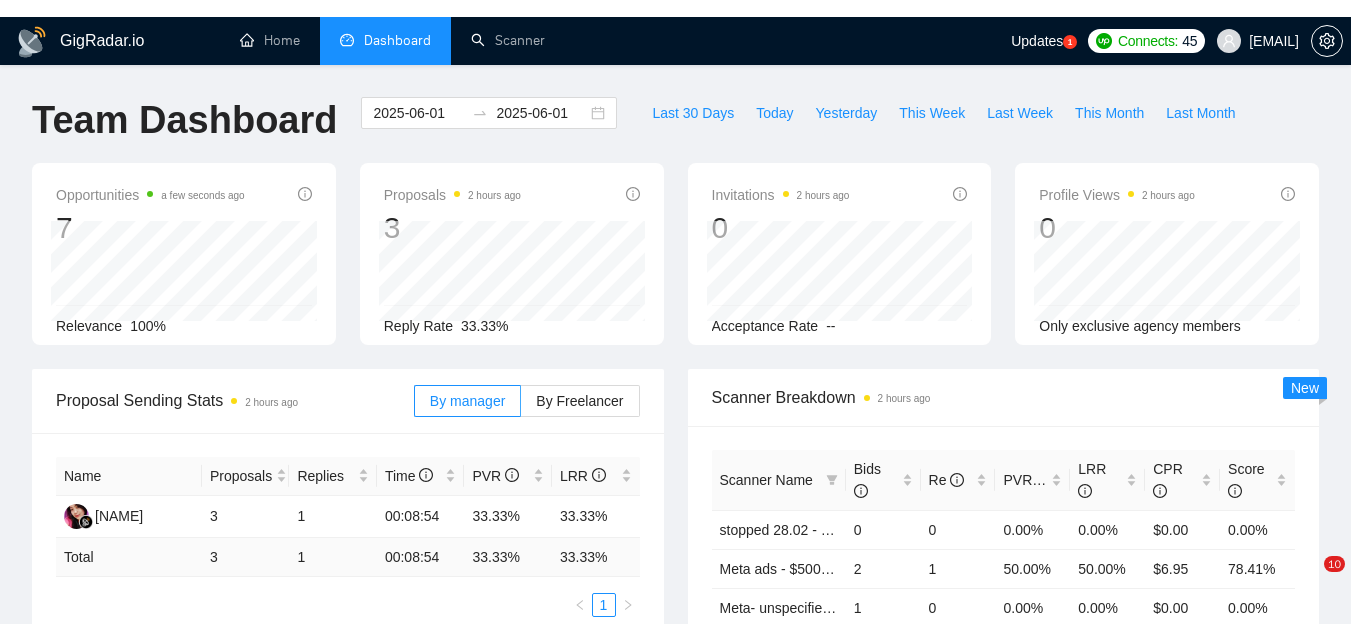 scroll, scrollTop: 0, scrollLeft: 0, axis: both 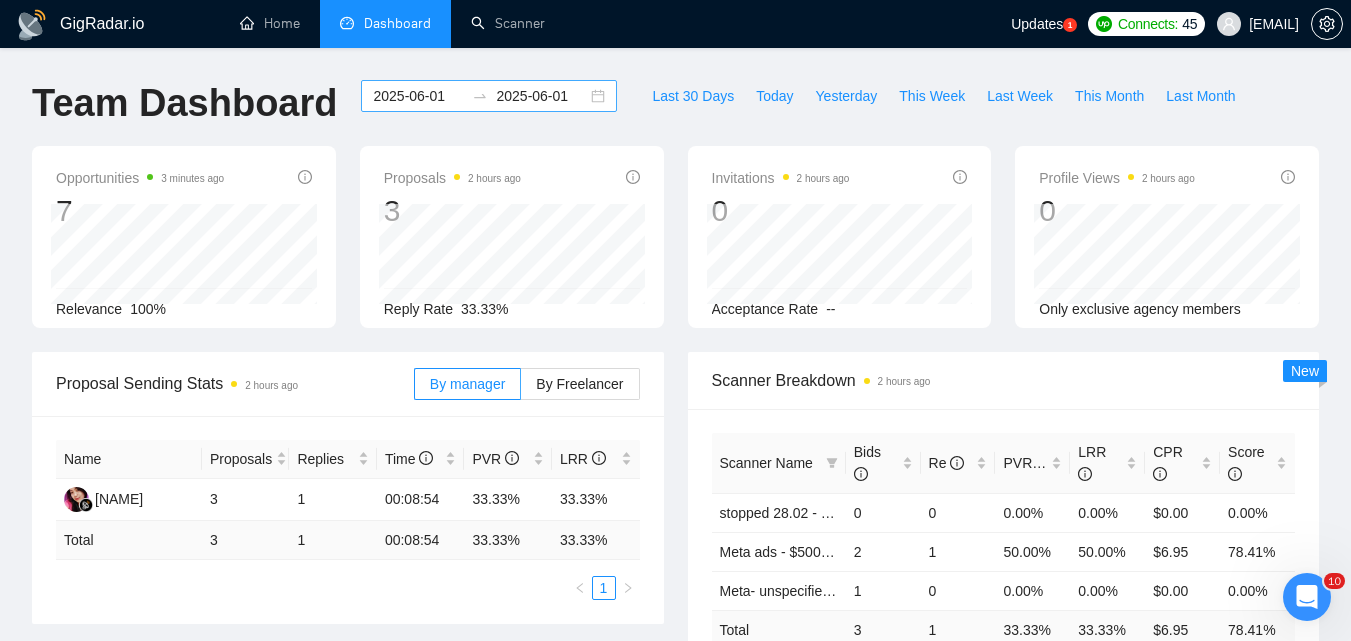 click on "2025-06-01" at bounding box center [418, 96] 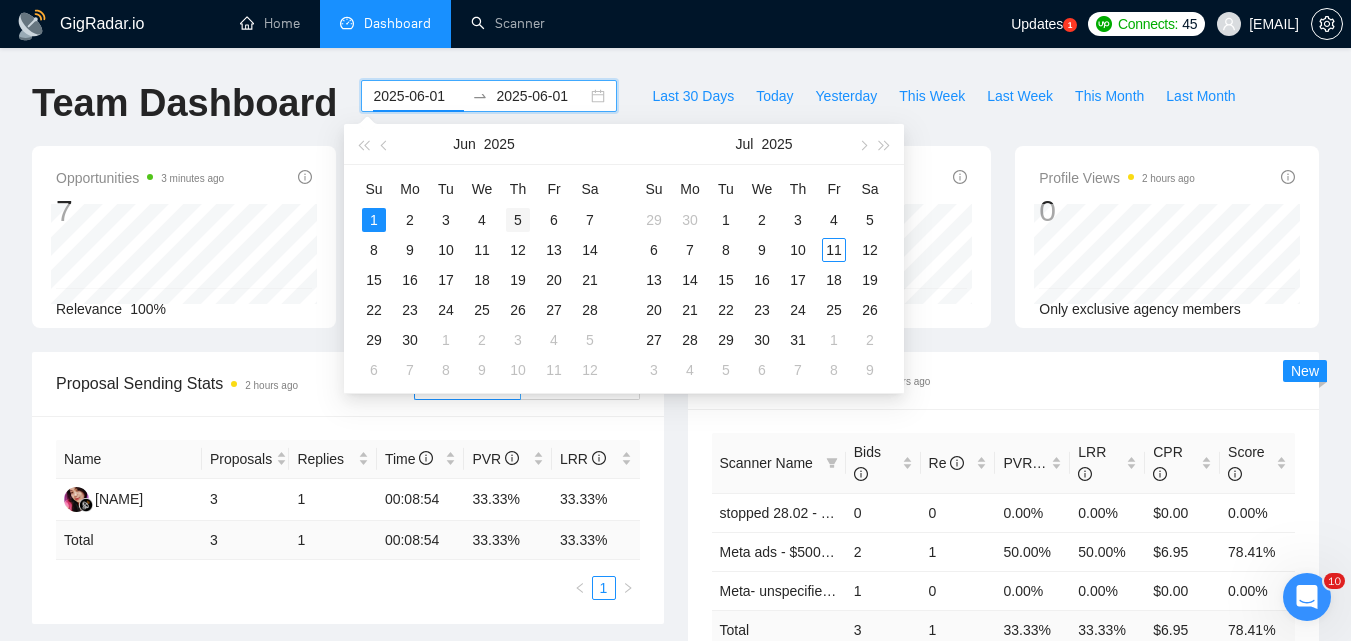 type on "2025-06-05" 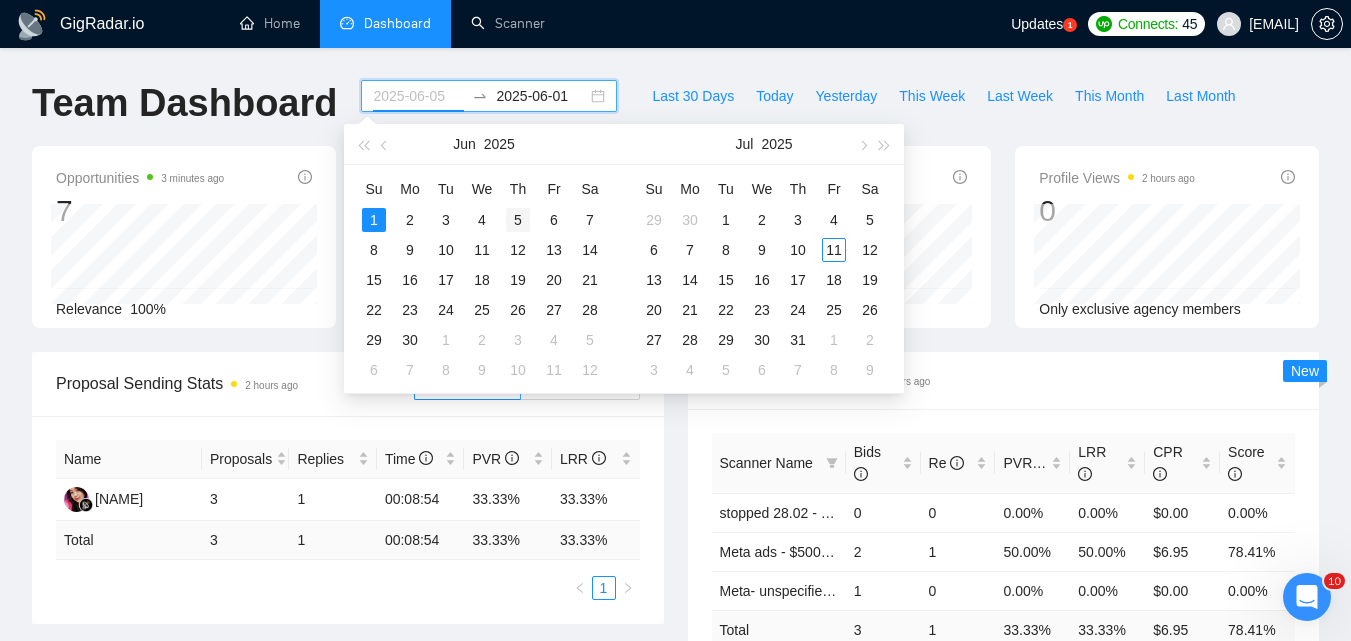 click on "5" at bounding box center (518, 220) 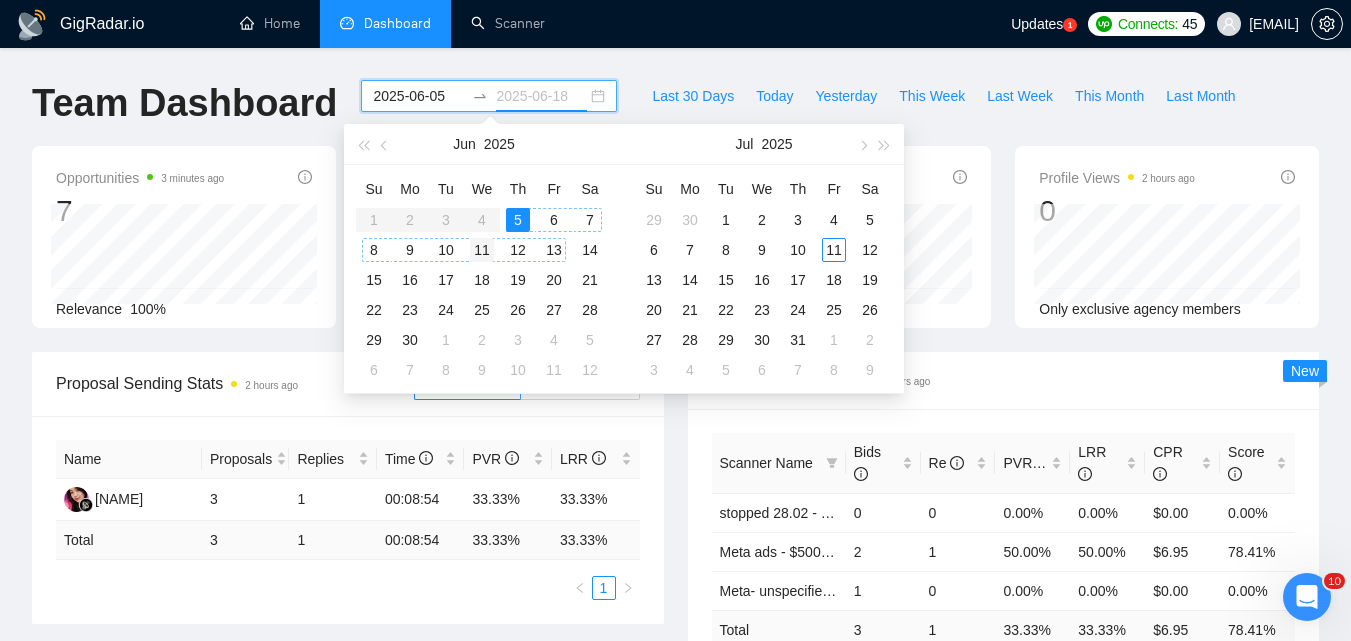 type on "2025-06-11" 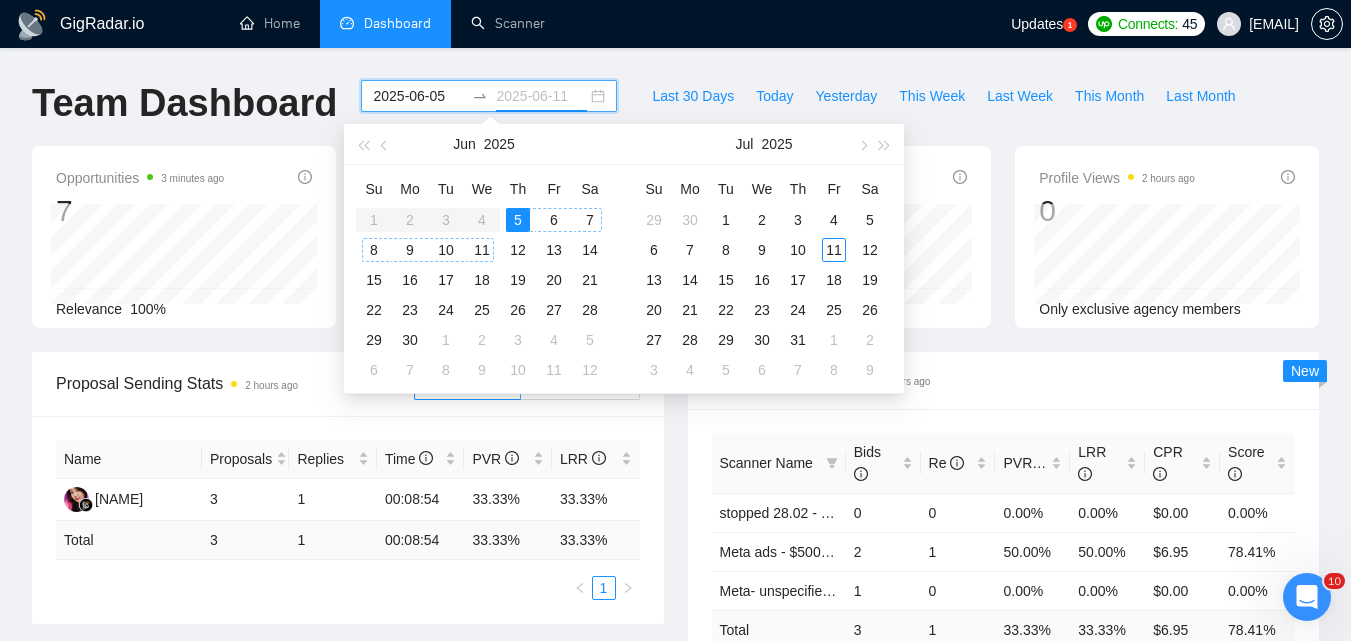 click on "11" at bounding box center [482, 250] 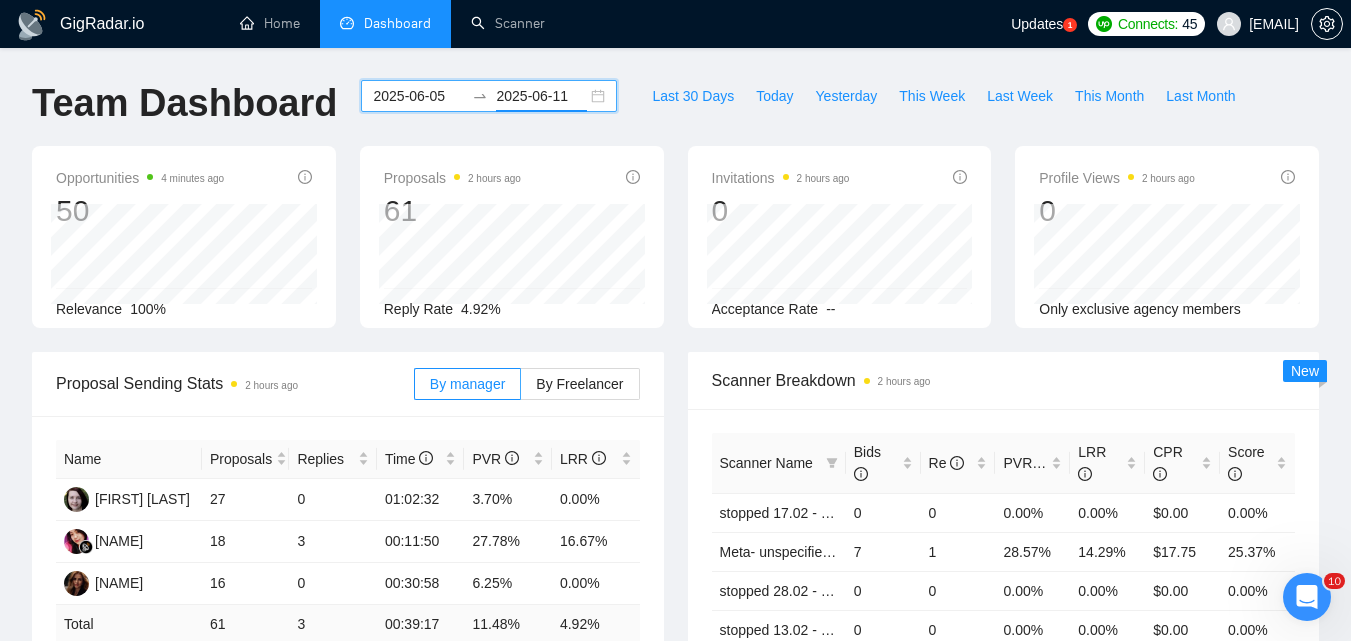 click on "2025-06-05" at bounding box center (418, 96) 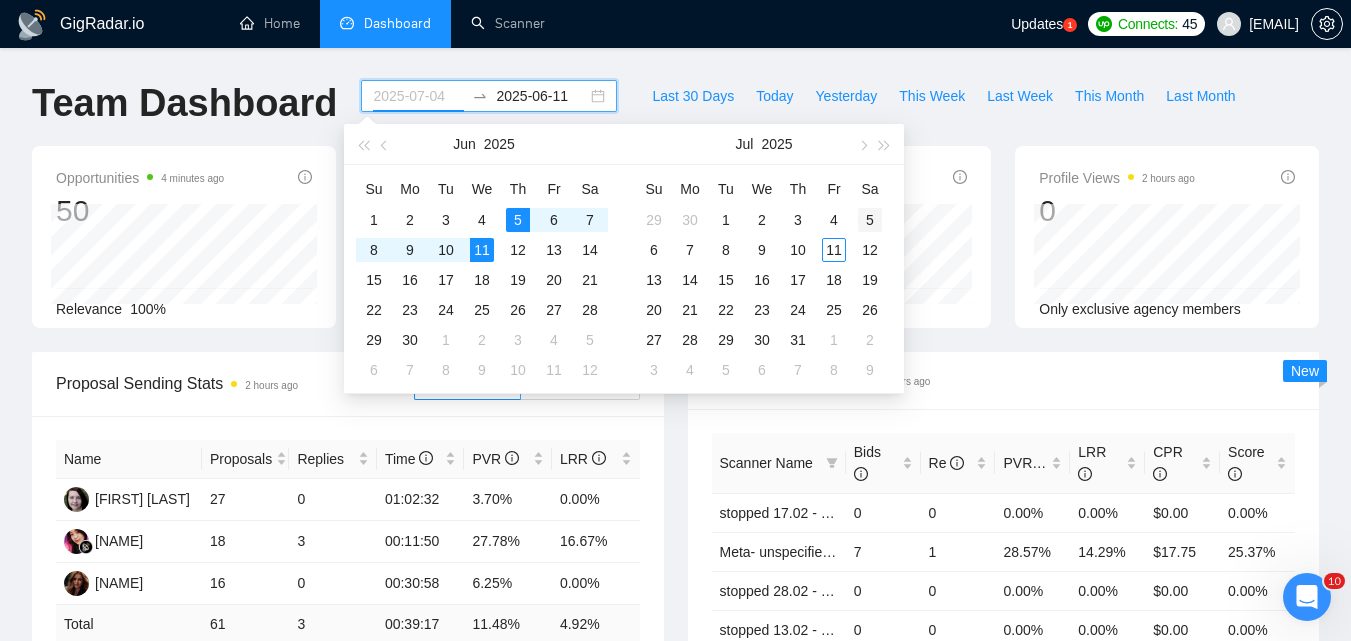 type on "2025-07-05" 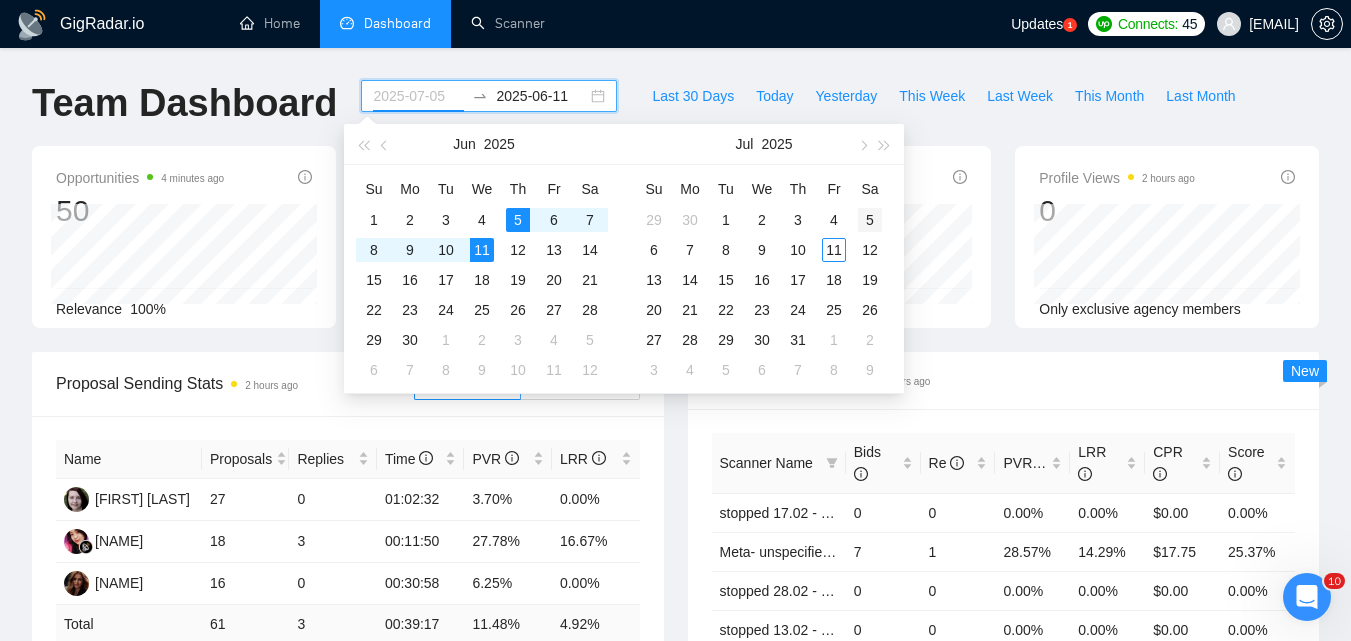 click on "5" at bounding box center [870, 220] 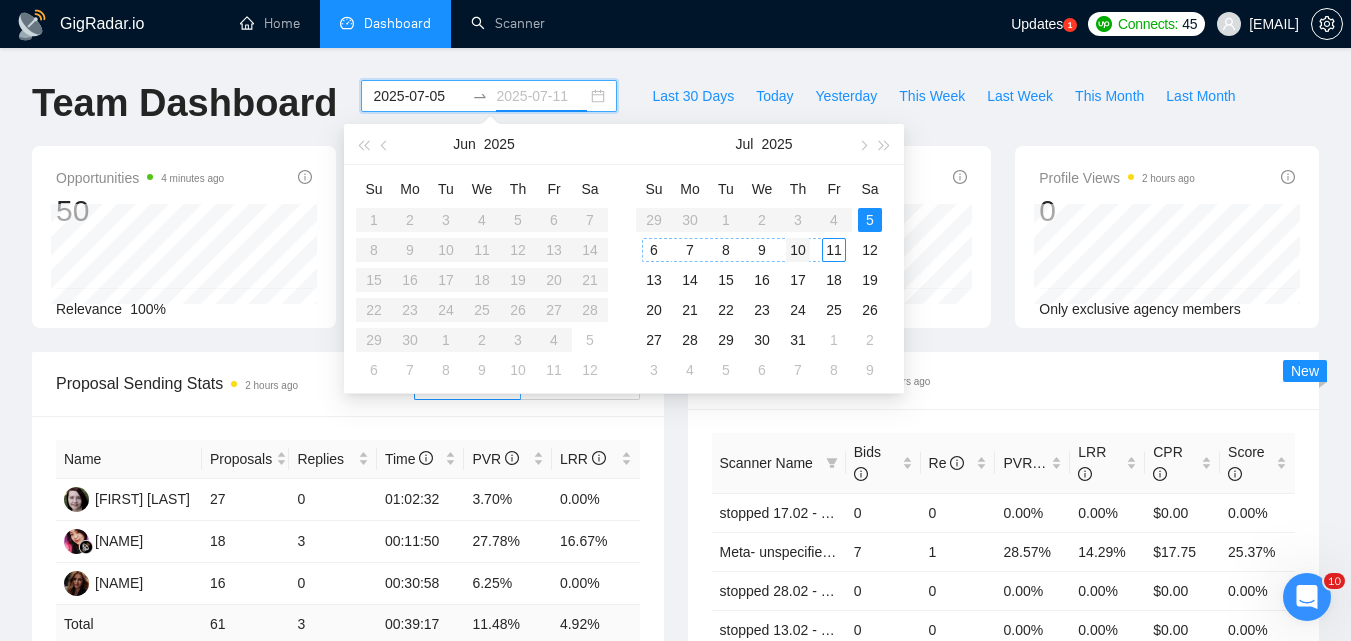 type on "2025-07-10" 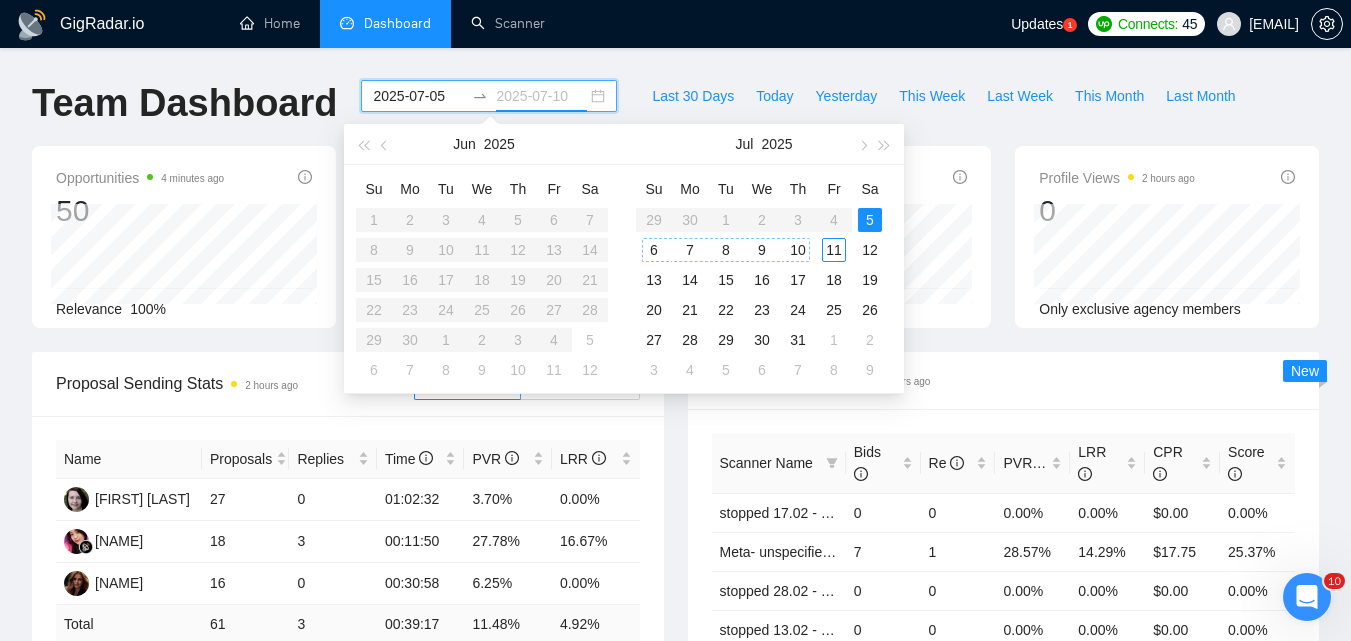 click on "10" at bounding box center [798, 250] 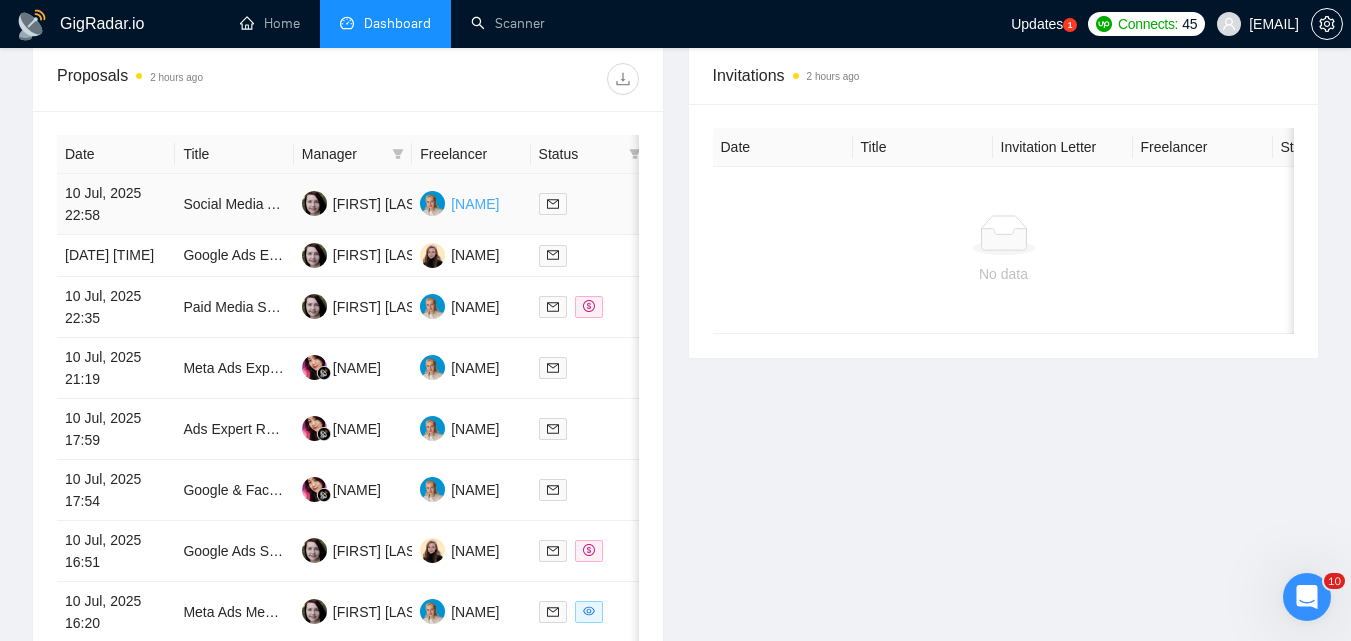 scroll, scrollTop: 771, scrollLeft: 0, axis: vertical 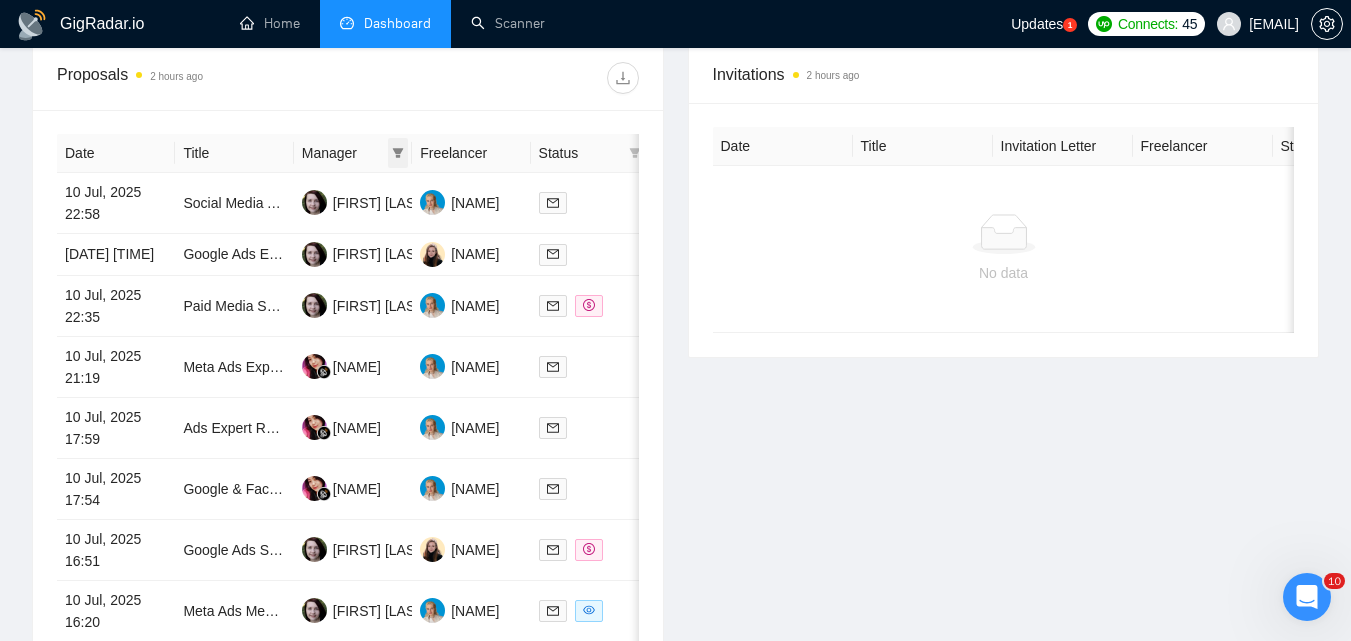 click at bounding box center (398, 153) 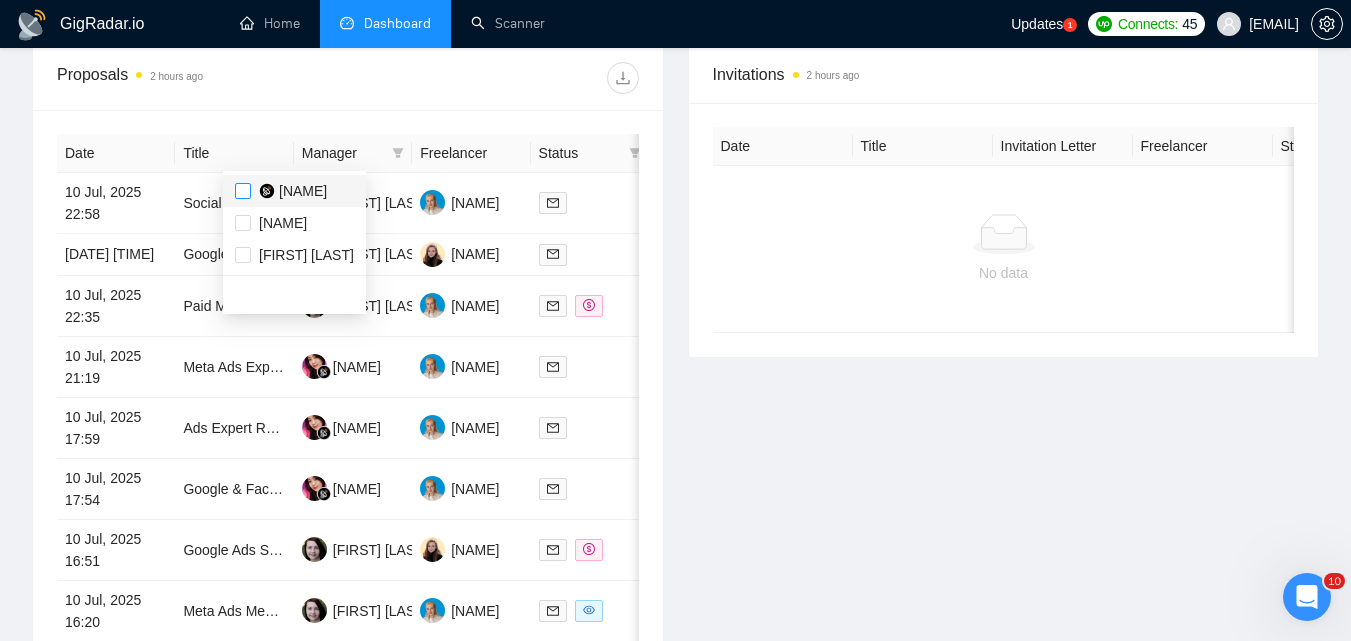click at bounding box center (243, 191) 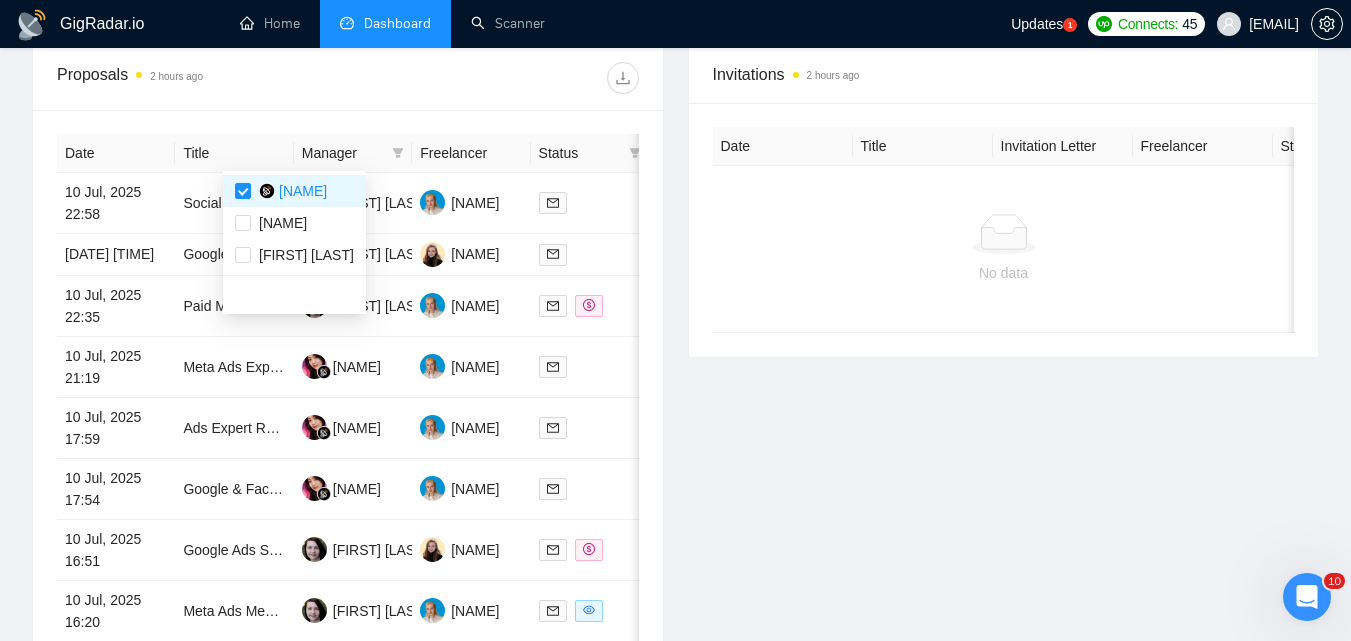 click on "Proposals 2 hours ago" at bounding box center (348, 78) 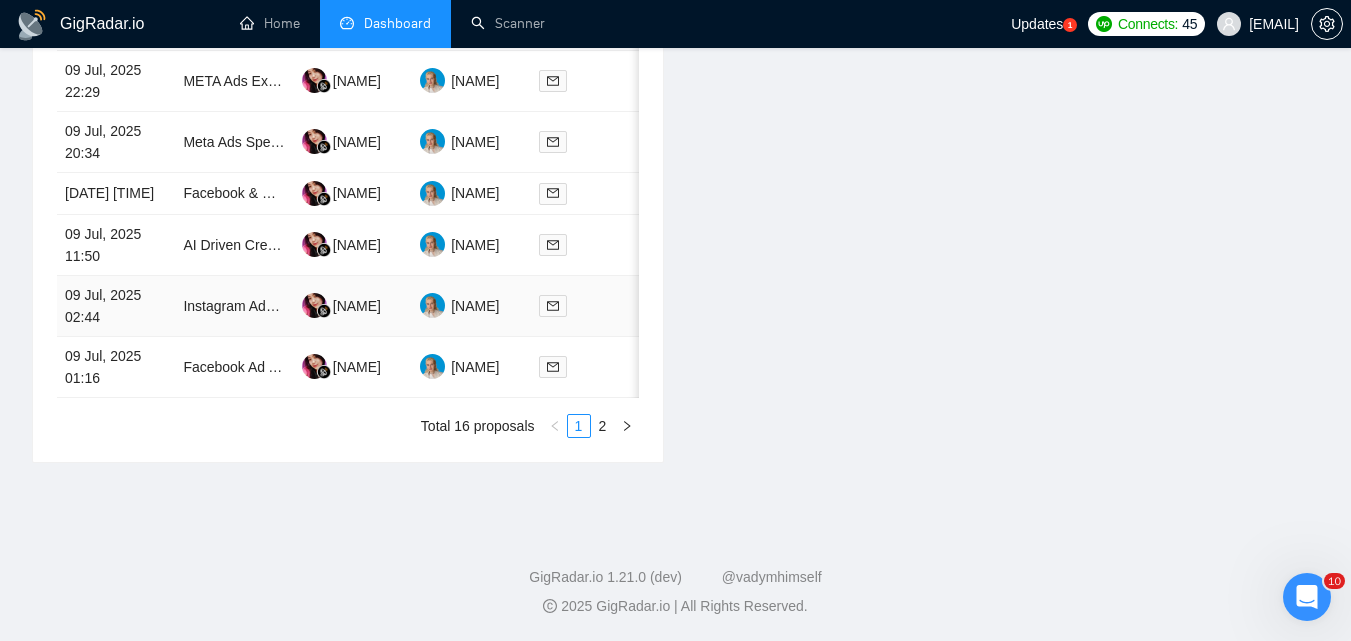 scroll, scrollTop: 1171, scrollLeft: 0, axis: vertical 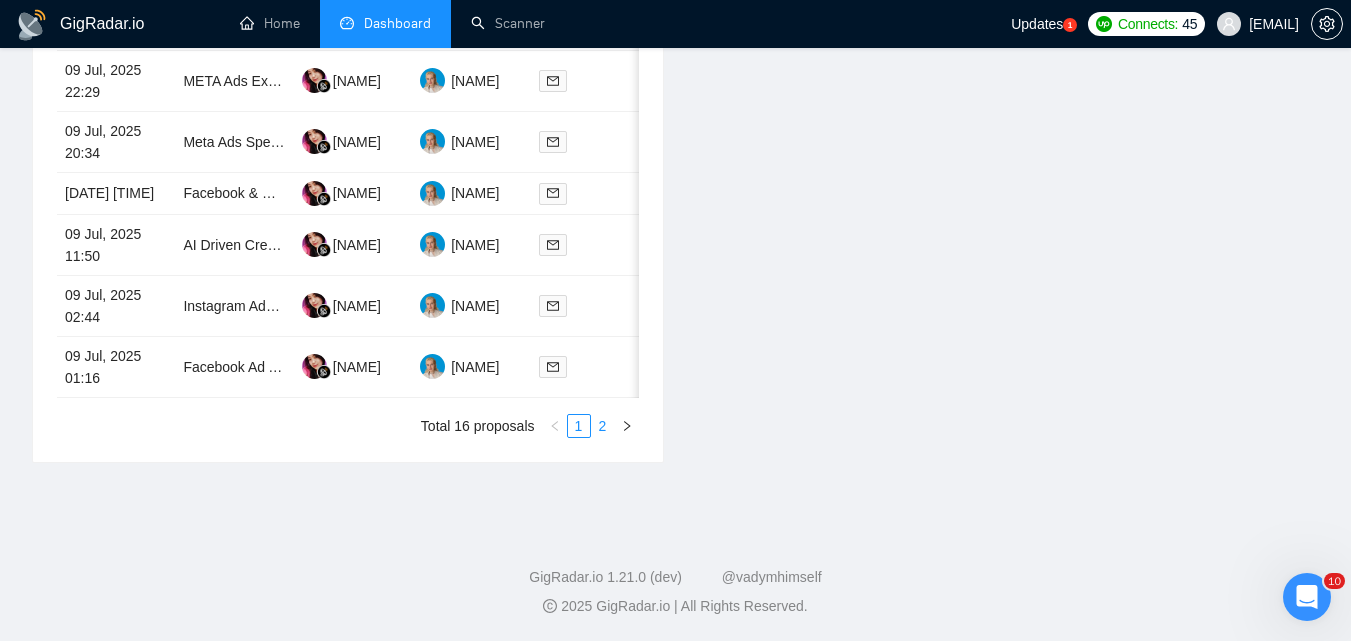 click on "2" at bounding box center (603, 426) 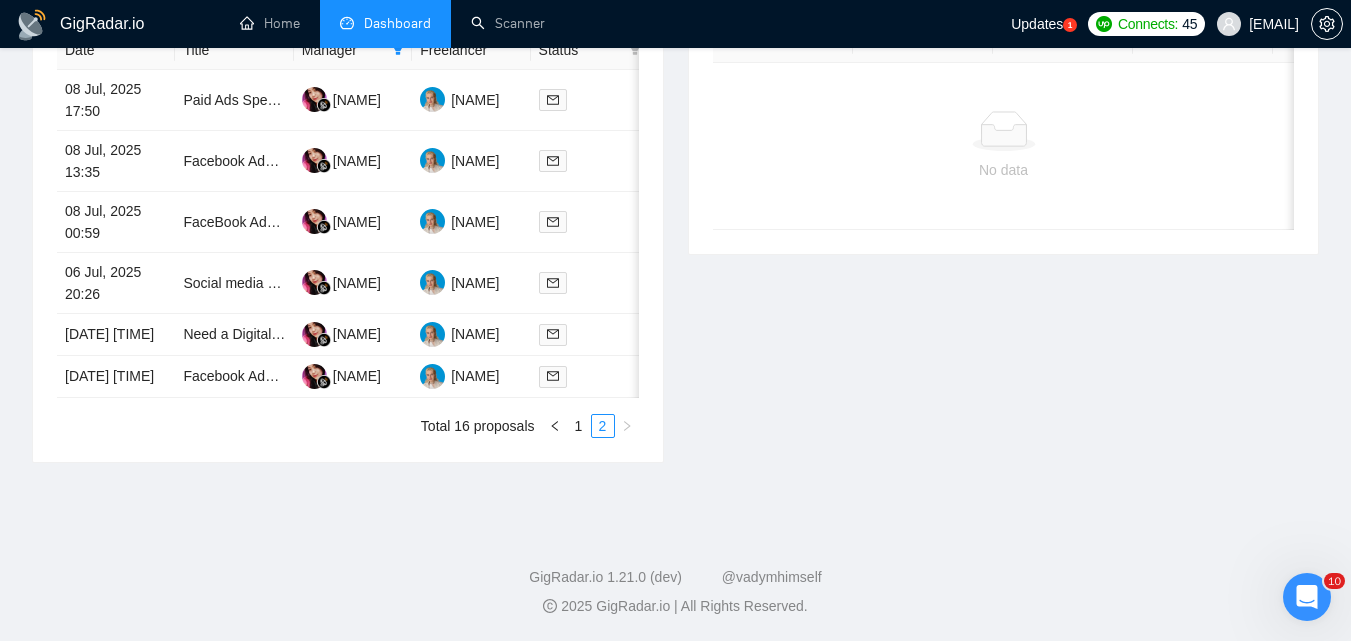 scroll, scrollTop: 927, scrollLeft: 0, axis: vertical 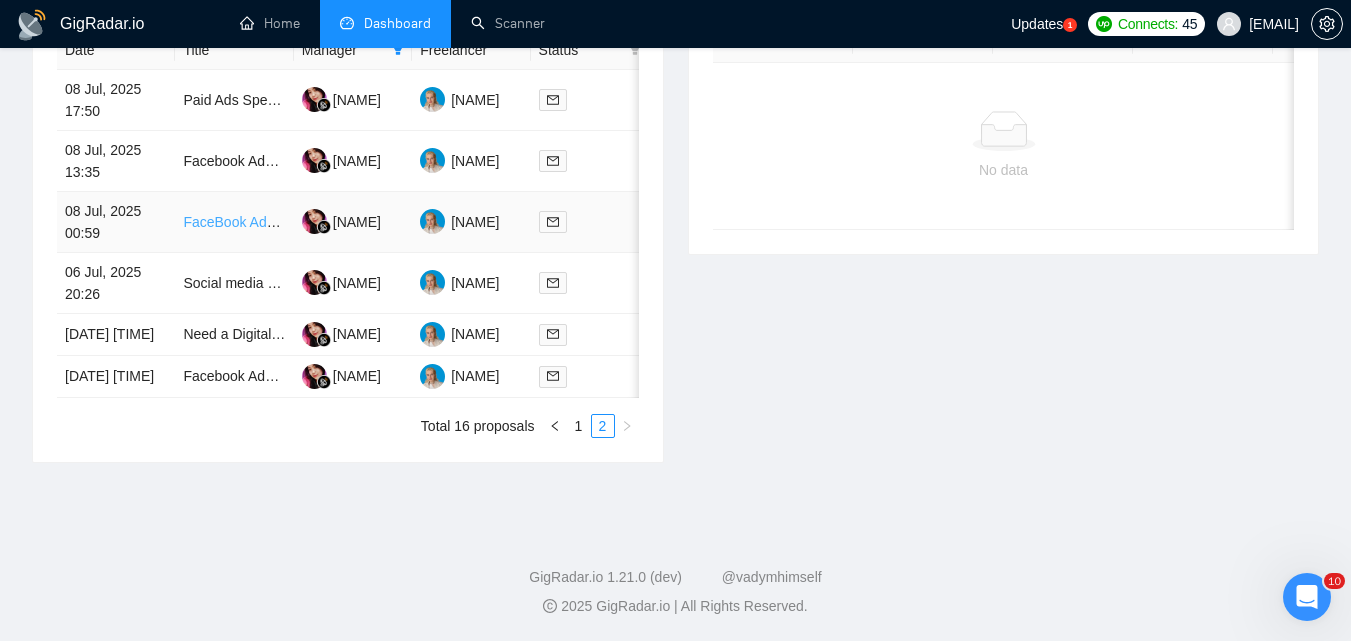 drag, startPoint x: 199, startPoint y: 178, endPoint x: 214, endPoint y: 169, distance: 17.492855 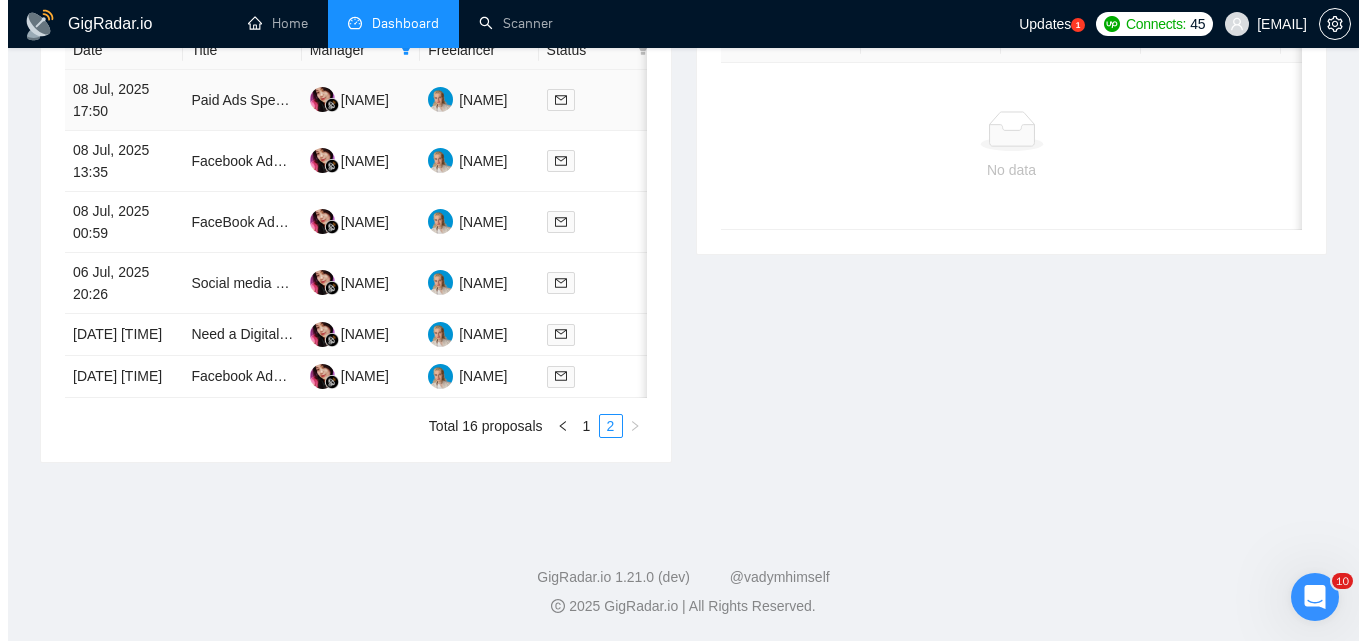 scroll, scrollTop: 727, scrollLeft: 0, axis: vertical 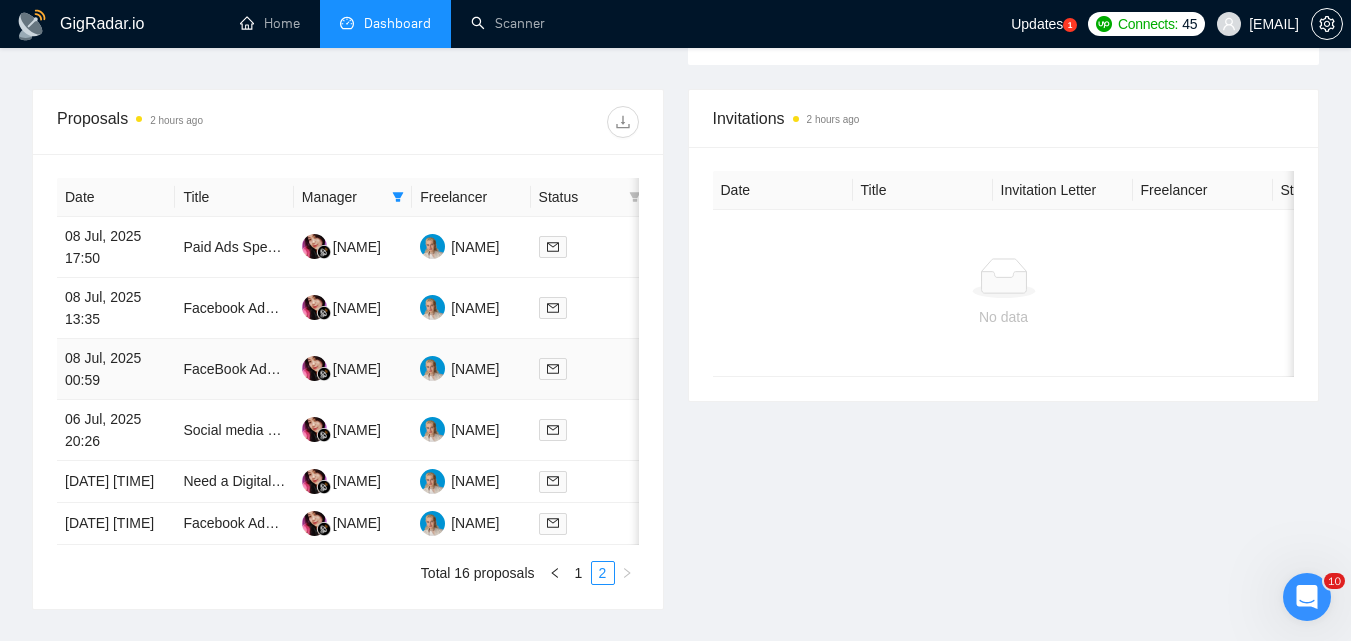 click at bounding box center [590, 368] 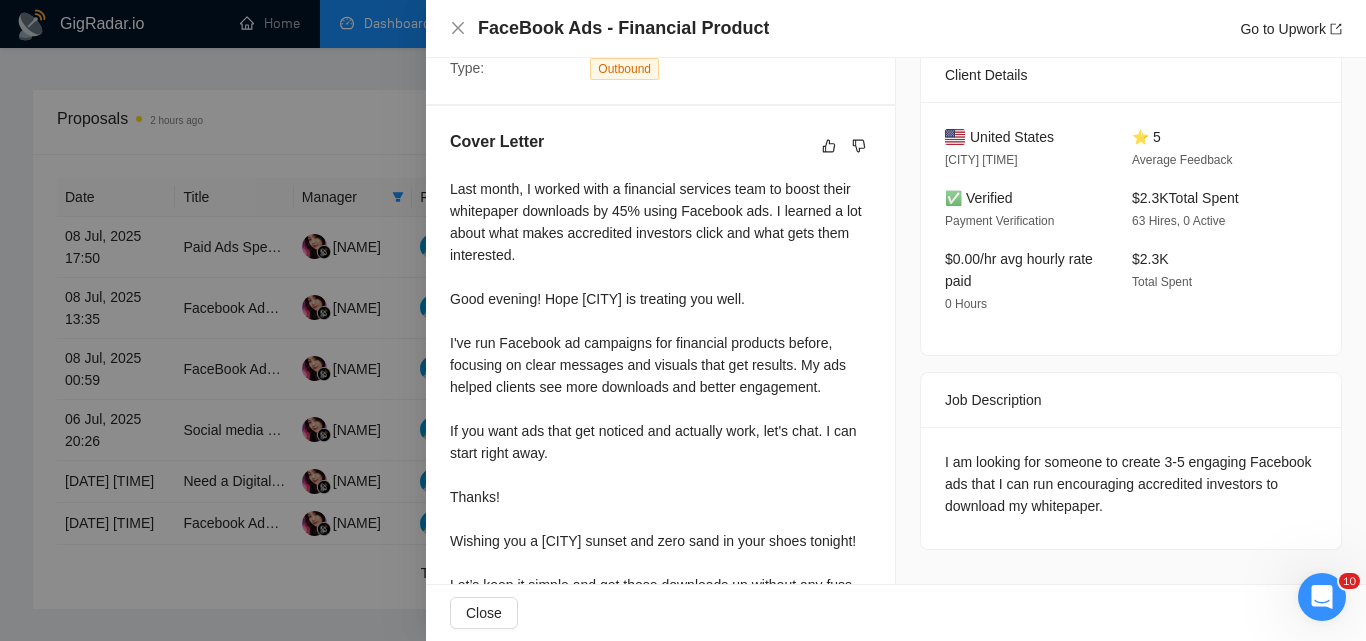 scroll, scrollTop: 441, scrollLeft: 0, axis: vertical 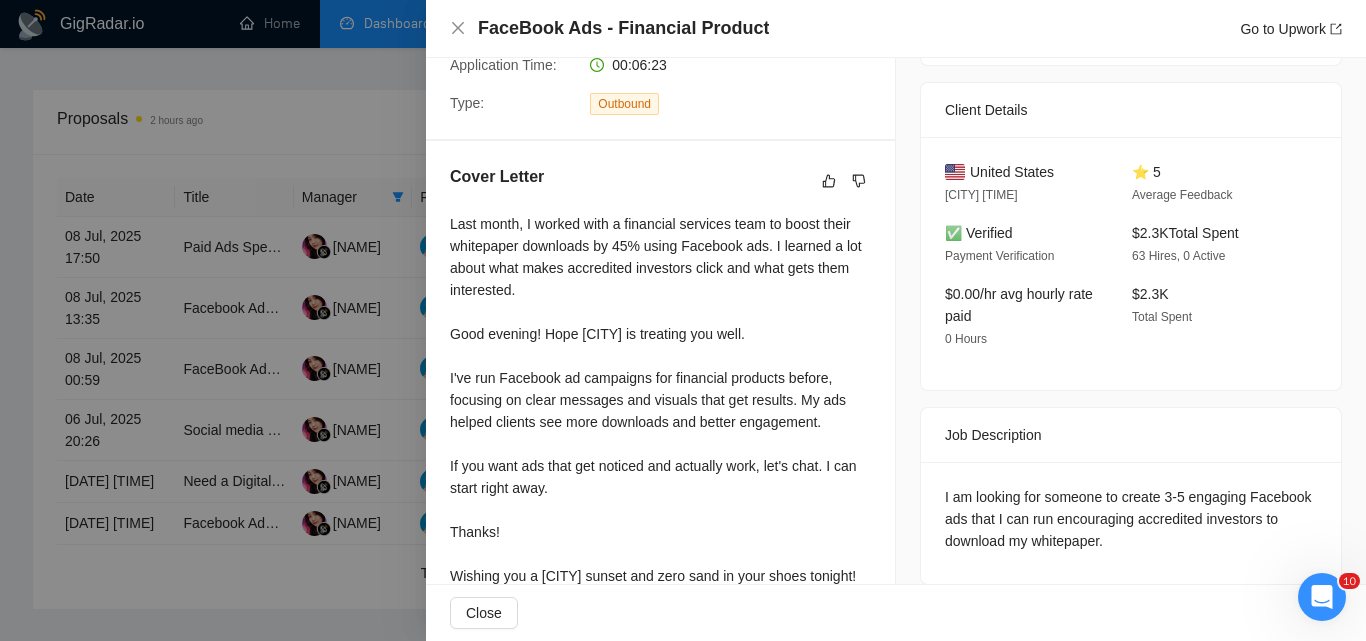 click at bounding box center (683, 320) 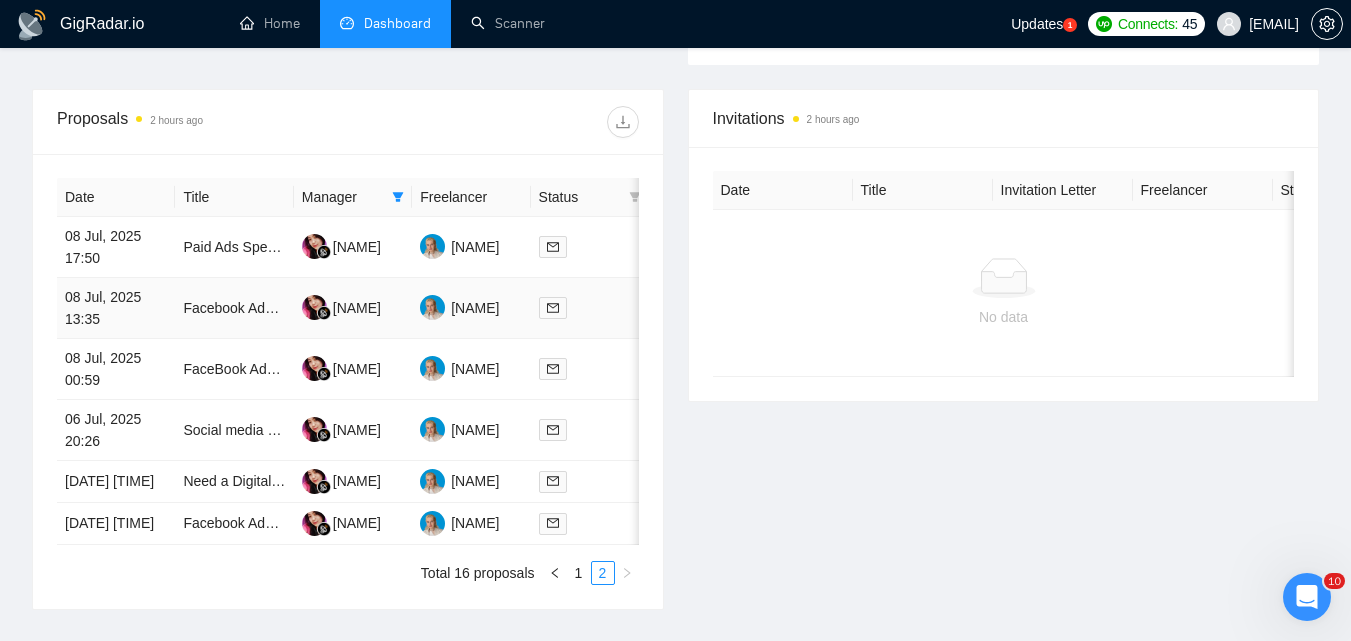 click at bounding box center [557, 307] 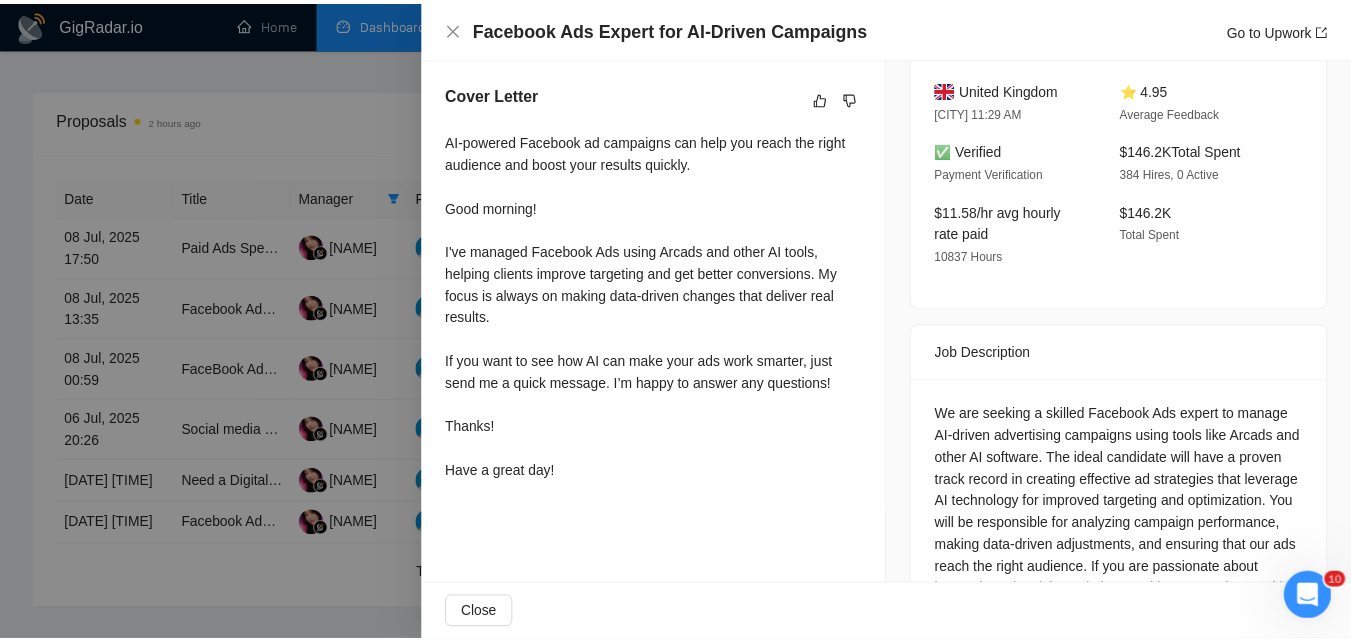 scroll, scrollTop: 614, scrollLeft: 0, axis: vertical 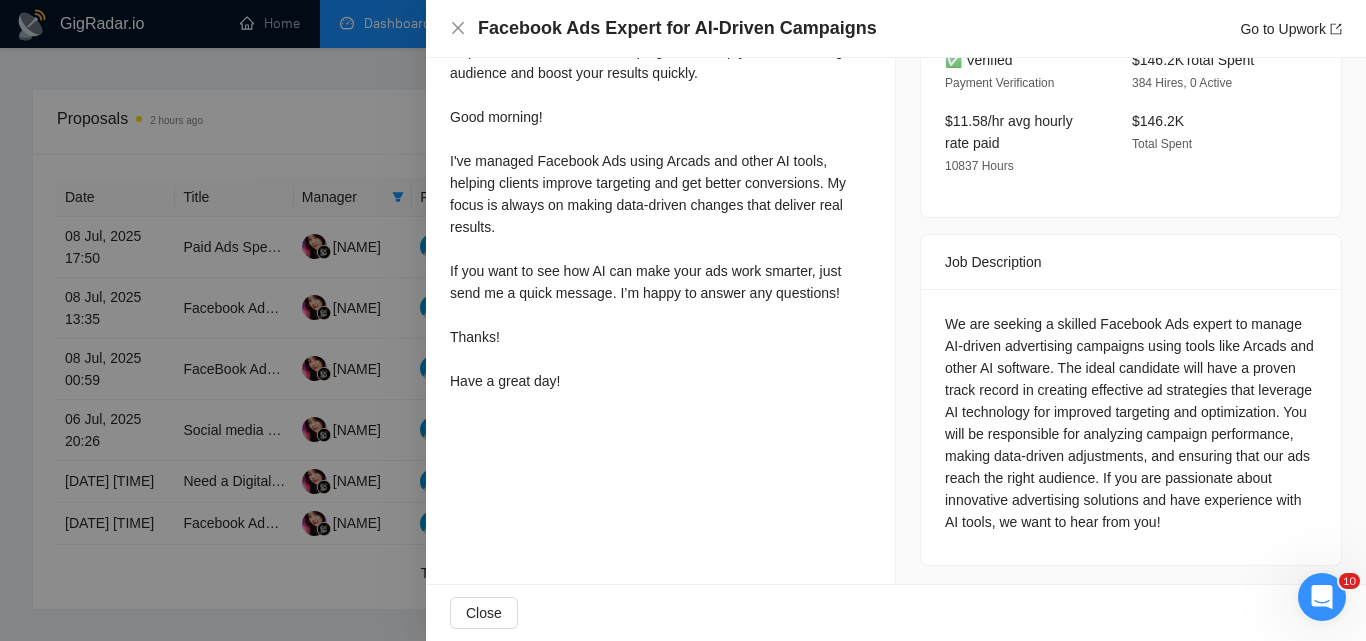 click at bounding box center (683, 320) 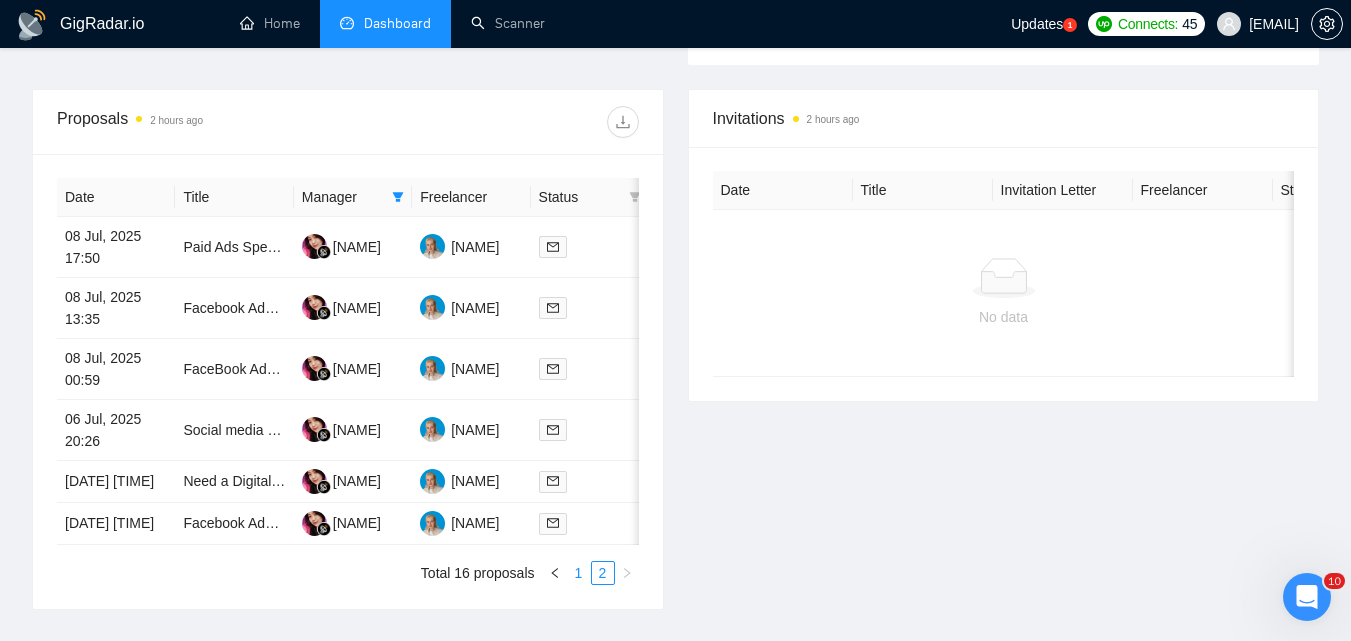 click on "1" at bounding box center (579, 573) 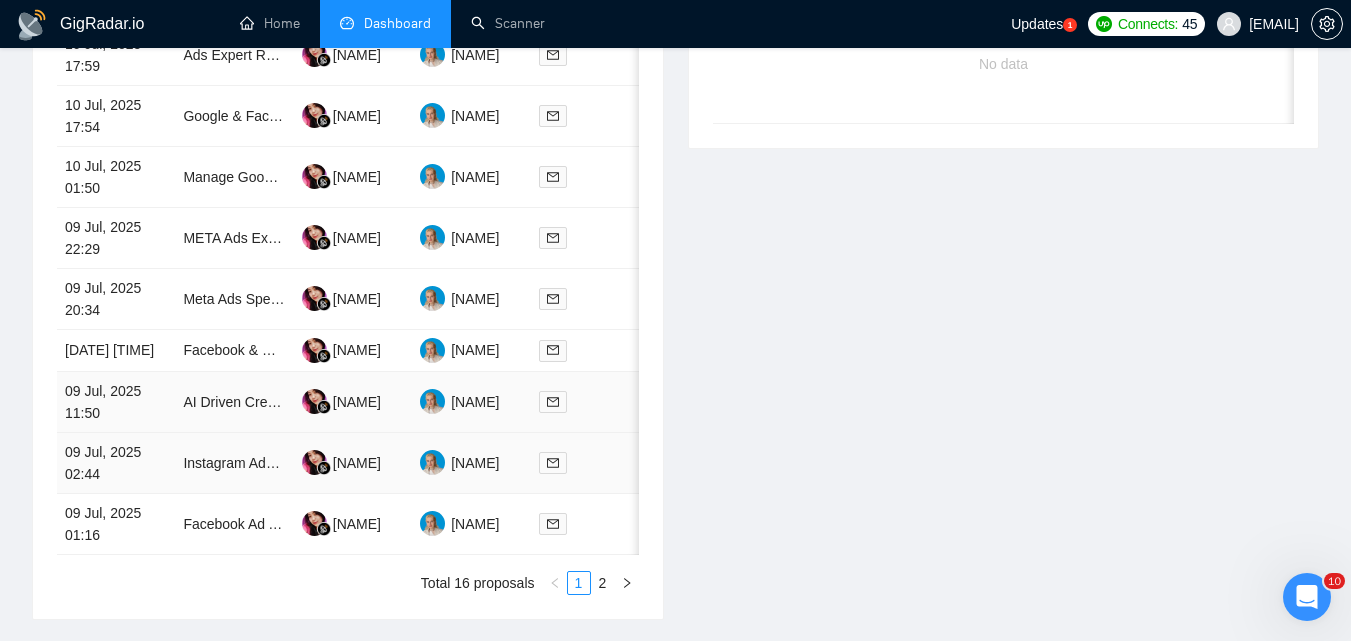 scroll, scrollTop: 927, scrollLeft: 0, axis: vertical 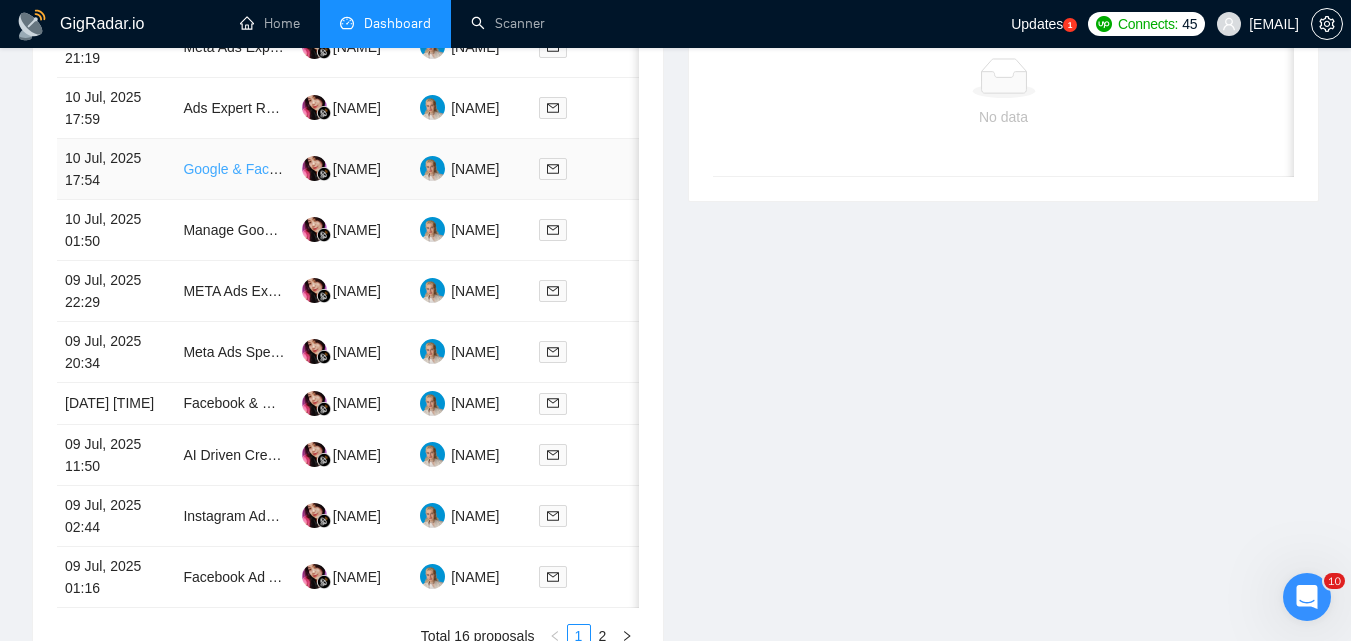 drag, startPoint x: 232, startPoint y: 183, endPoint x: 215, endPoint y: 162, distance: 27.018513 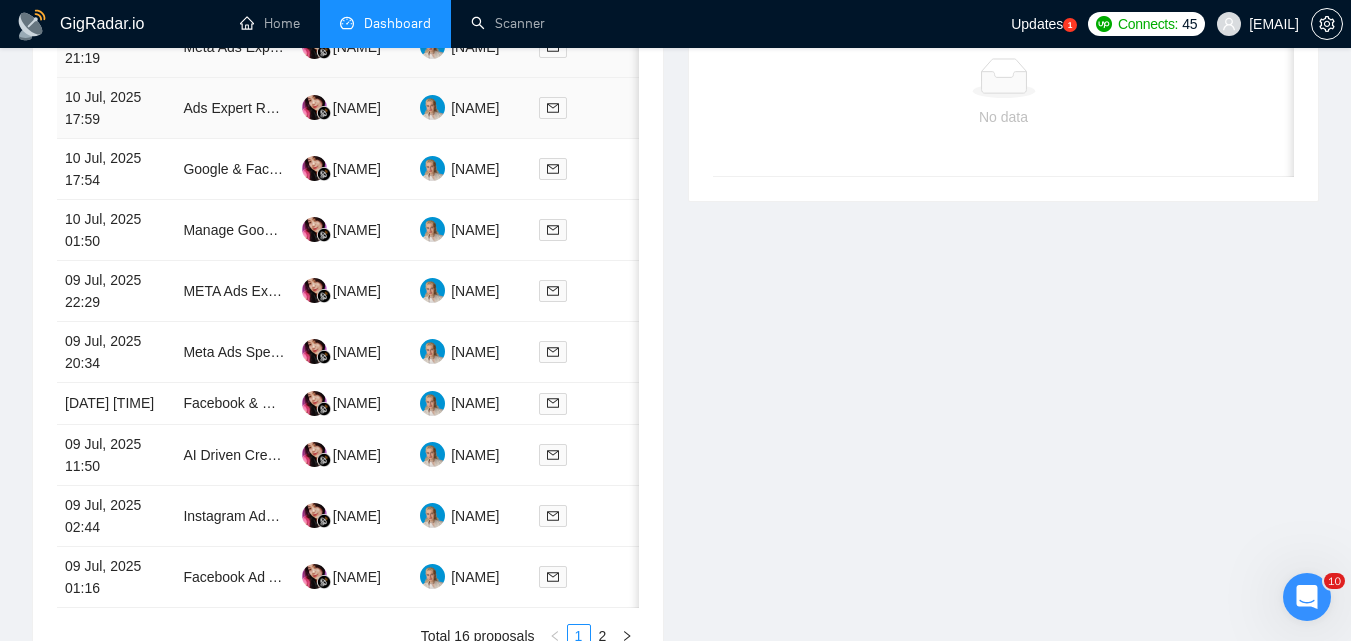 scroll, scrollTop: 727, scrollLeft: 0, axis: vertical 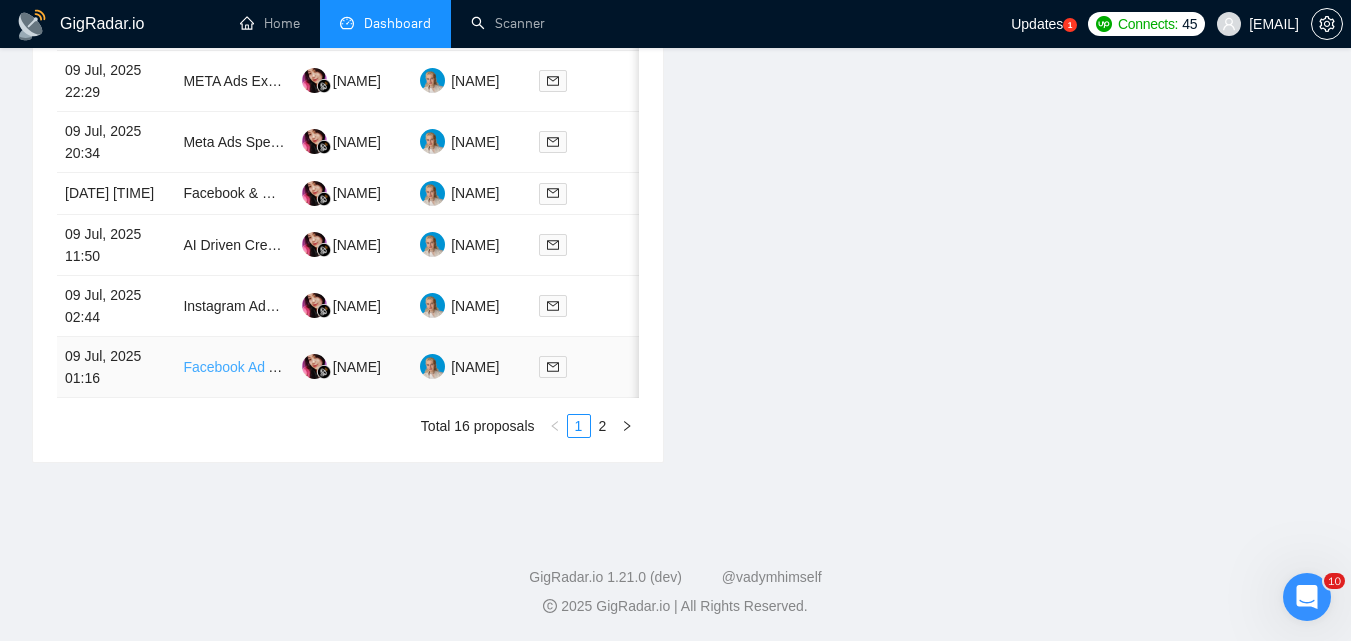 click on "Facebook Ad Account Management for Evil Bone Water" at bounding box center [355, 367] 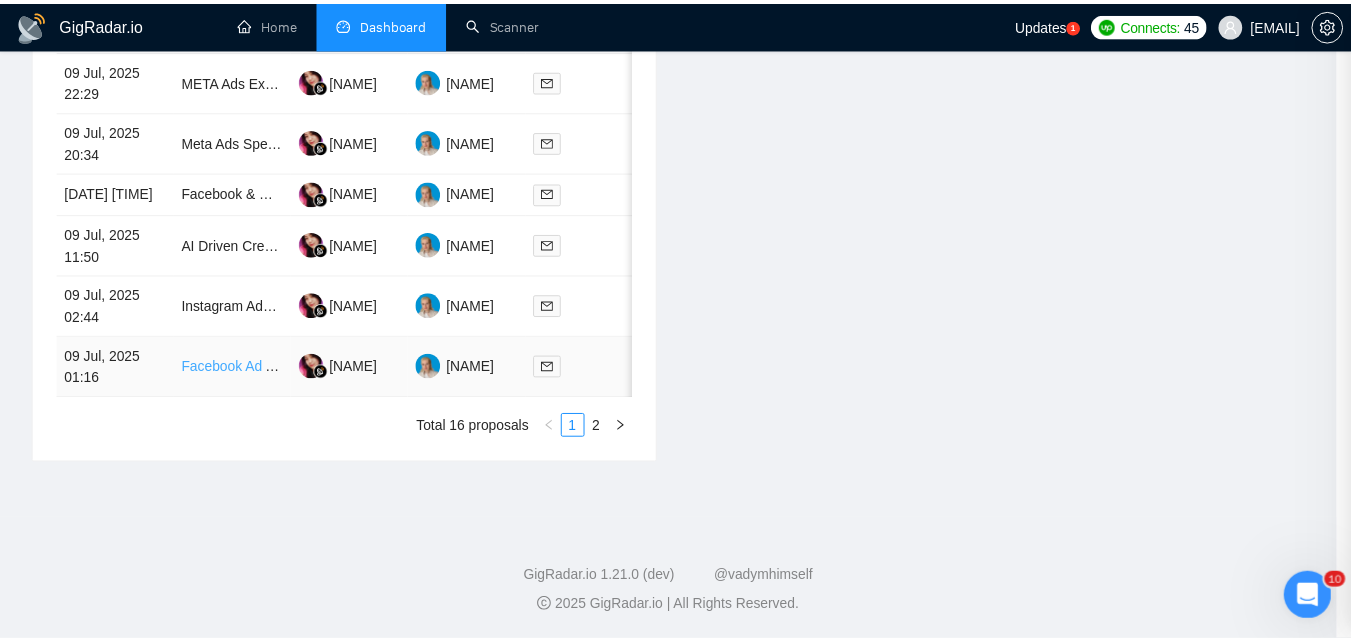 scroll, scrollTop: 592, scrollLeft: 0, axis: vertical 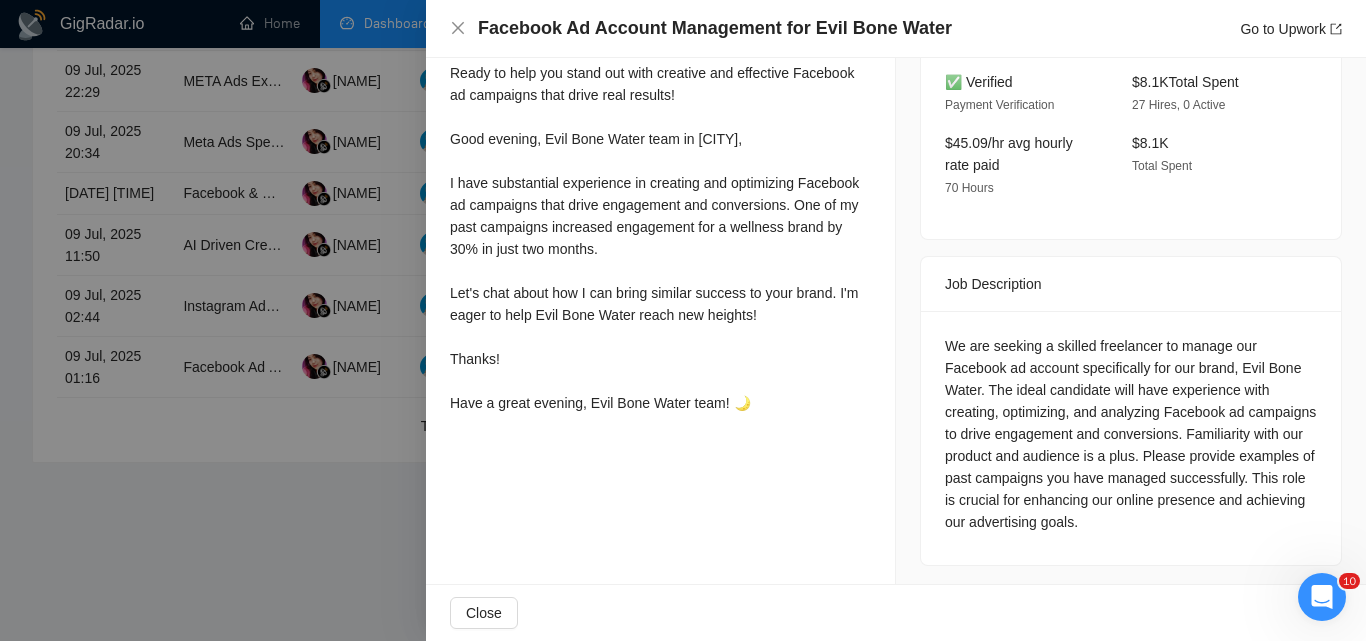 click at bounding box center (683, 320) 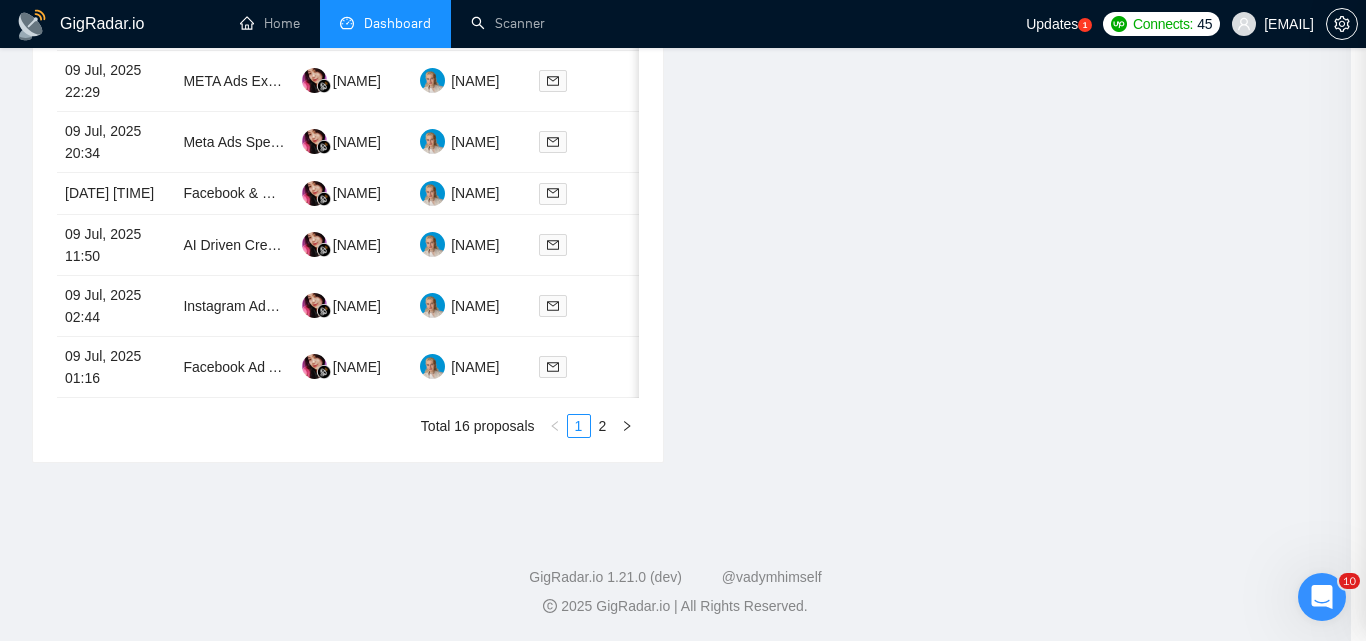 click at bounding box center [683, 320] 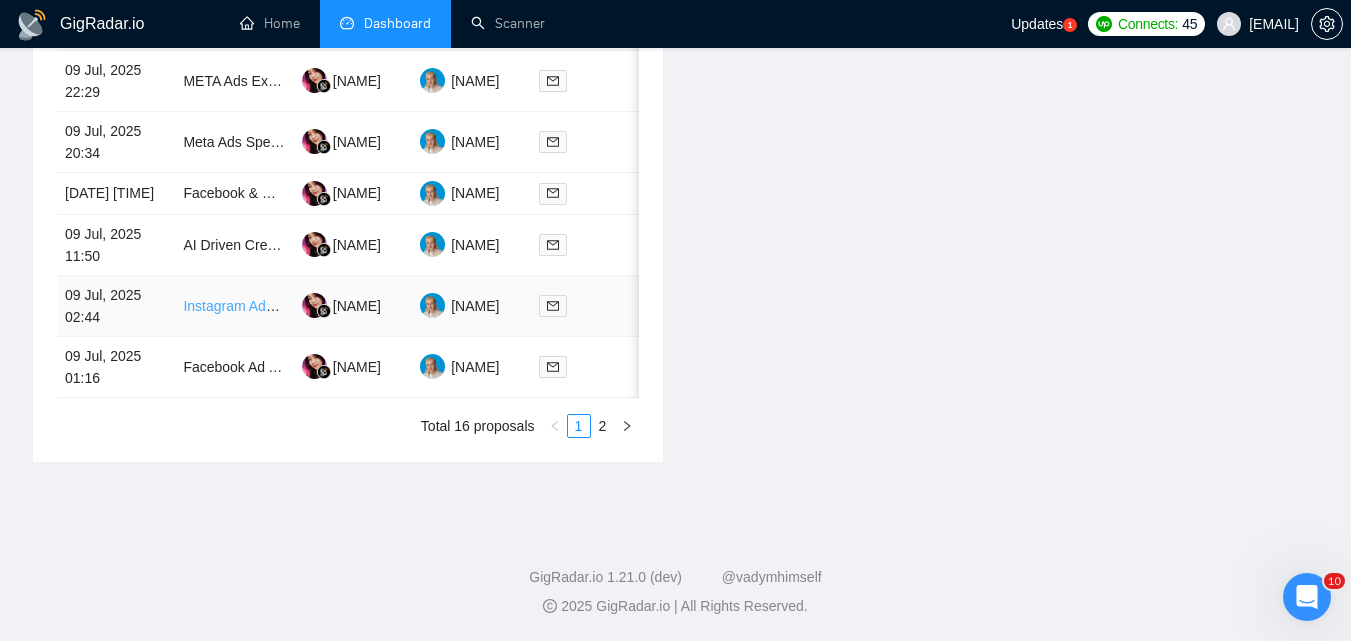 click on "Instagram Ads Specialist for Real Estate Investing Mentorship" at bounding box center (374, 306) 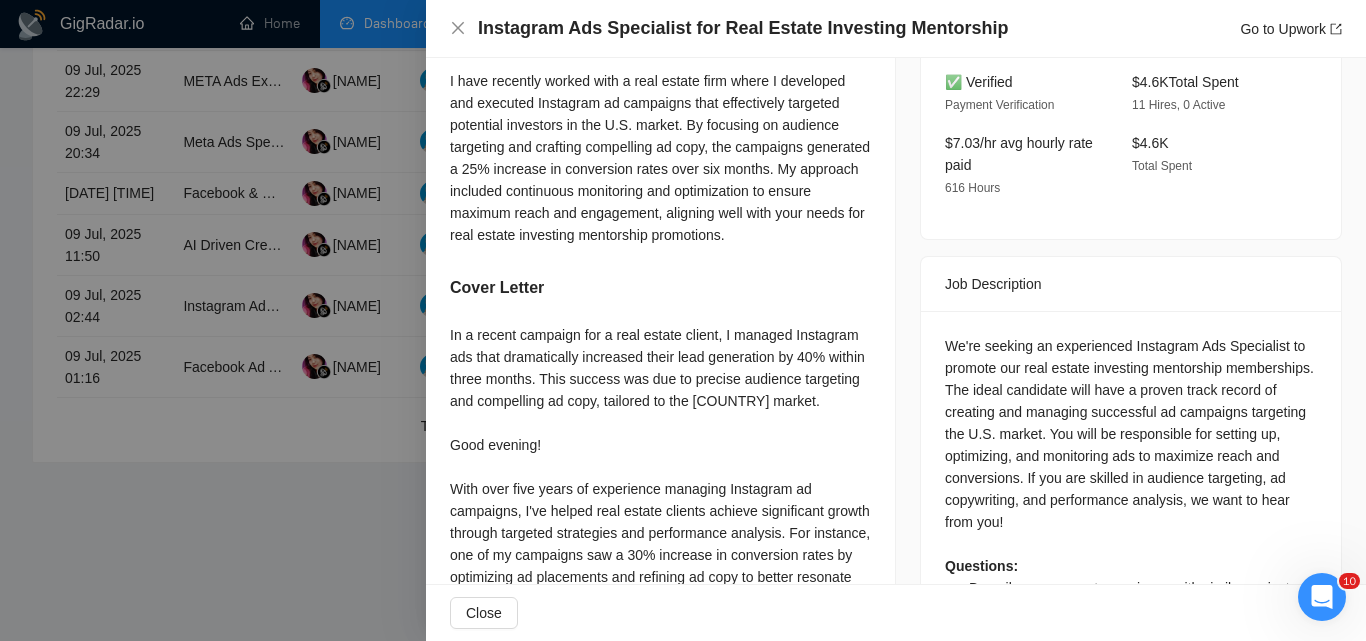 click at bounding box center (683, 320) 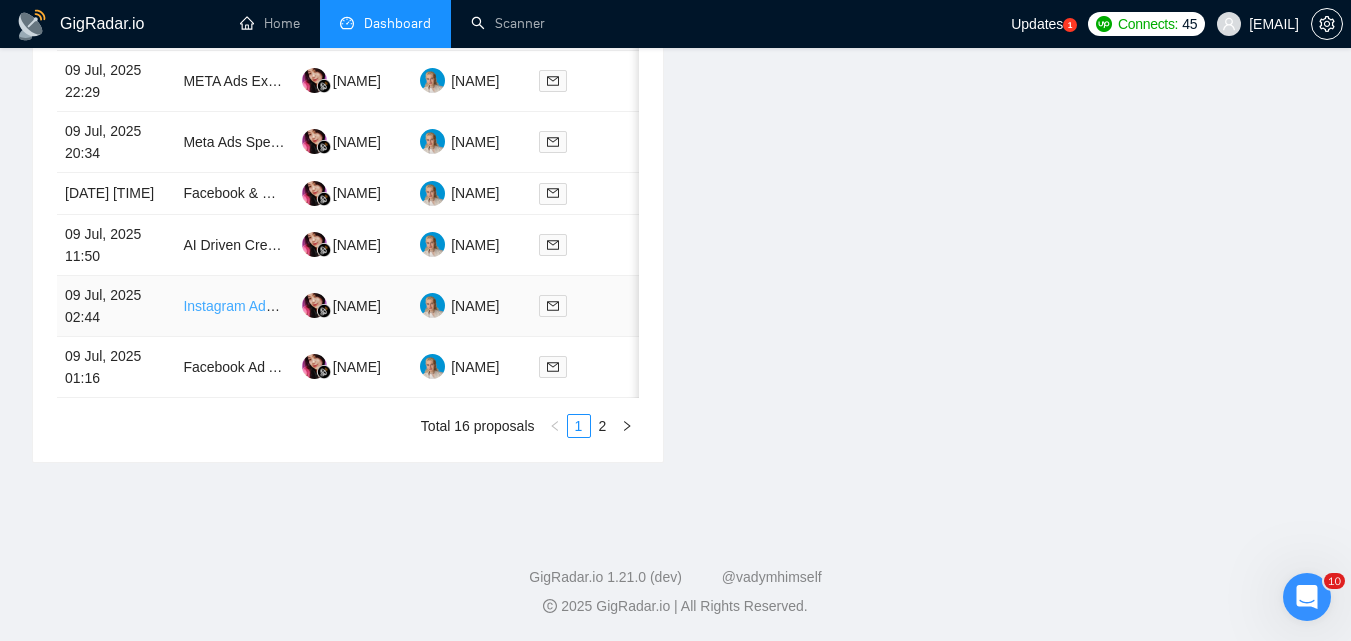 click on "Instagram Ads Specialist for Real Estate Investing Mentorship" at bounding box center (374, 306) 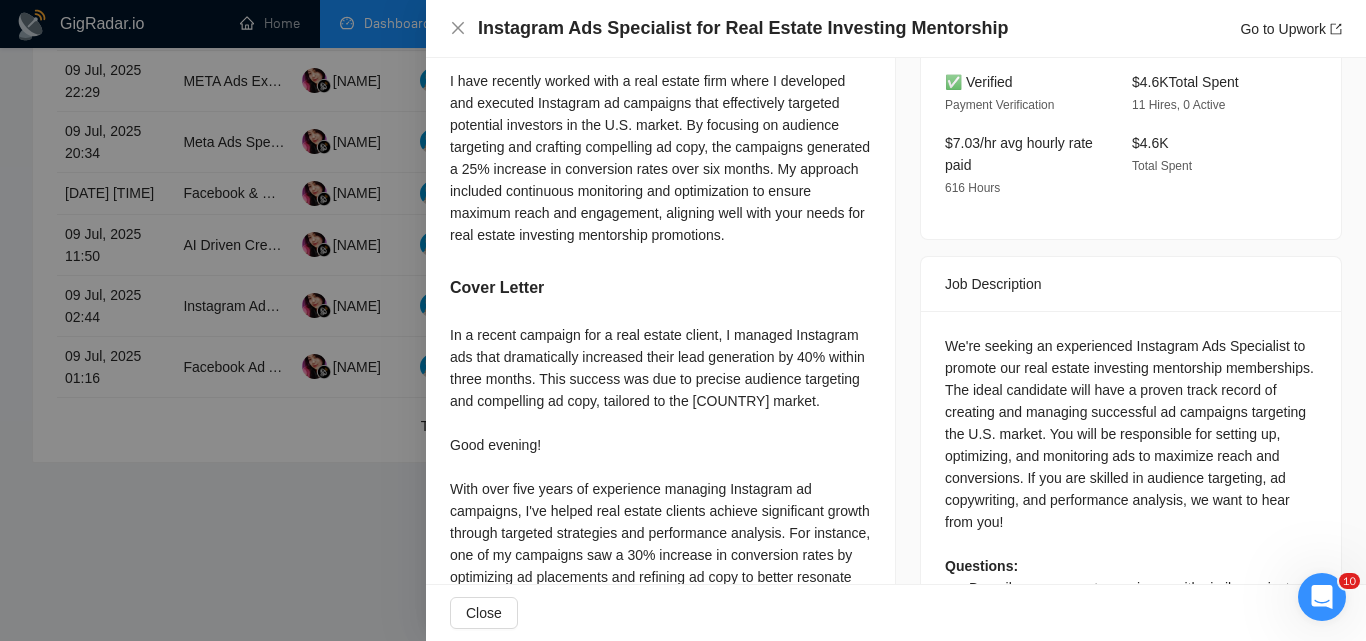 click at bounding box center (683, 320) 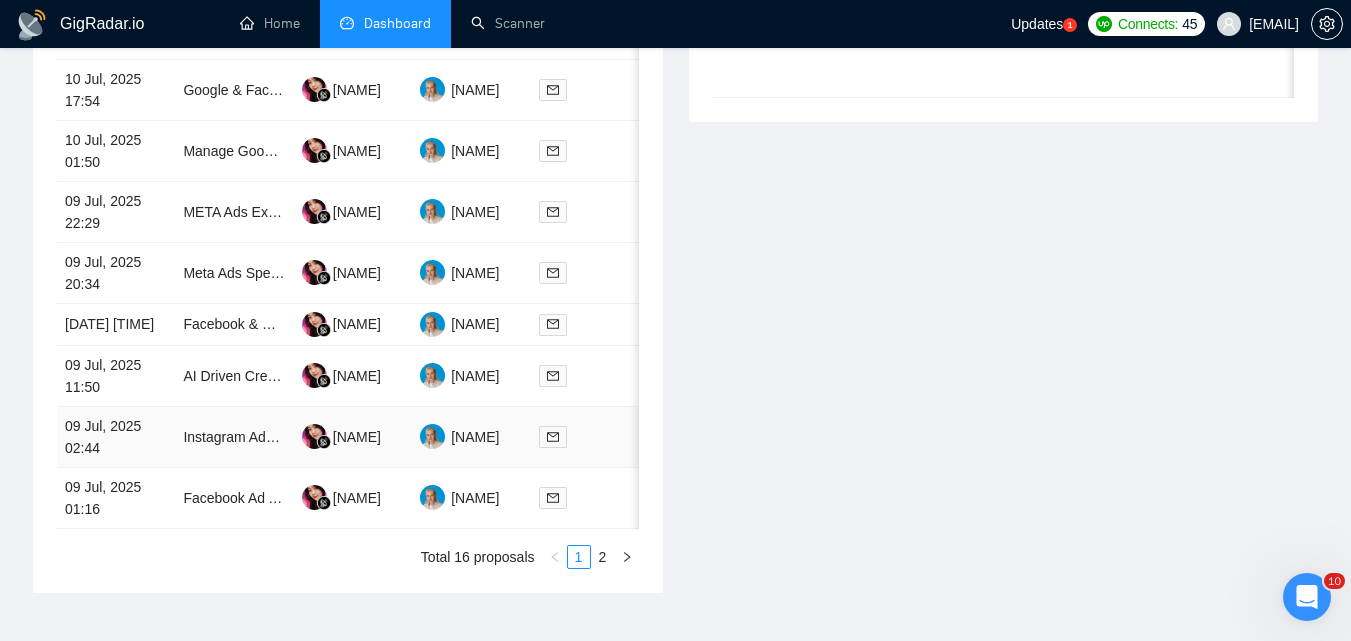 scroll, scrollTop: 971, scrollLeft: 0, axis: vertical 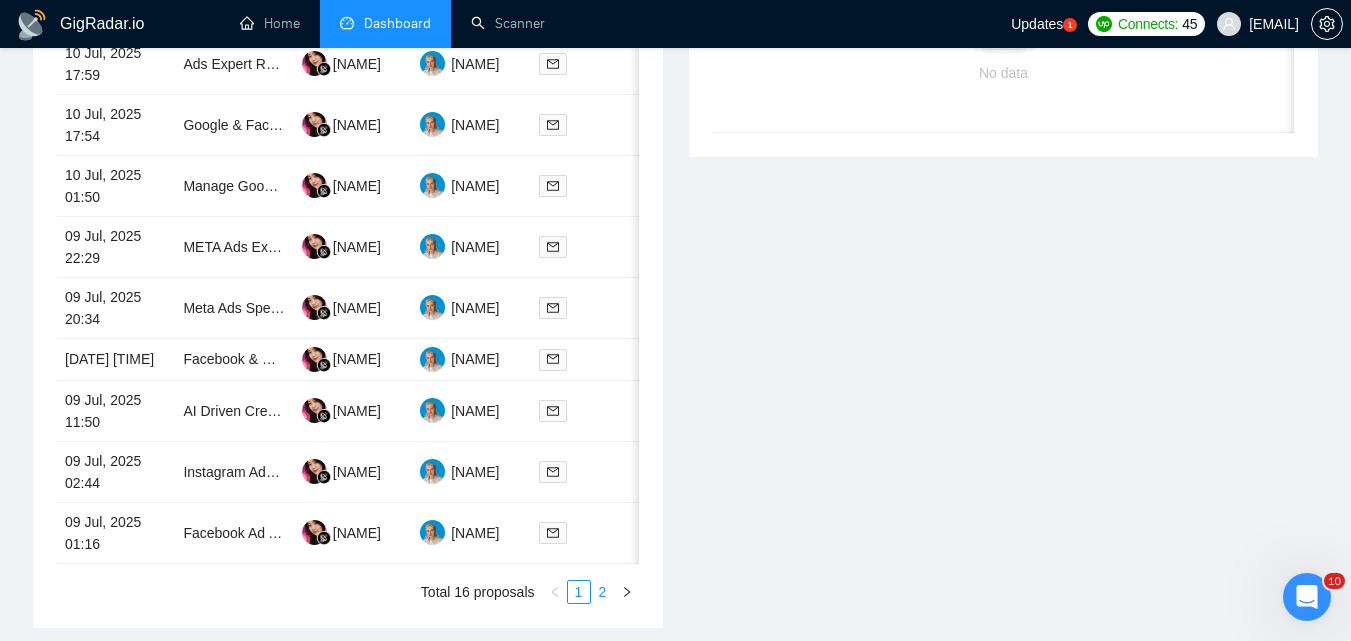 click on "2" at bounding box center (603, 592) 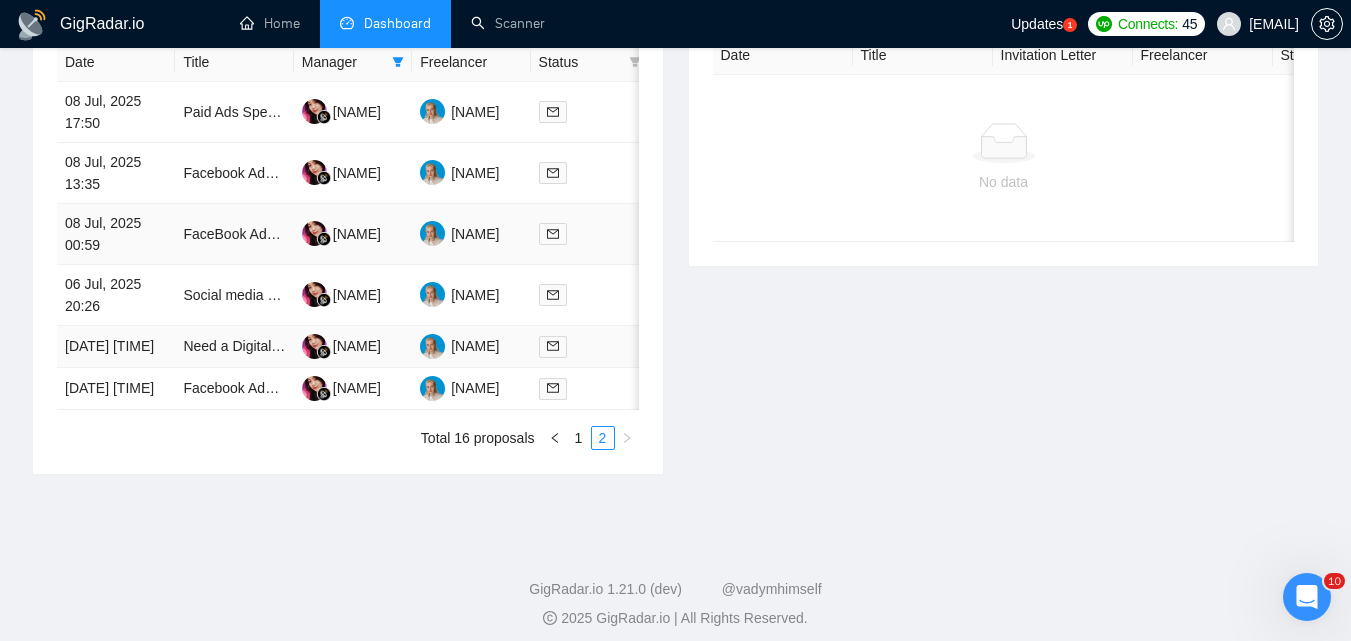 scroll, scrollTop: 827, scrollLeft: 0, axis: vertical 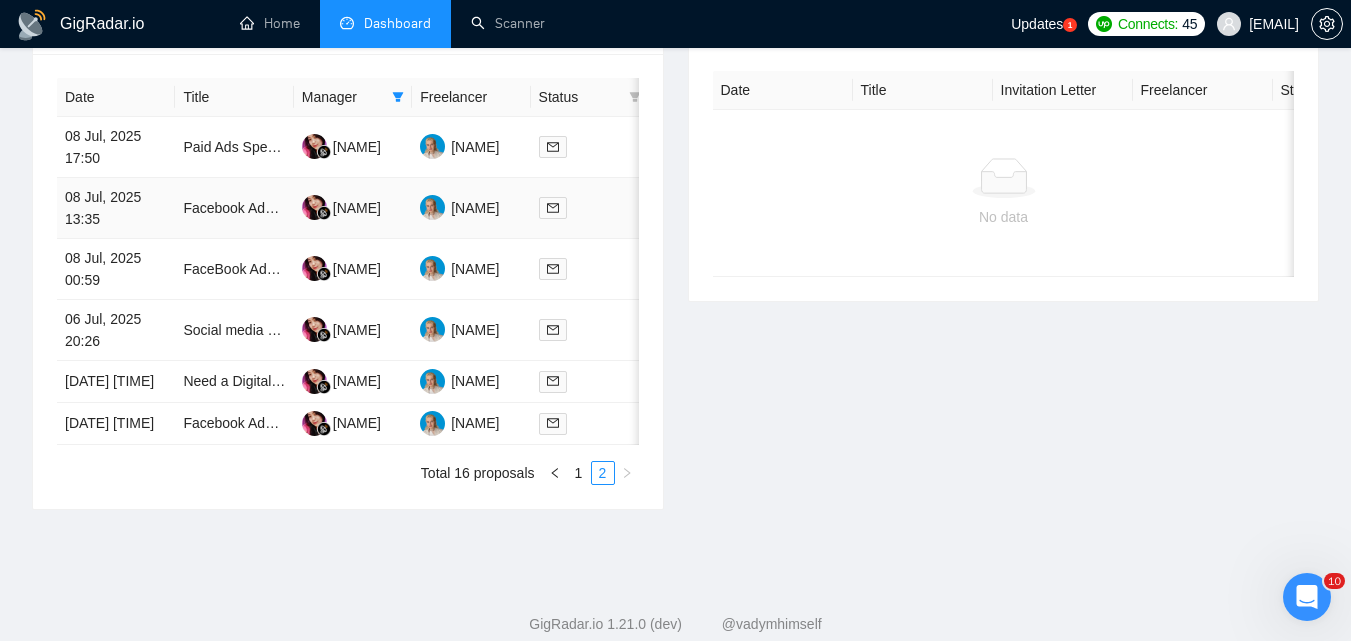 click at bounding box center [590, 207] 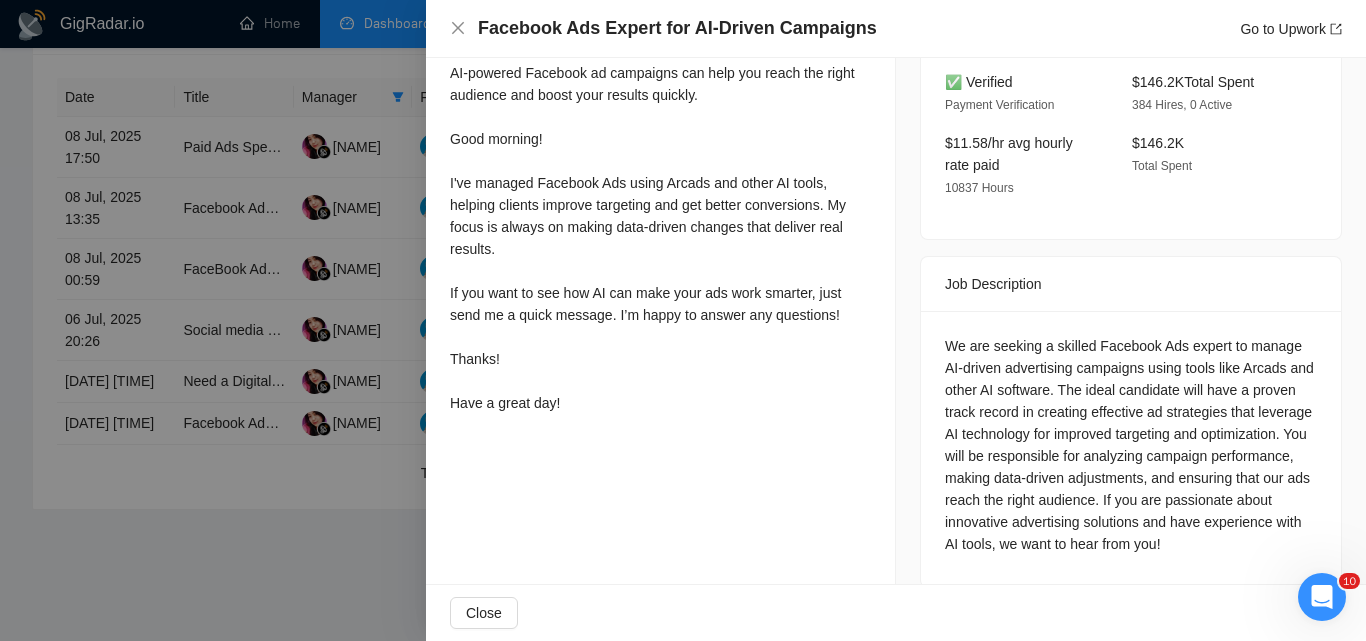 click on "AI-powered Facebook ad campaigns can help you reach the right audience and boost your results quickly.
Good morning!
I've managed Facebook Ads using Arcads and other AI tools, helping clients improve targeting and get better conversions. My focus is always on making data-driven changes that deliver real results.
If you want to see how AI can make your ads work smarter, just send me a quick message. I’m happy to answer any questions!
Thanks!
Have a great day!" at bounding box center (660, 238) 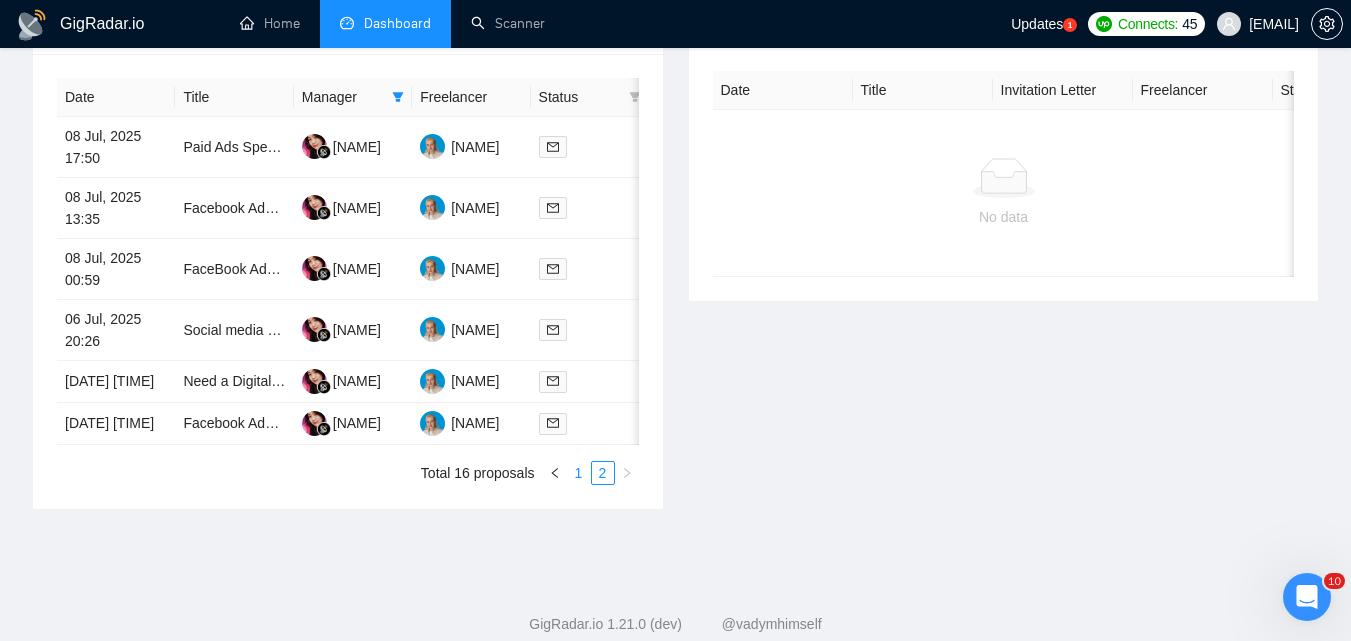 click on "1" at bounding box center [579, 473] 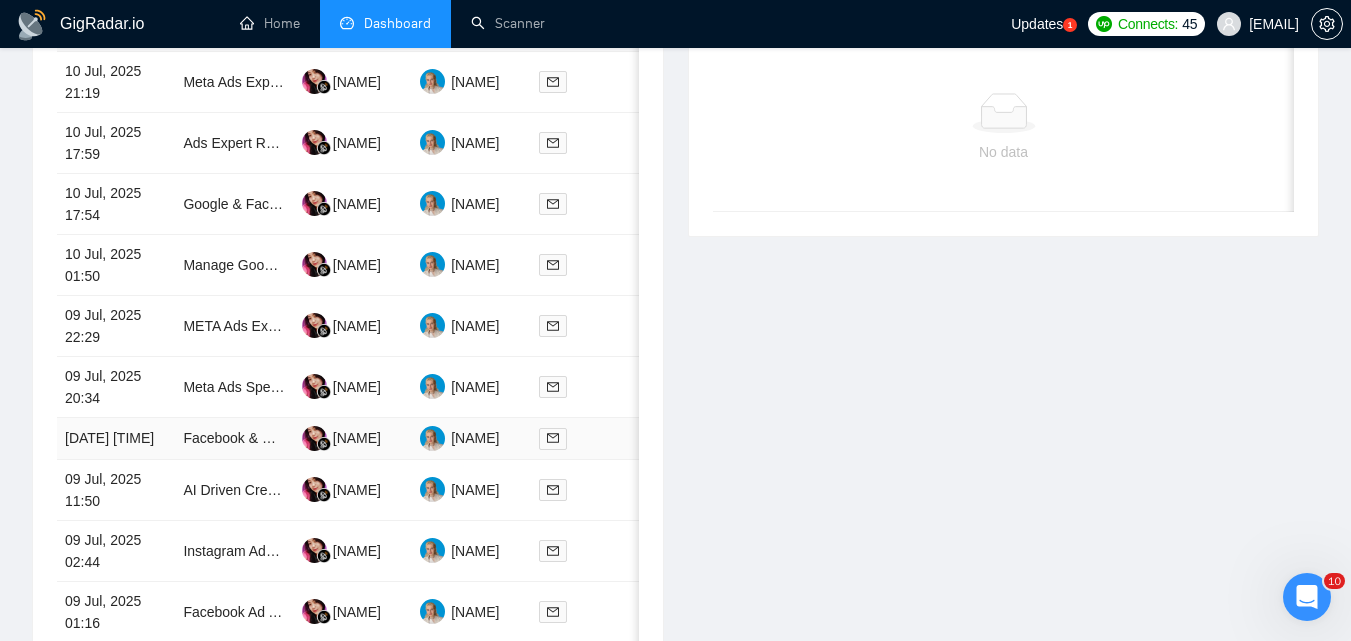 scroll, scrollTop: 927, scrollLeft: 0, axis: vertical 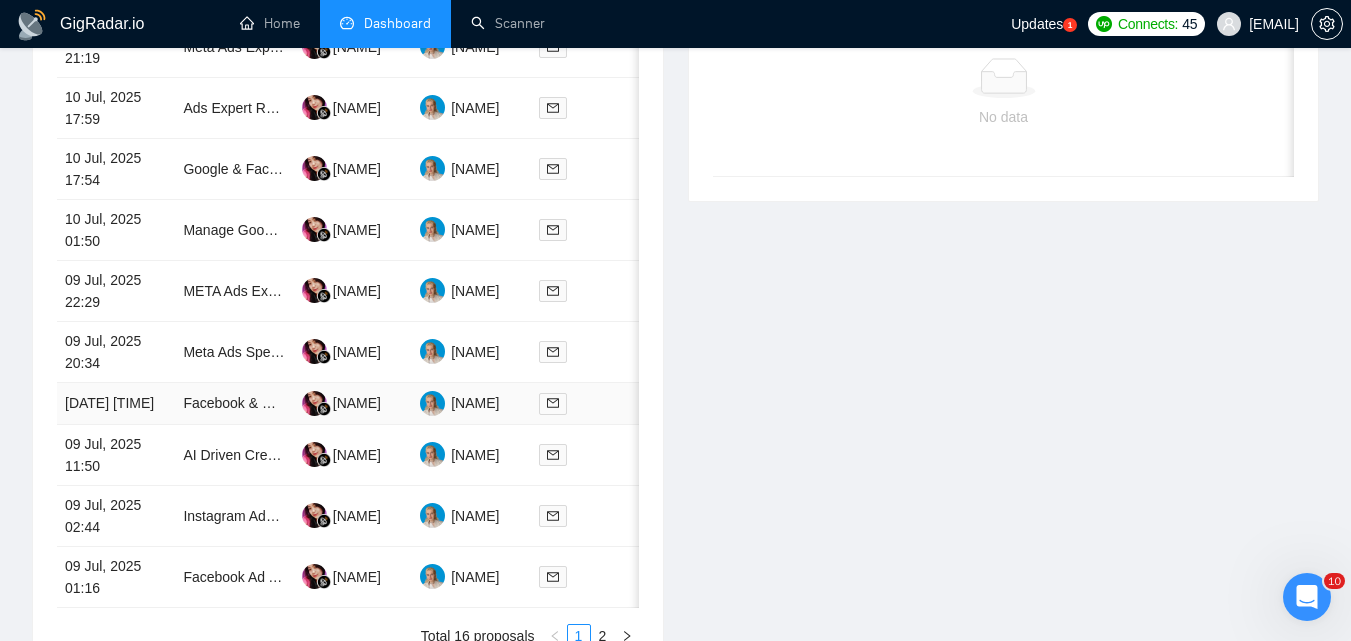 click at bounding box center [590, 403] 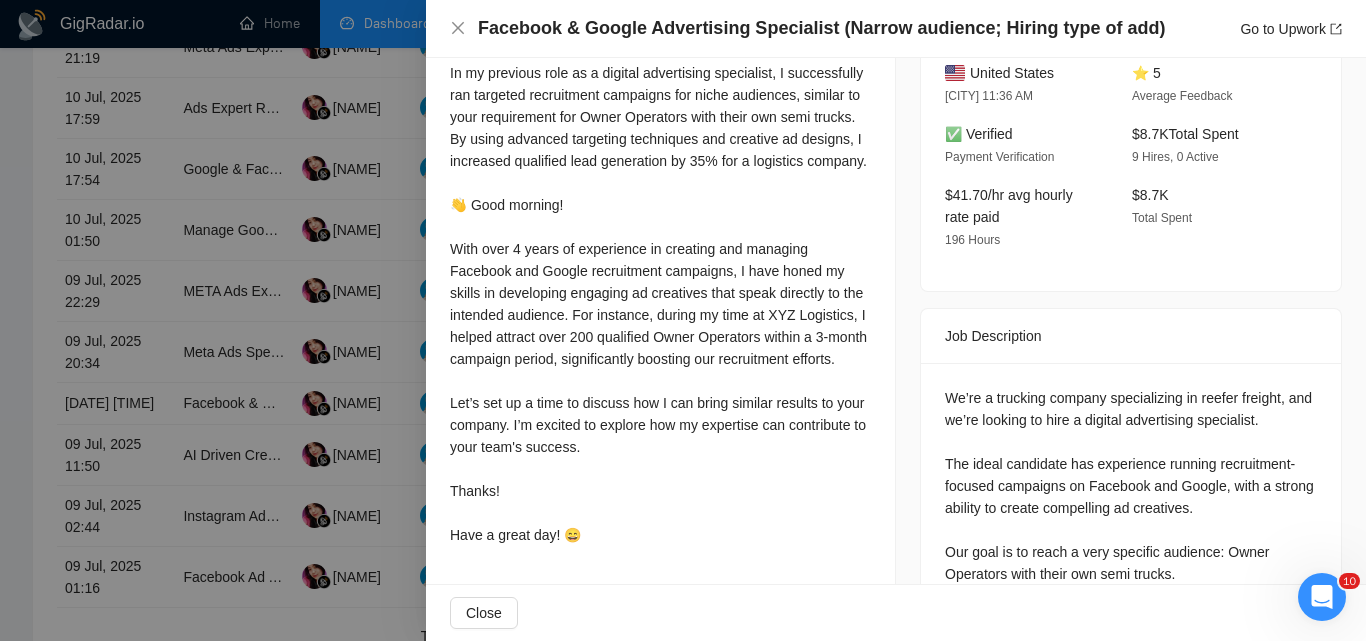 click at bounding box center (683, 320) 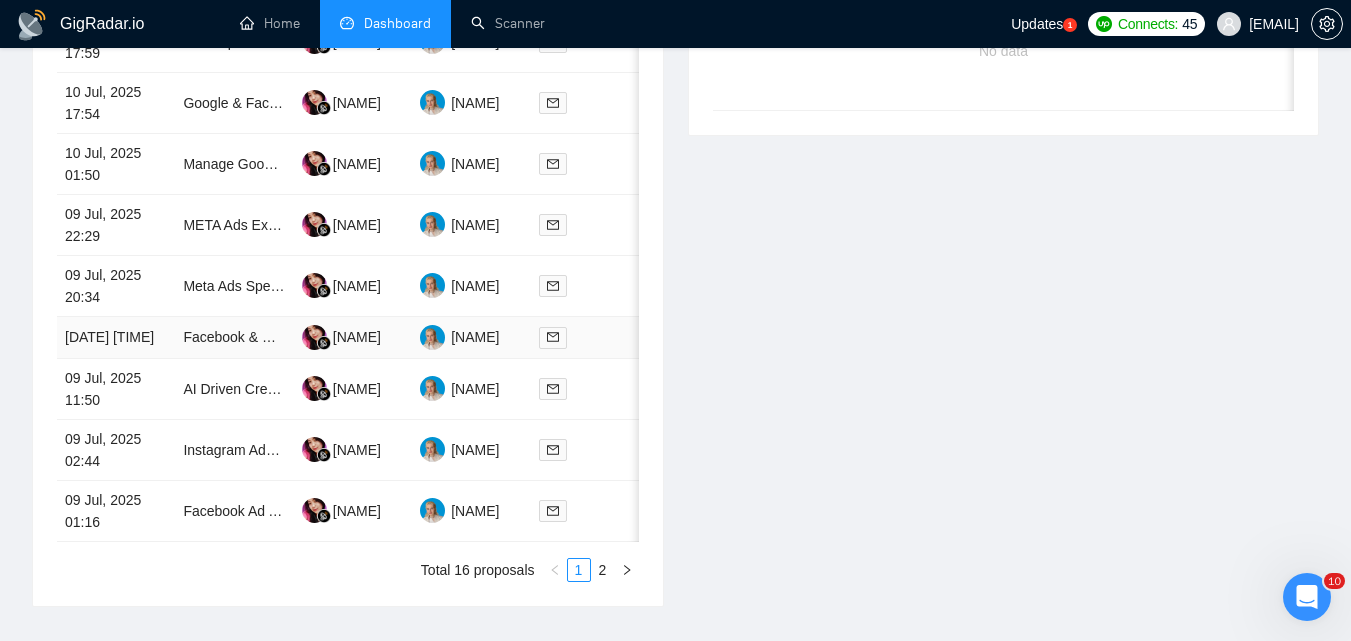 scroll, scrollTop: 1027, scrollLeft: 0, axis: vertical 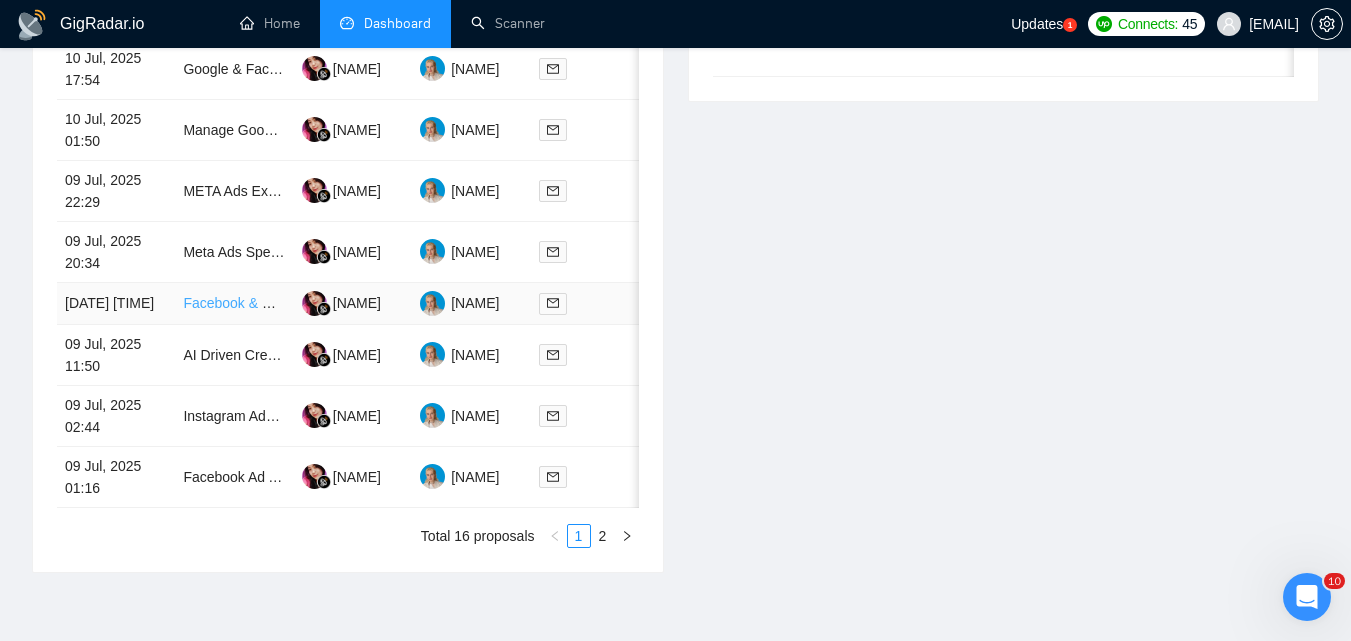 click on "Facebook & Google Advertising Specialist (Narrow audience; Hiring type of add)" at bounding box center (431, 303) 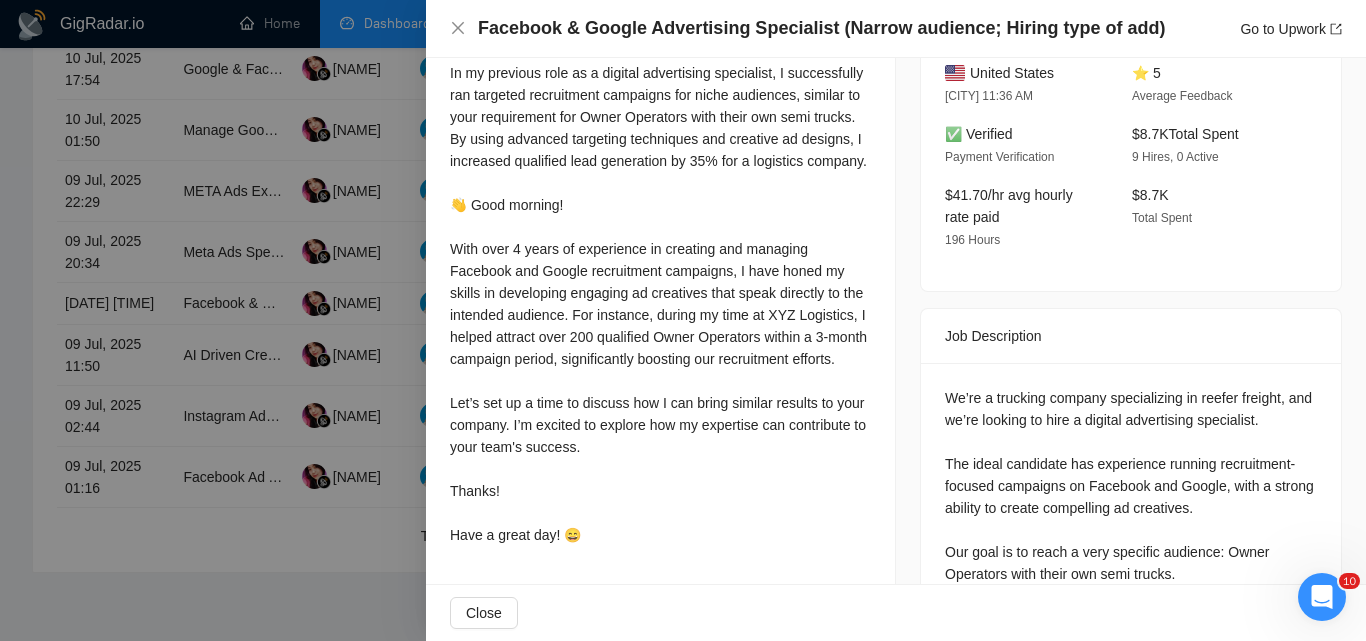 click at bounding box center (683, 320) 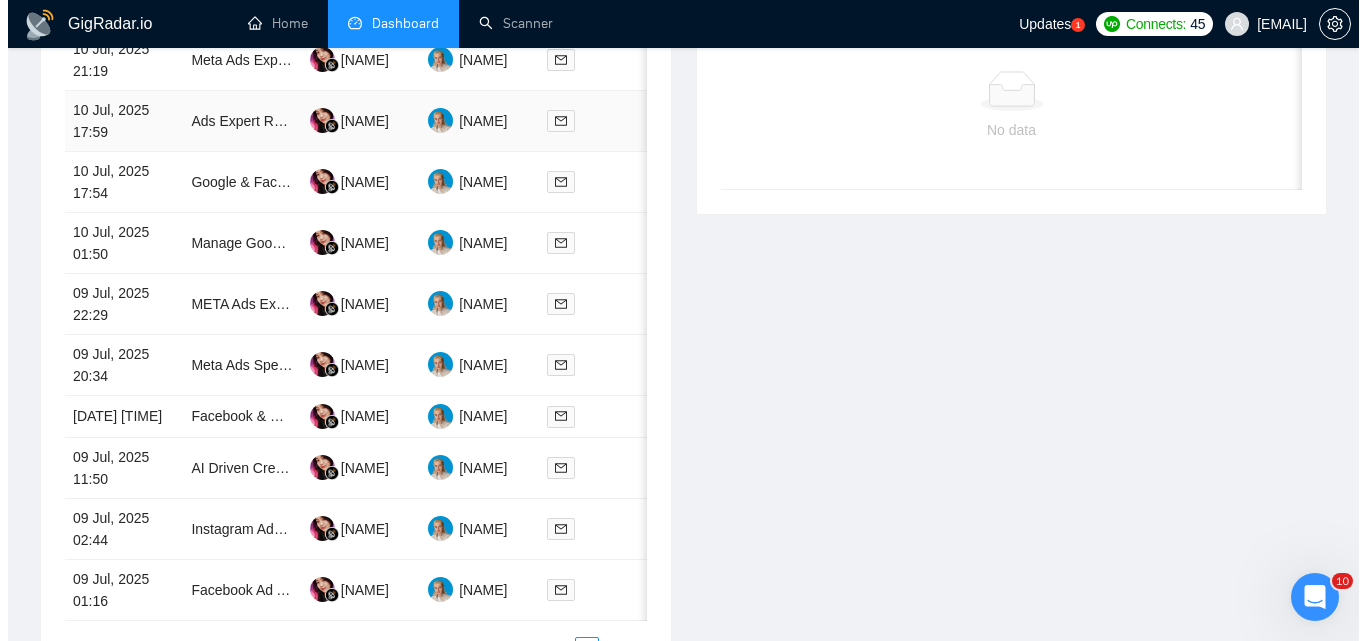 scroll, scrollTop: 827, scrollLeft: 0, axis: vertical 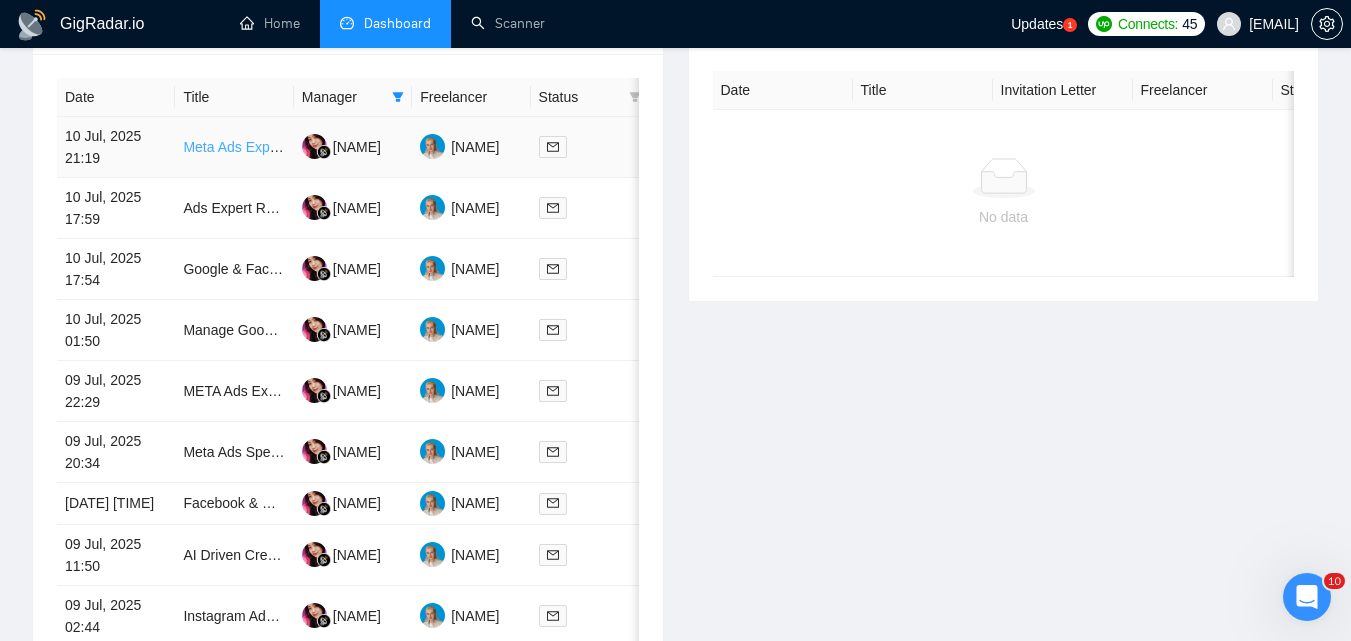 click on "Meta Ads Expert Needed for Audit and Optimization" at bounding box center [343, 147] 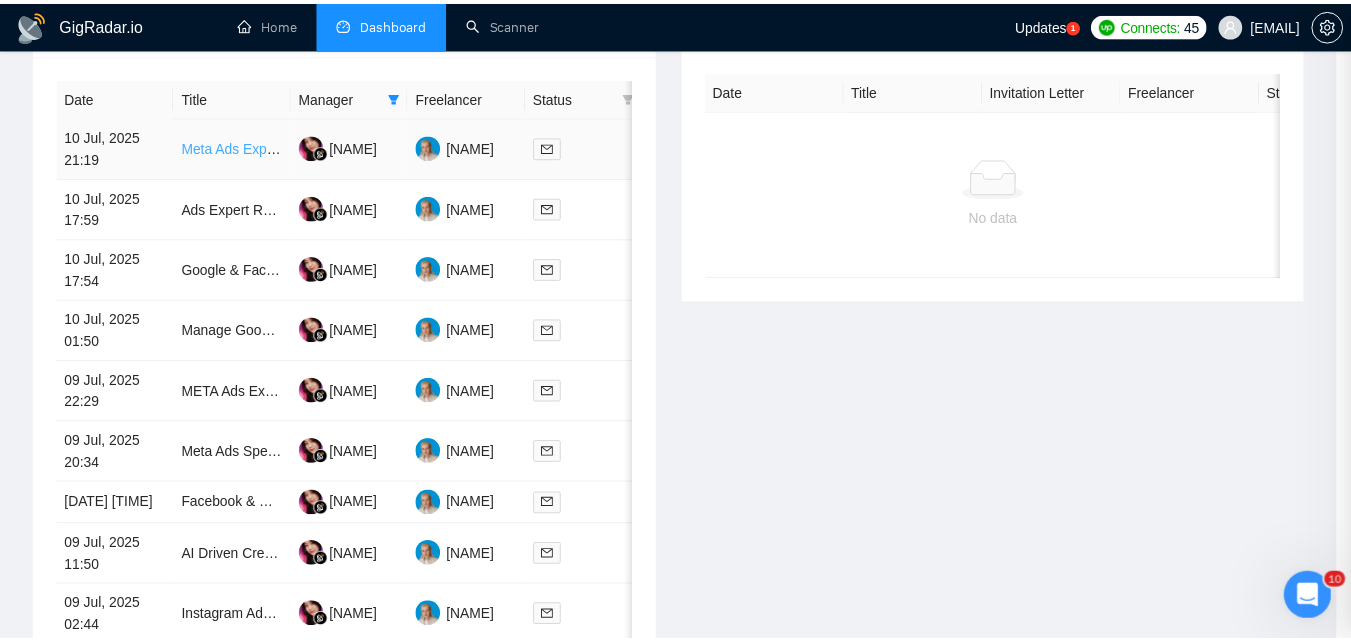 scroll, scrollTop: 570, scrollLeft: 0, axis: vertical 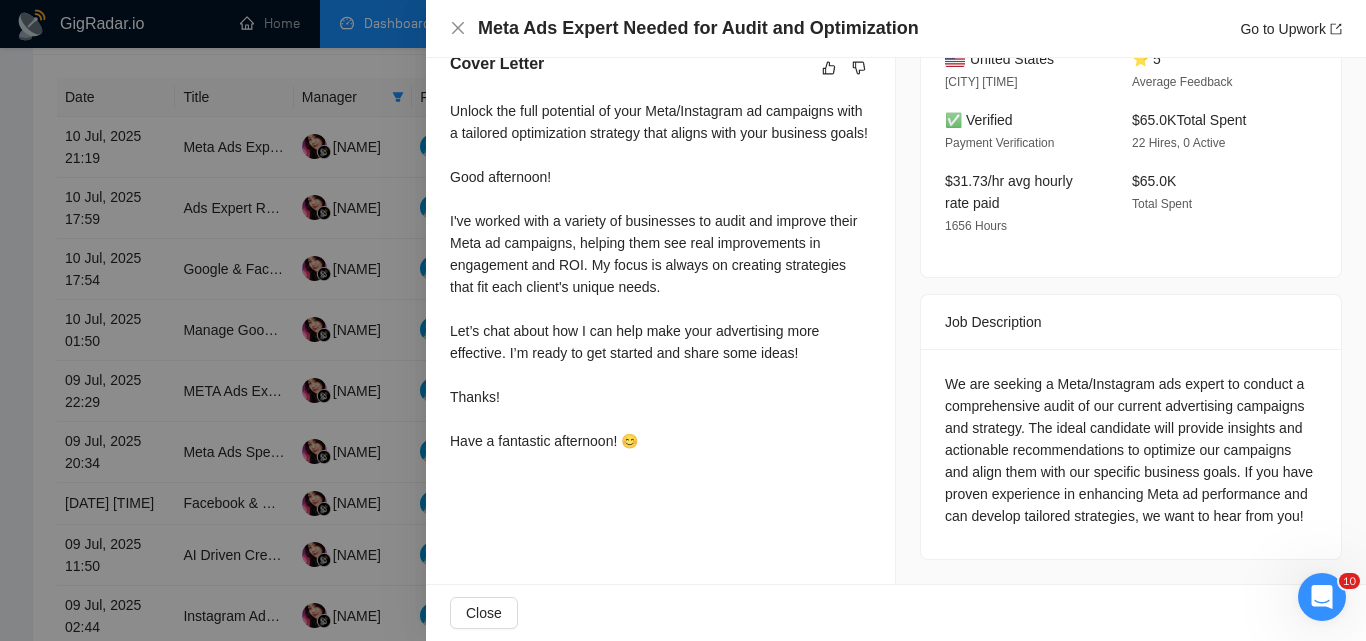 click at bounding box center (683, 320) 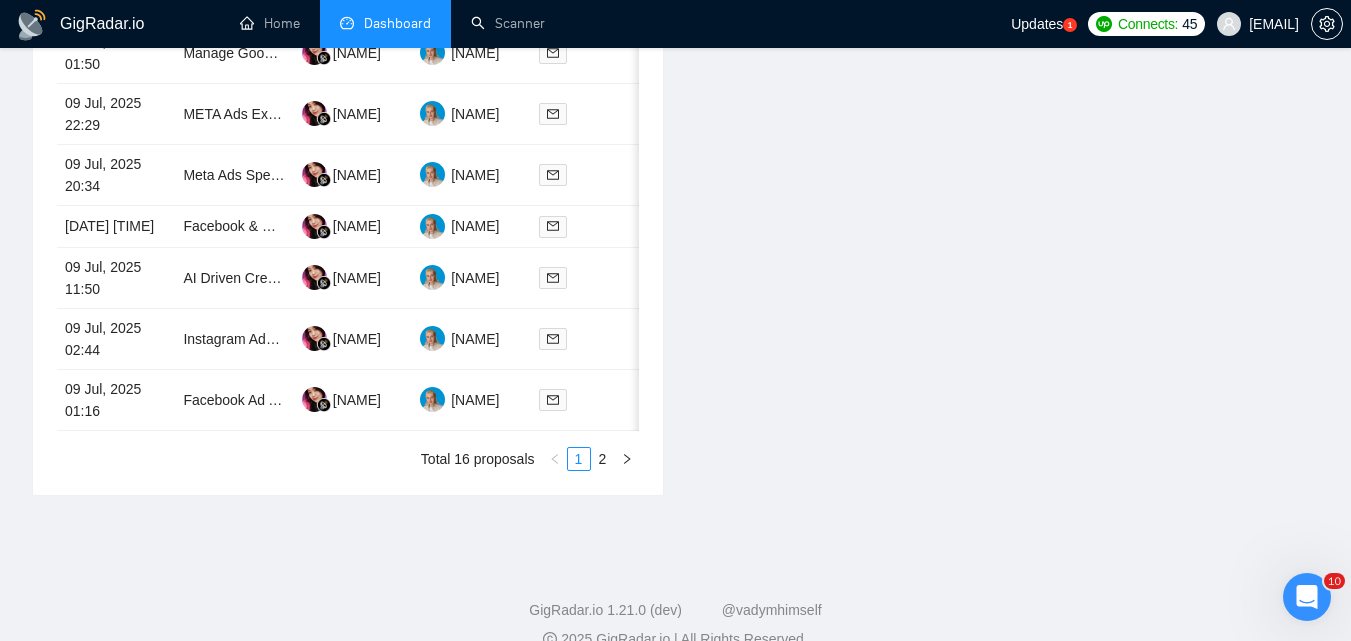 scroll, scrollTop: 1127, scrollLeft: 0, axis: vertical 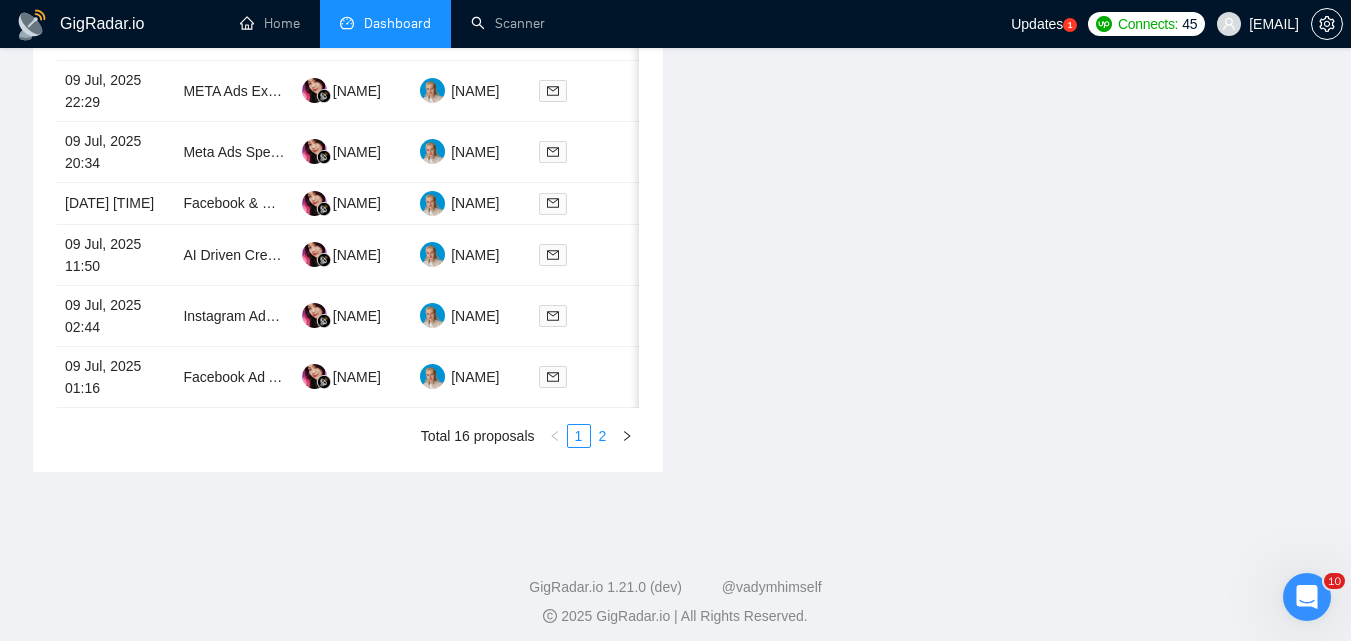 drag, startPoint x: 589, startPoint y: 482, endPoint x: 601, endPoint y: 481, distance: 12.0415945 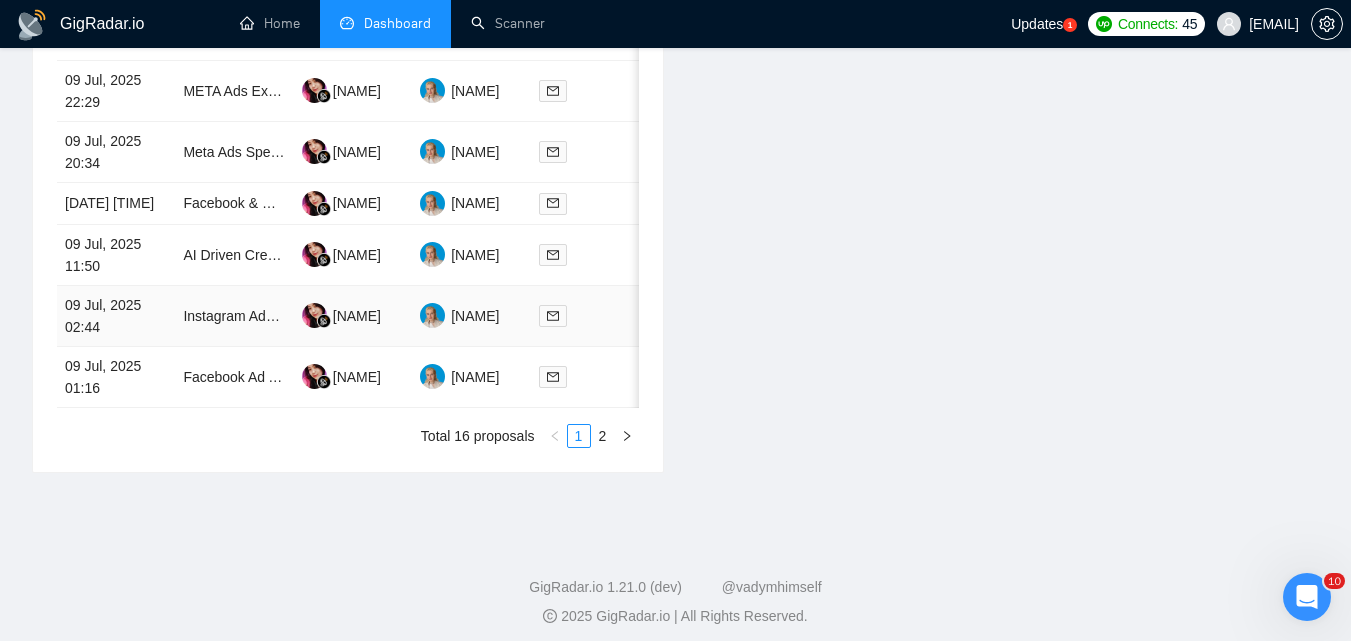 click on "2" at bounding box center (603, 436) 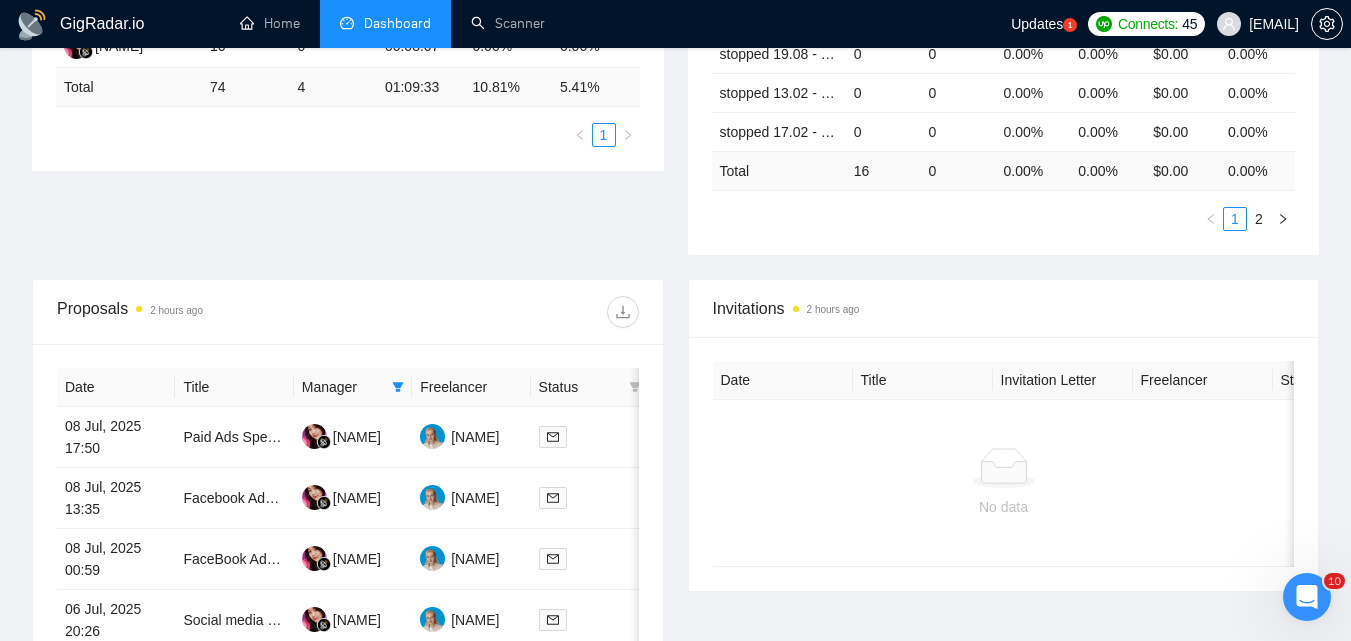 scroll, scrollTop: 527, scrollLeft: 0, axis: vertical 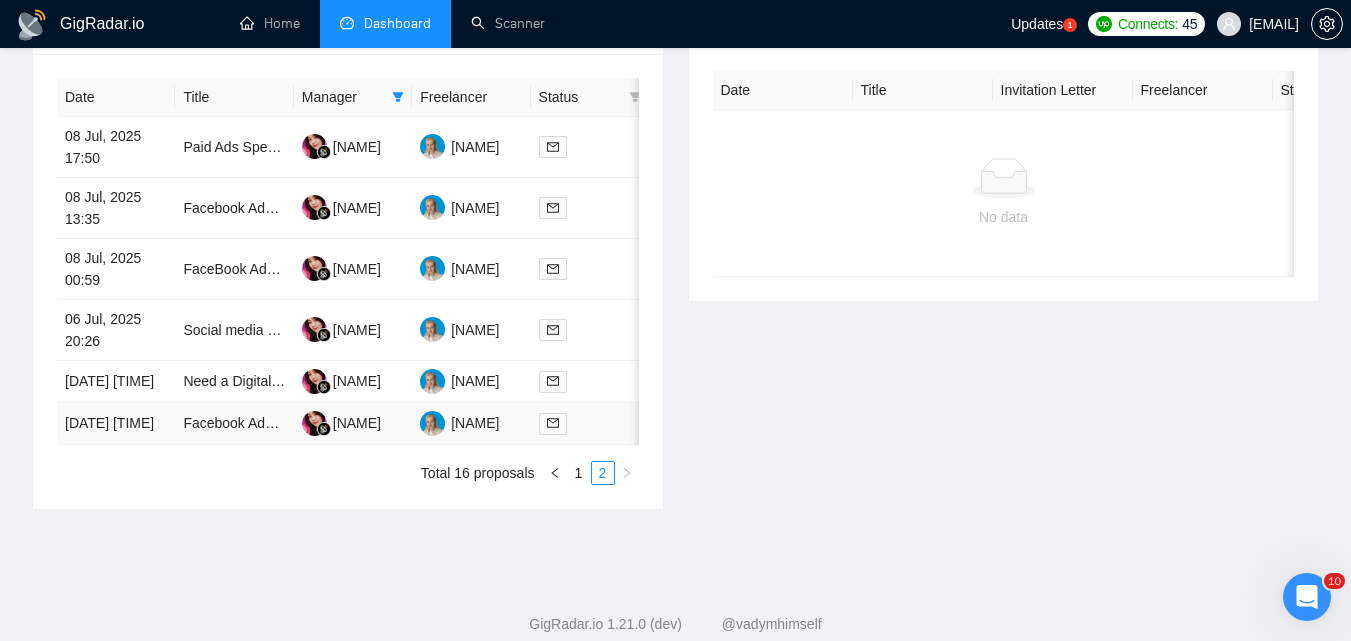 click at bounding box center [590, 424] 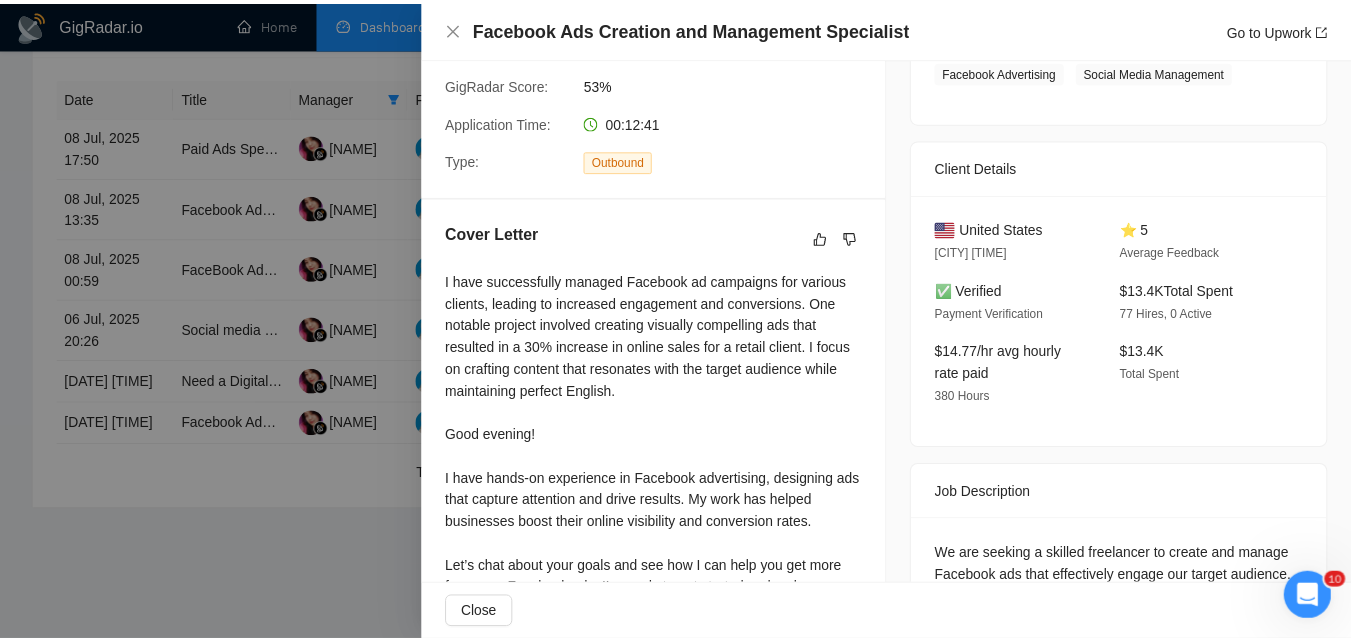 scroll, scrollTop: 314, scrollLeft: 0, axis: vertical 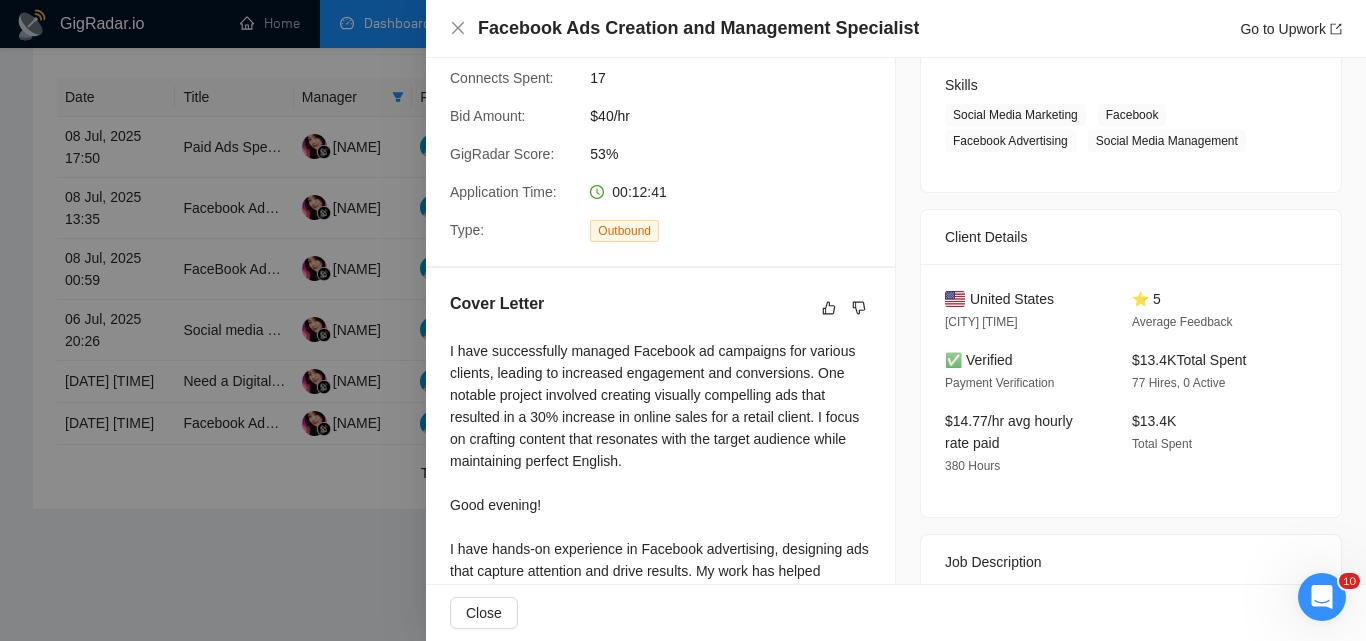 click at bounding box center (683, 320) 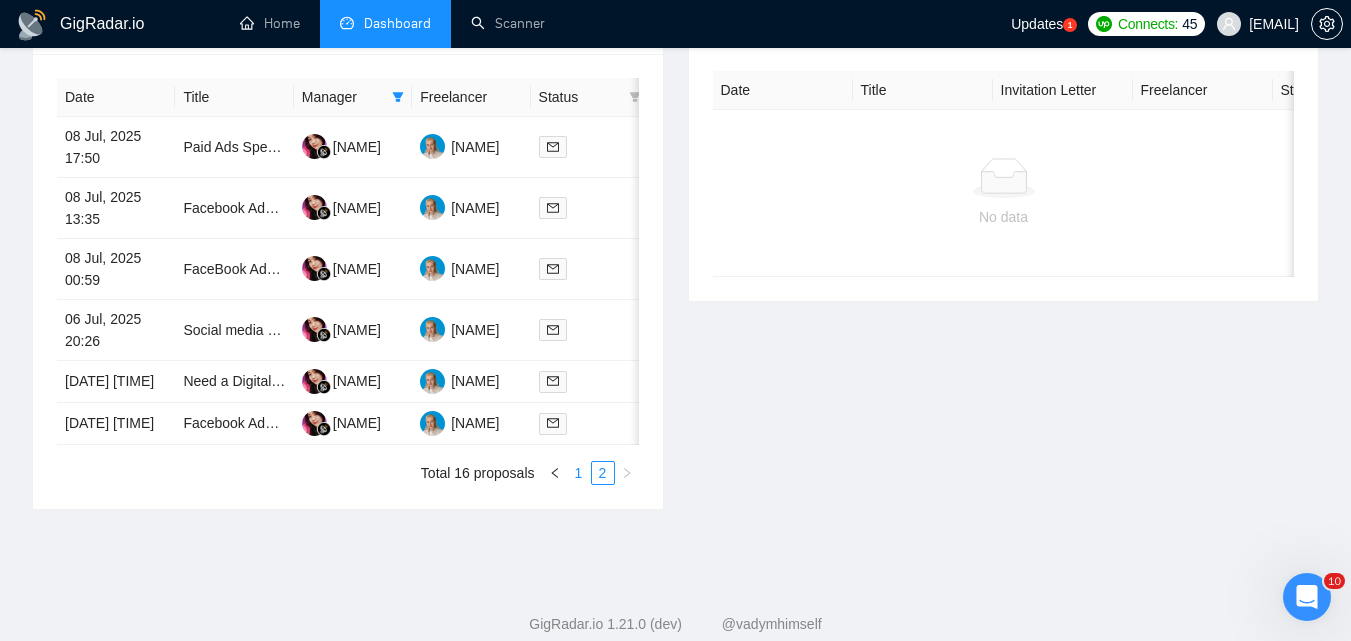click on "1" at bounding box center [579, 473] 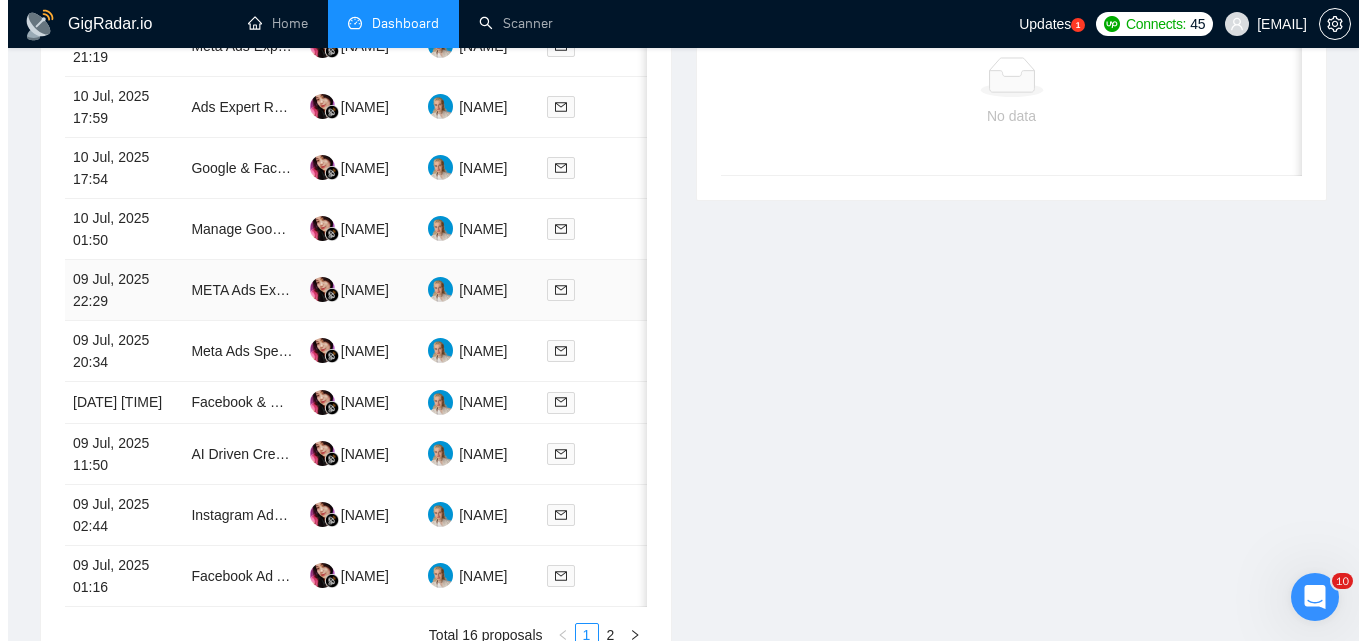 scroll, scrollTop: 1027, scrollLeft: 0, axis: vertical 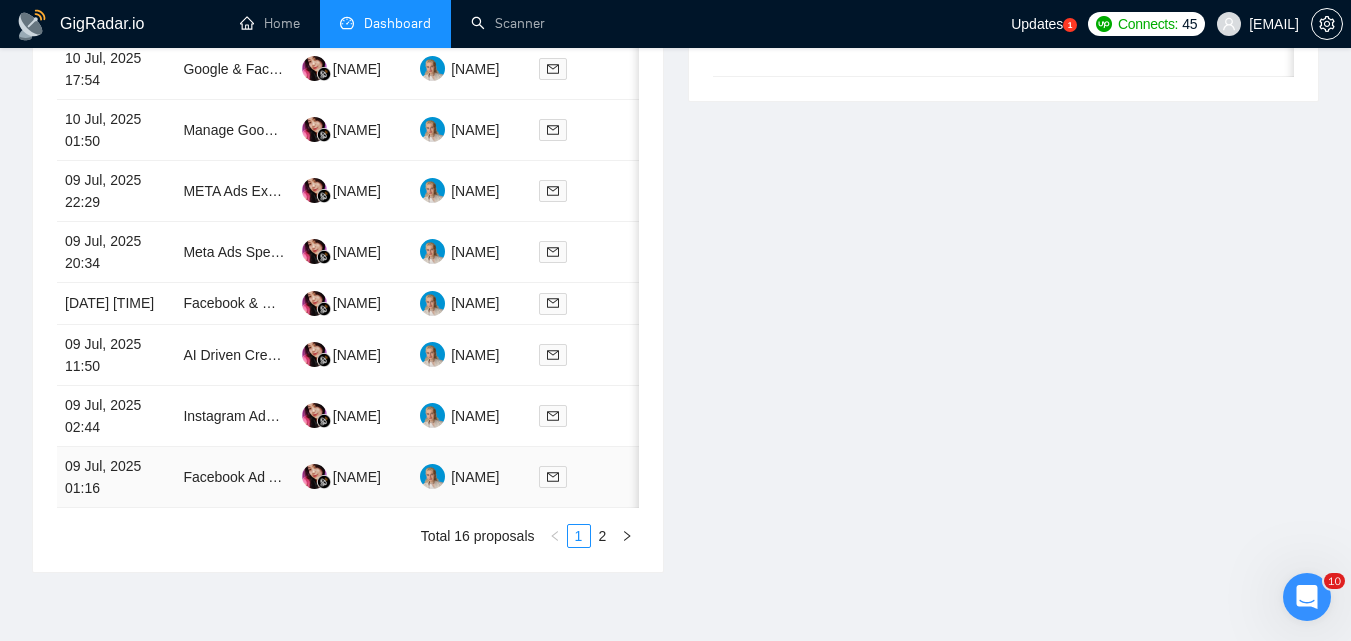 click at bounding box center [590, 476] 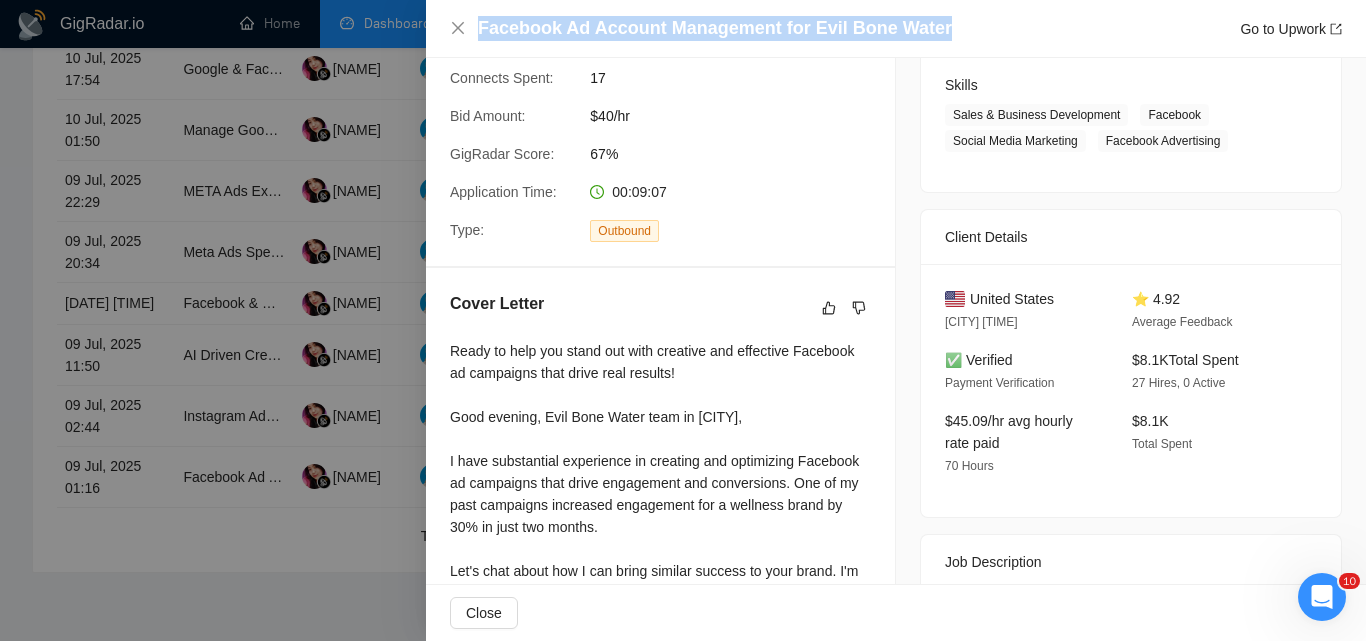 drag, startPoint x: 479, startPoint y: 20, endPoint x: 931, endPoint y: 30, distance: 452.1106 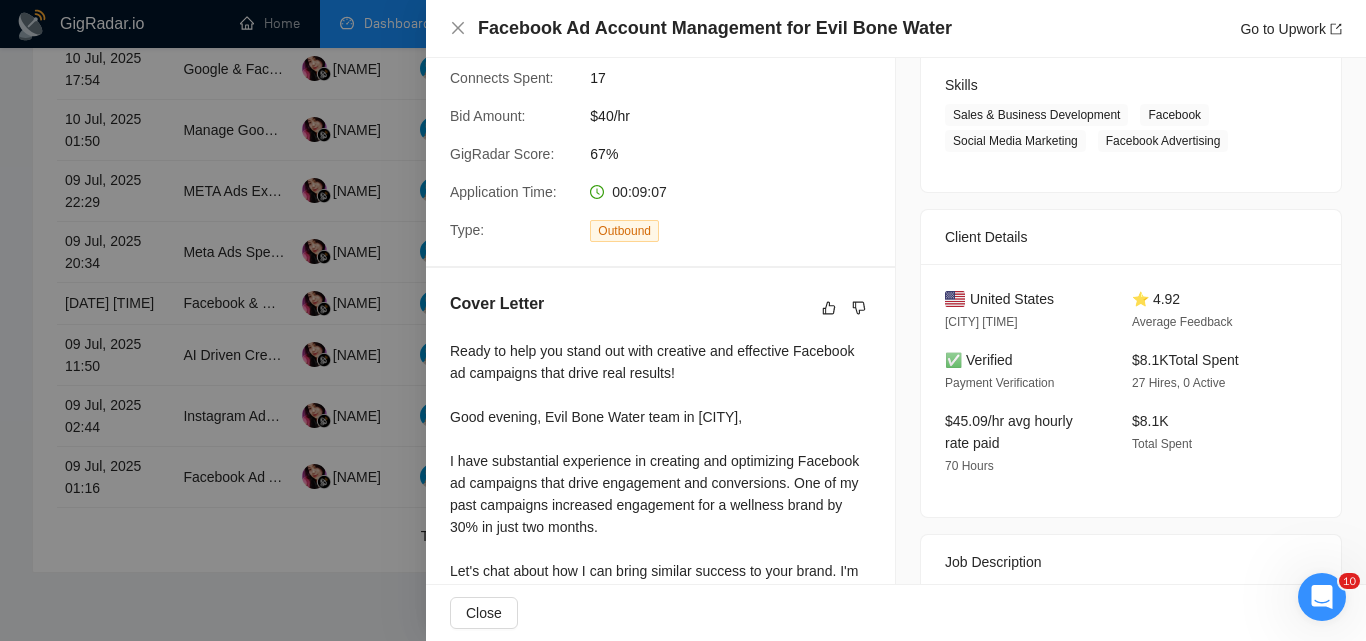 drag, startPoint x: 914, startPoint y: 30, endPoint x: 543, endPoint y: 361, distance: 497.19412 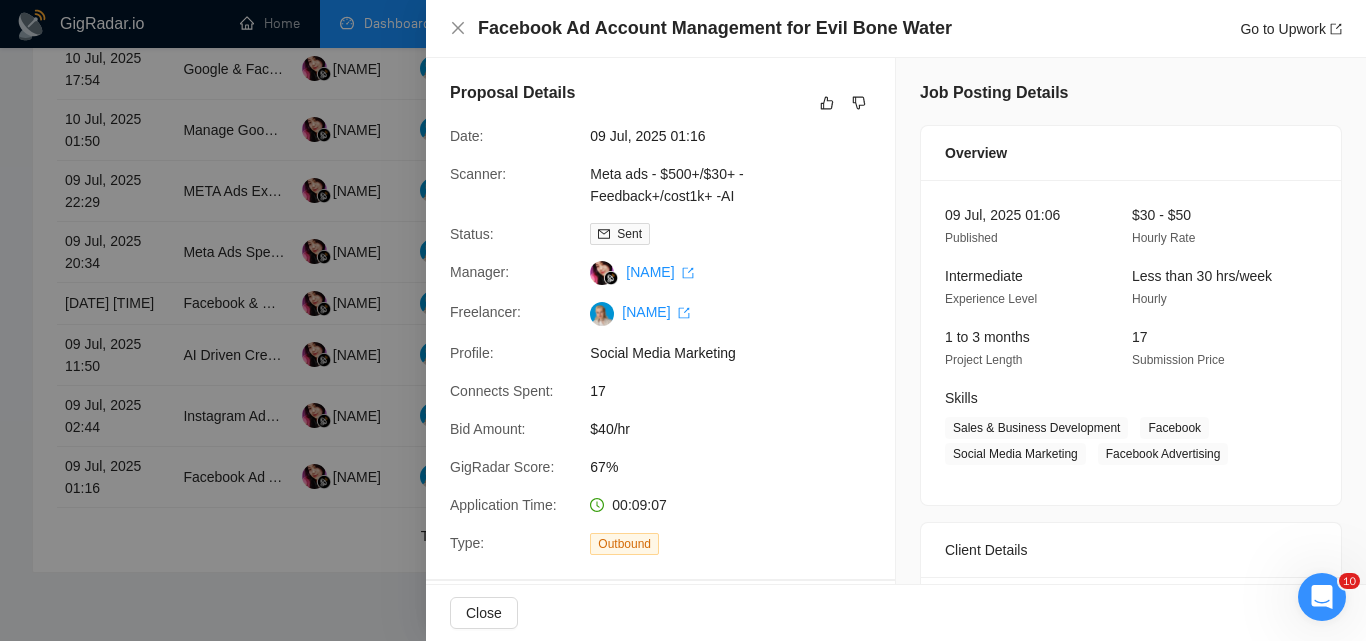 scroll, scrollTop: 0, scrollLeft: 0, axis: both 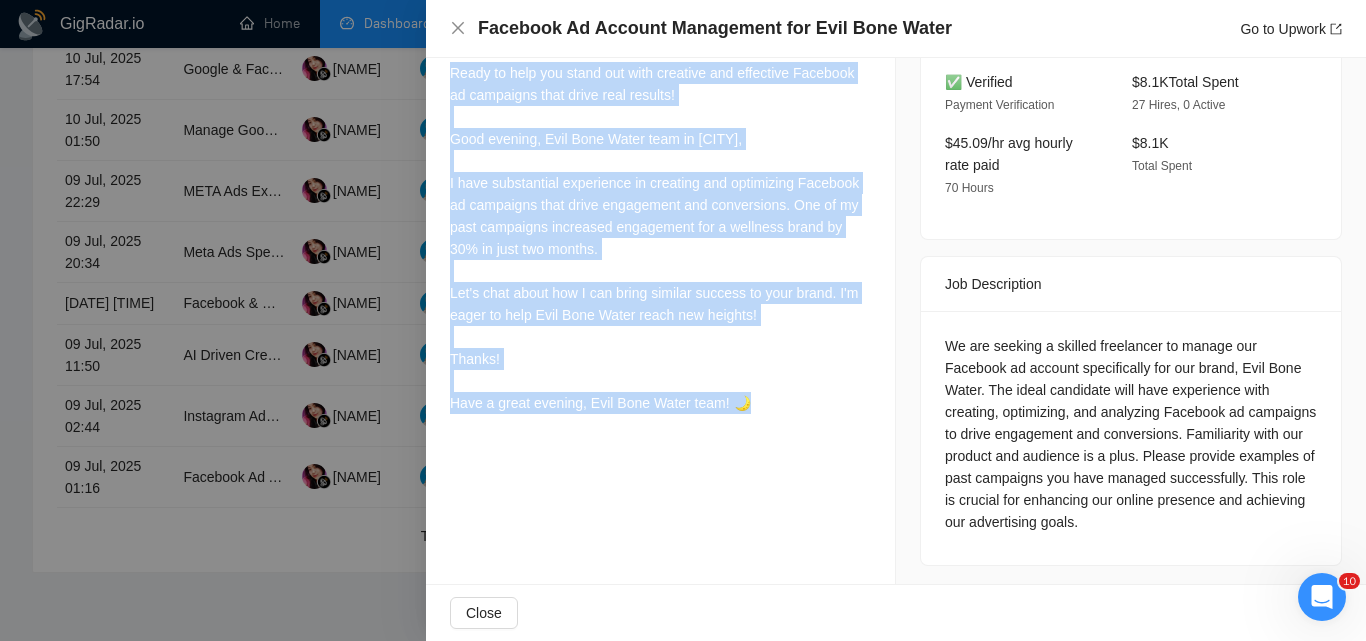 drag, startPoint x: 447, startPoint y: 279, endPoint x: 758, endPoint y: 407, distance: 336.31088 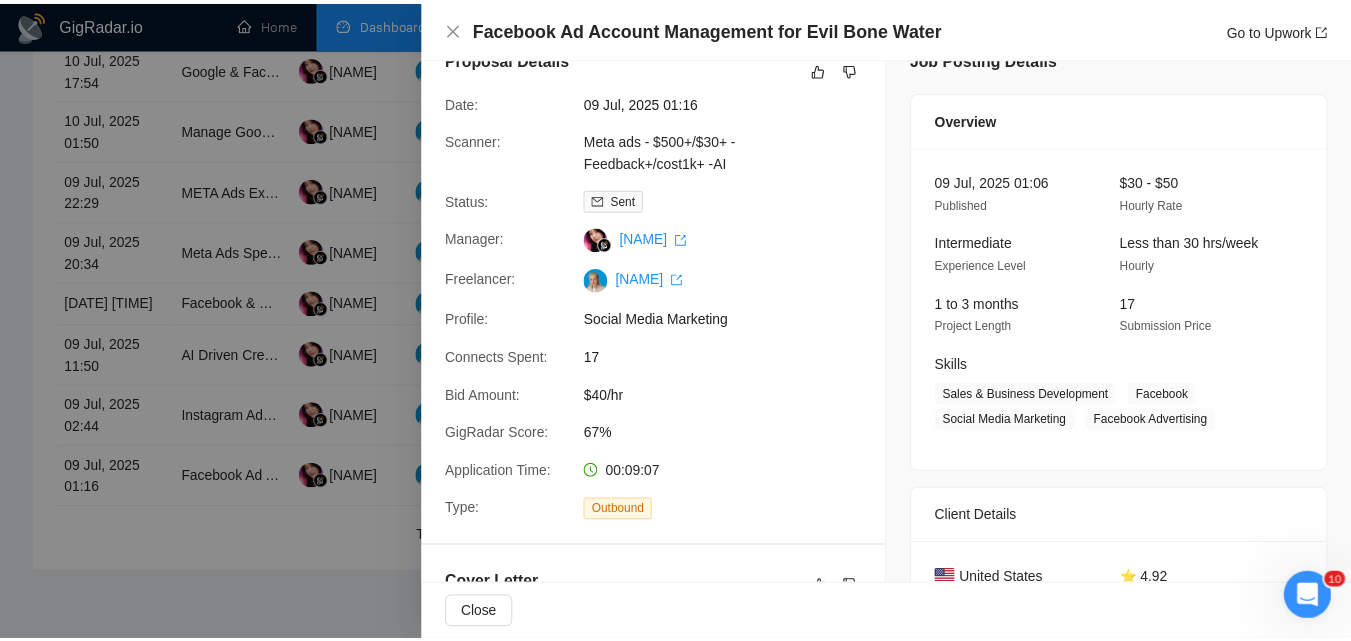 scroll, scrollTop: 0, scrollLeft: 0, axis: both 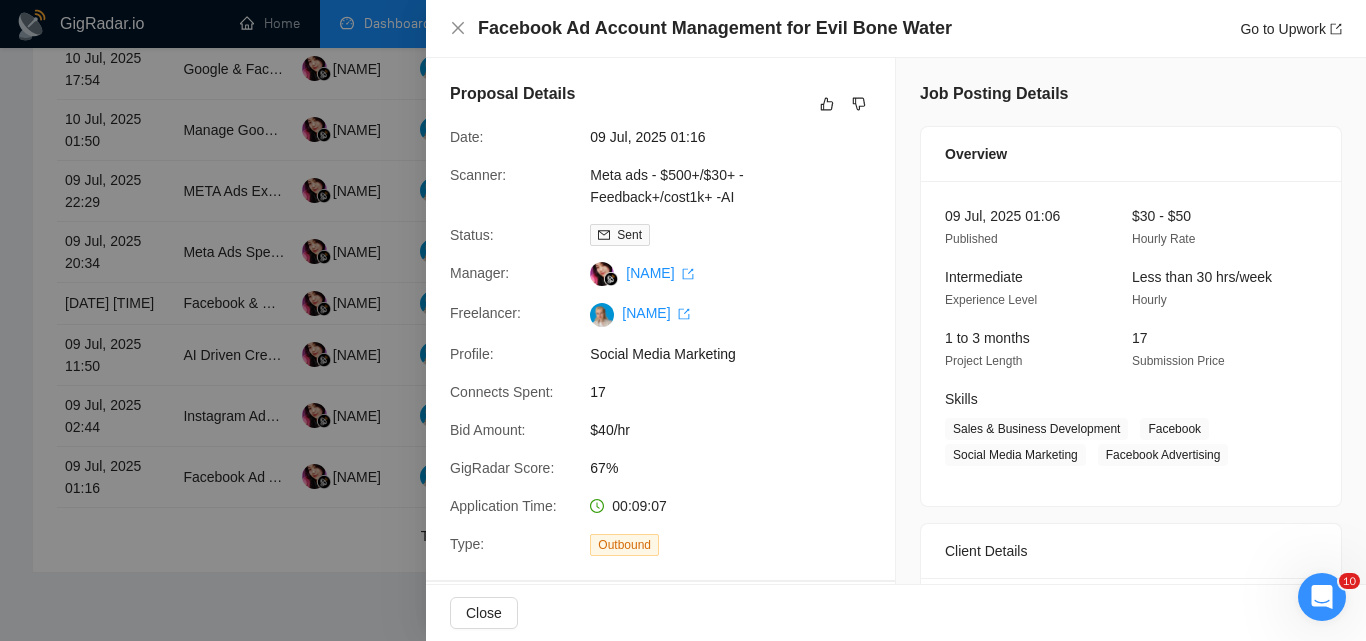 click at bounding box center [683, 320] 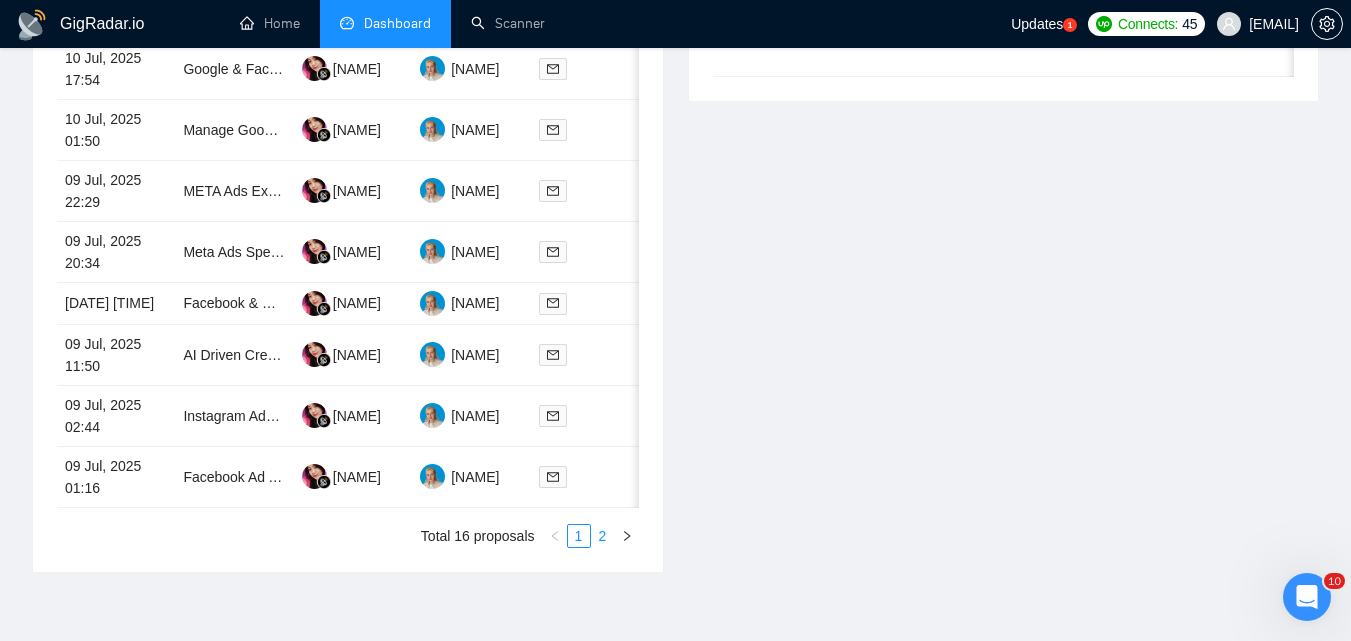 click on "2" at bounding box center [603, 536] 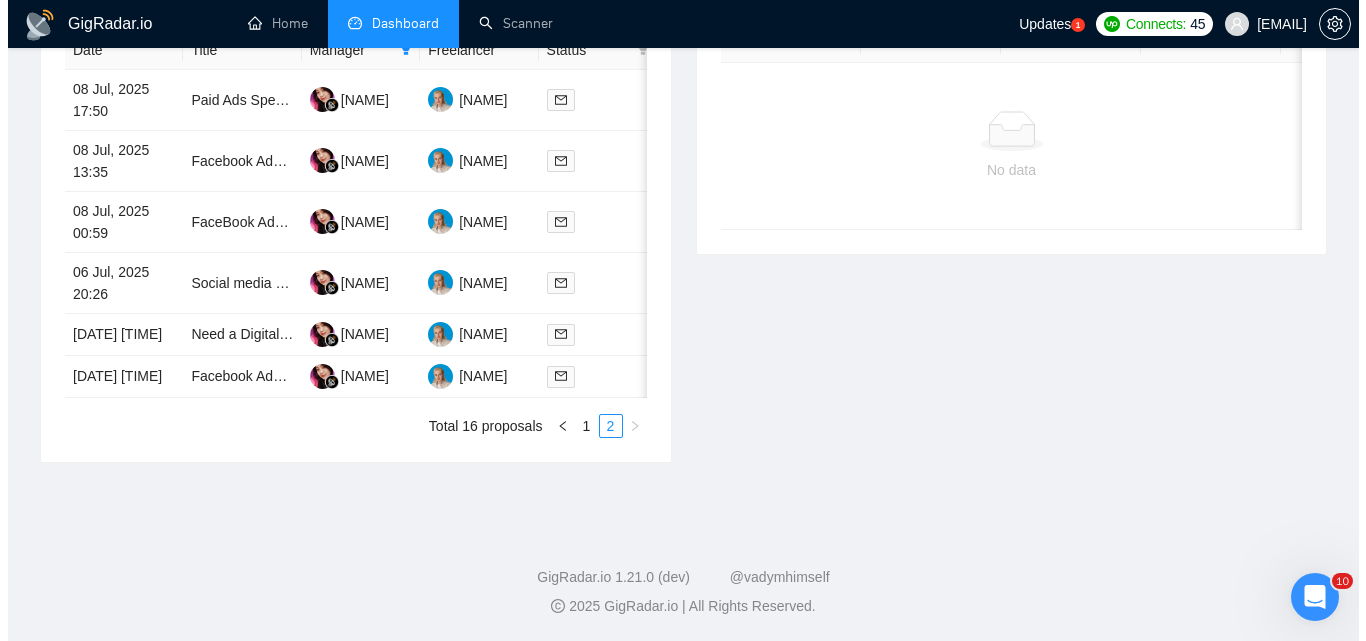 scroll, scrollTop: 927, scrollLeft: 0, axis: vertical 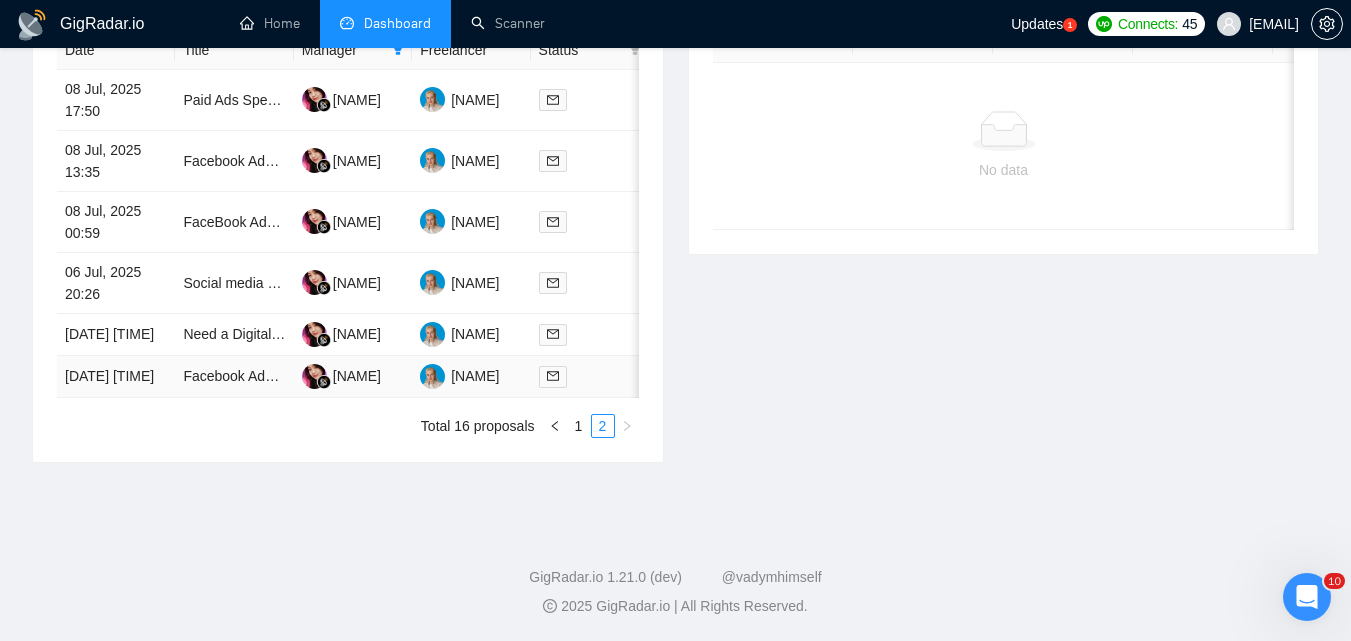 click at bounding box center (590, 377) 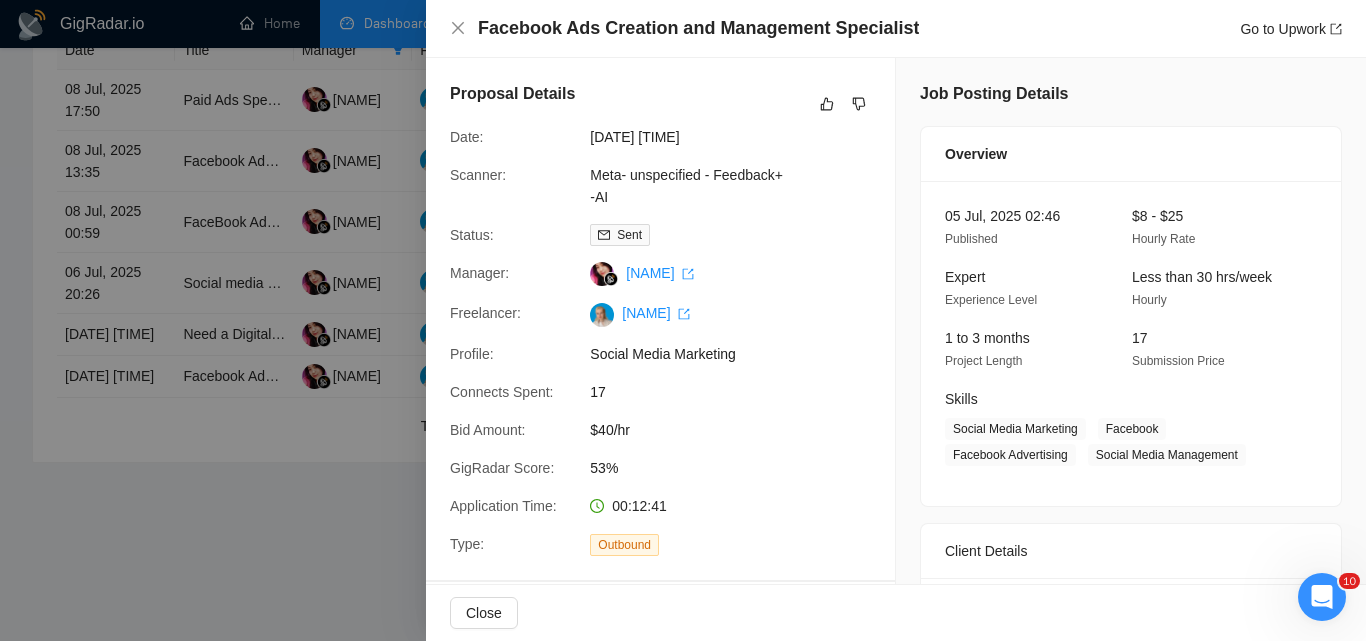click at bounding box center [683, 320] 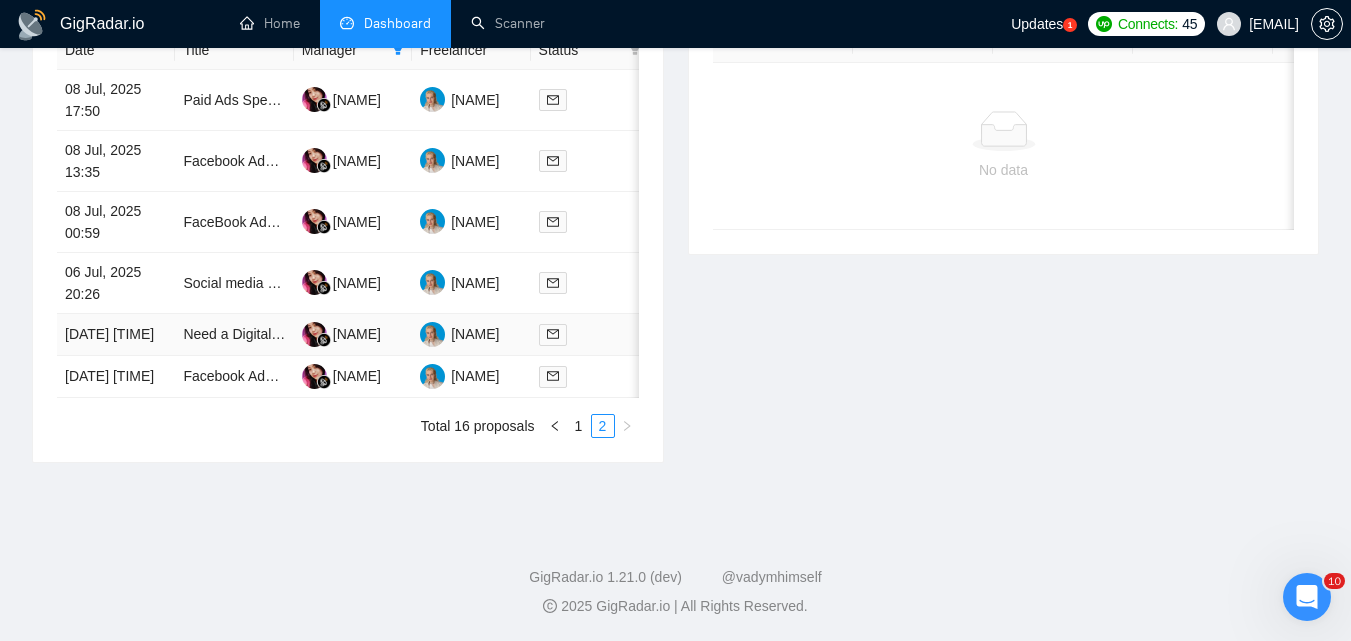 click at bounding box center [590, 334] 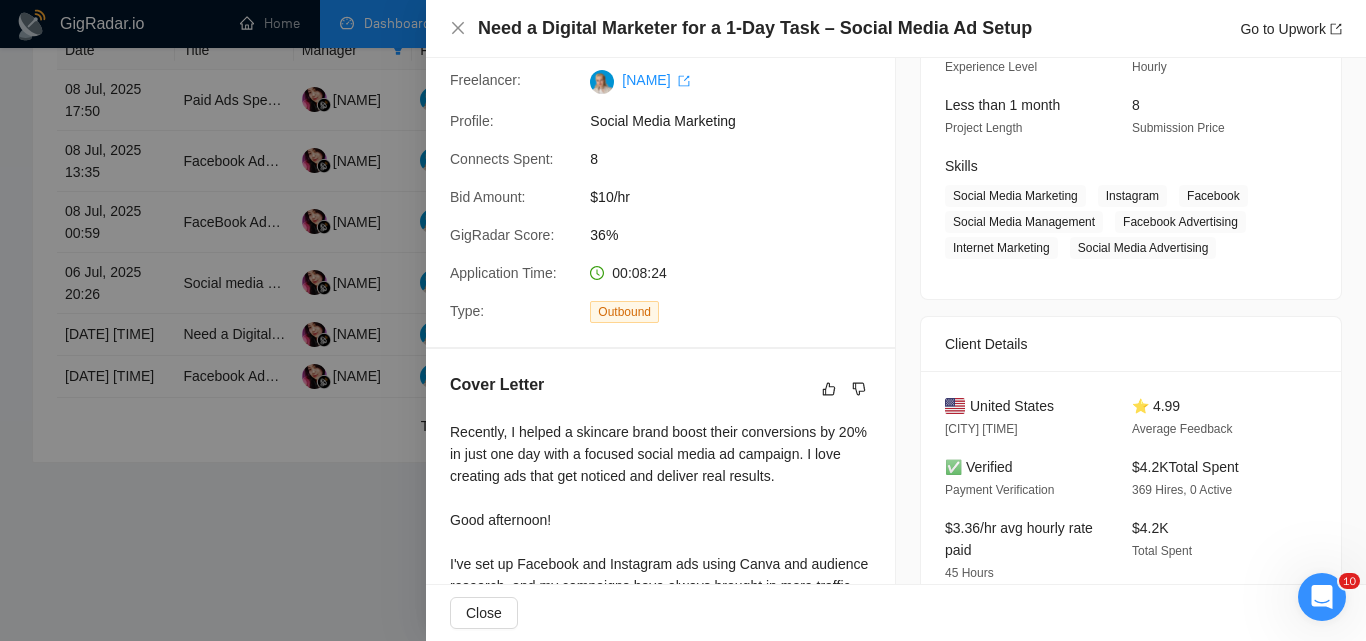 scroll, scrollTop: 500, scrollLeft: 0, axis: vertical 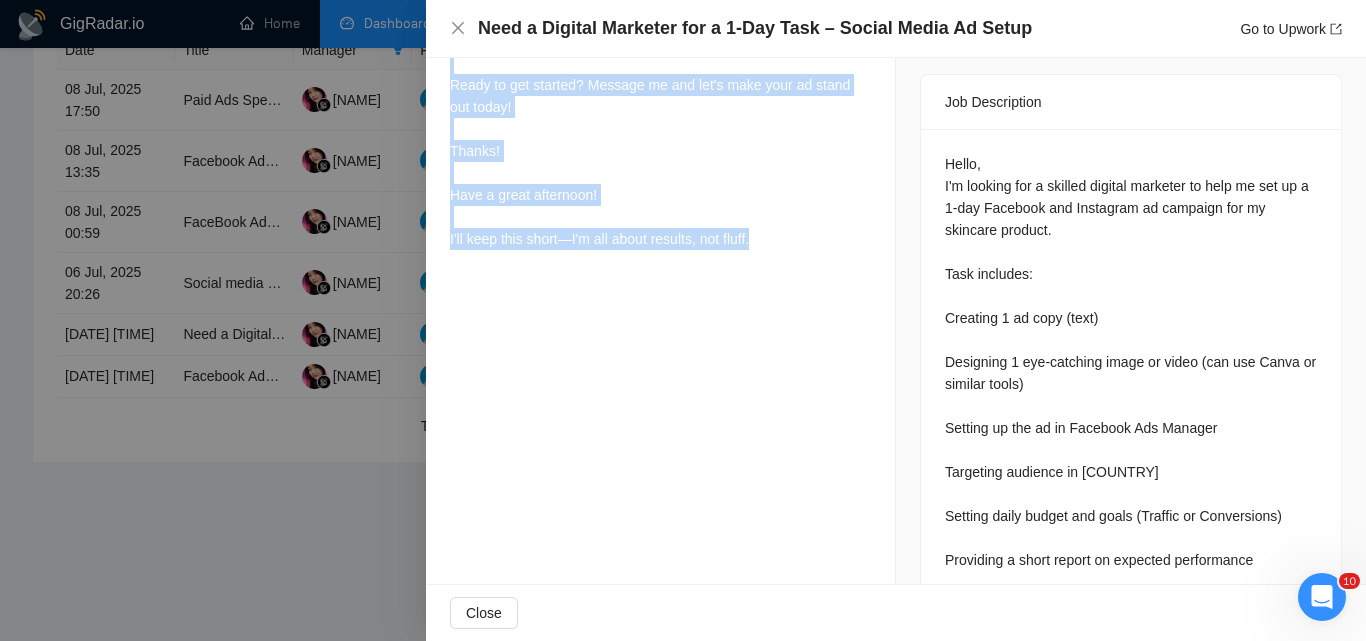 drag, startPoint x: 595, startPoint y: 274, endPoint x: 761, endPoint y: 238, distance: 169.85876 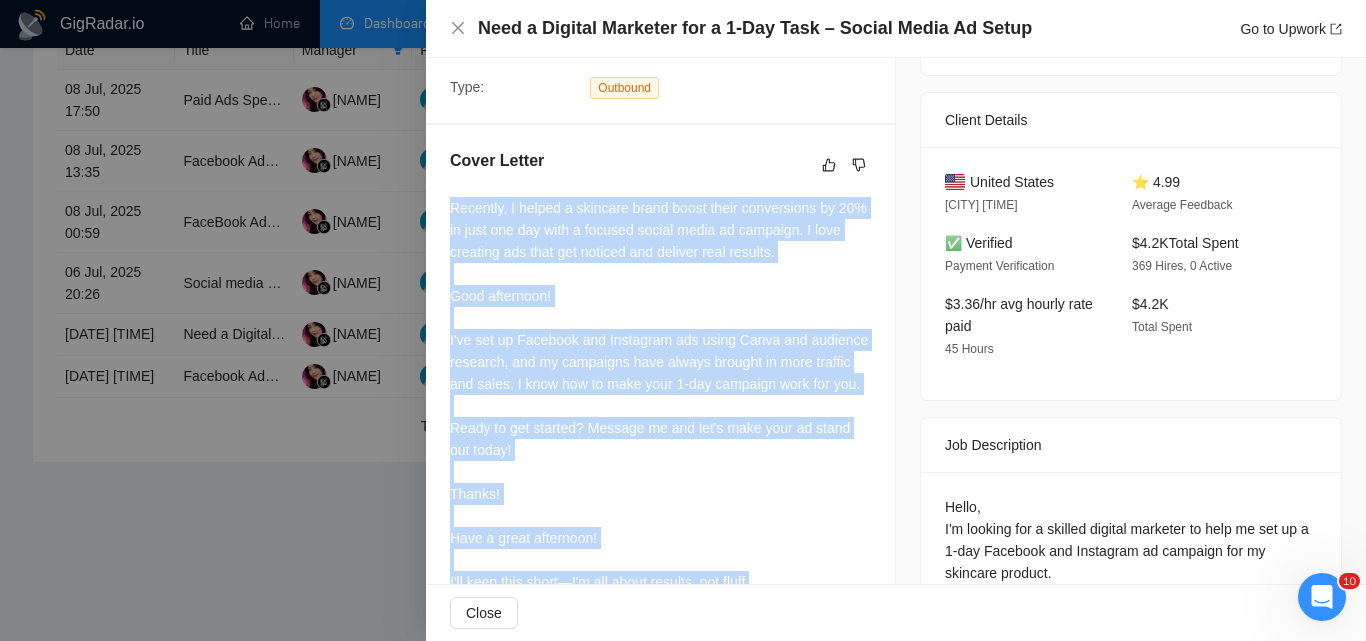 scroll, scrollTop: 200, scrollLeft: 0, axis: vertical 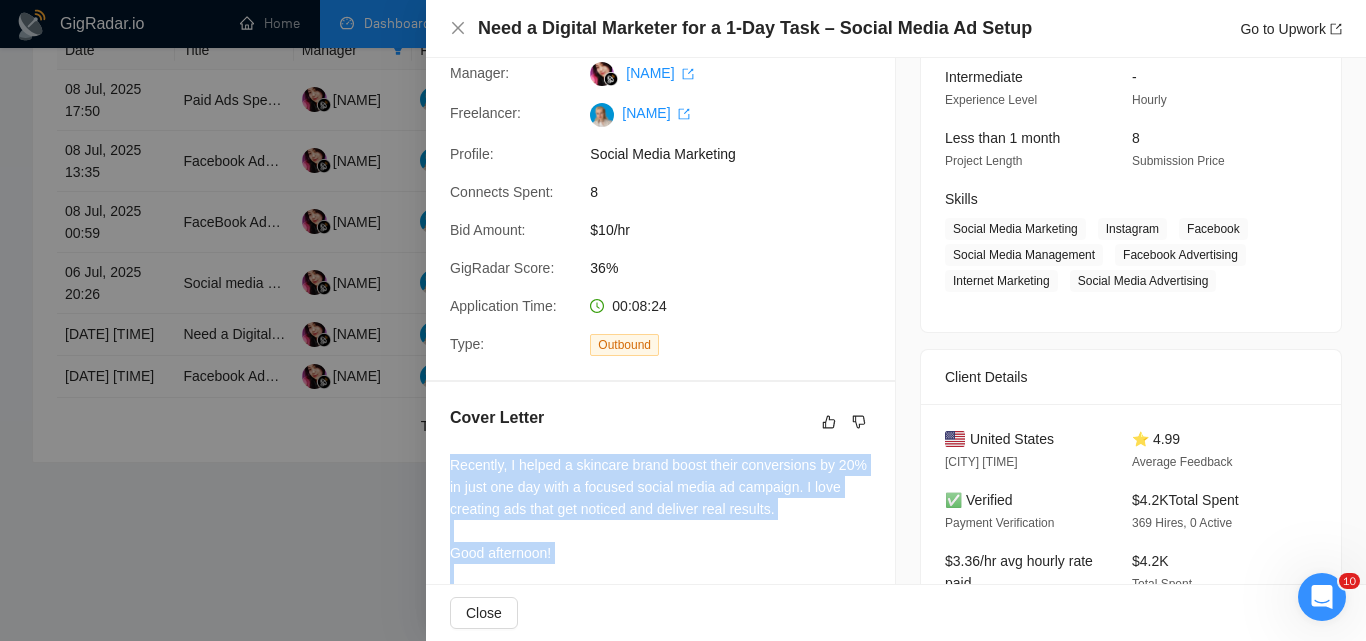 click at bounding box center [683, 320] 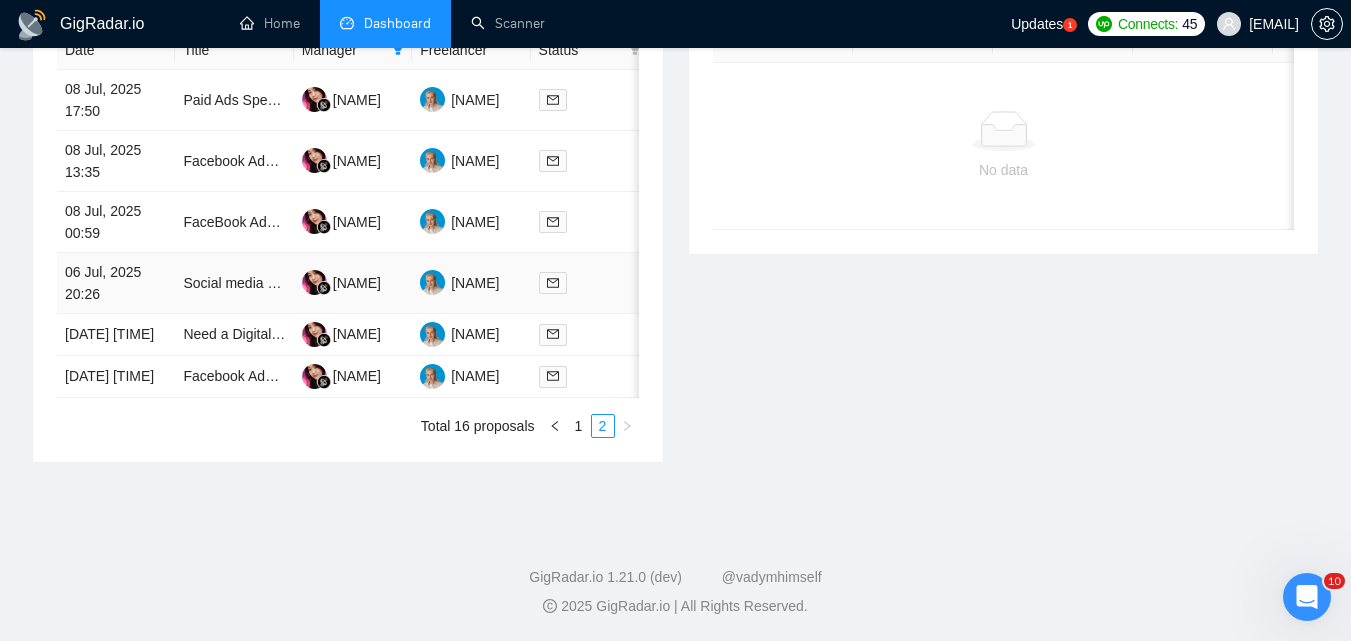 click at bounding box center (590, 283) 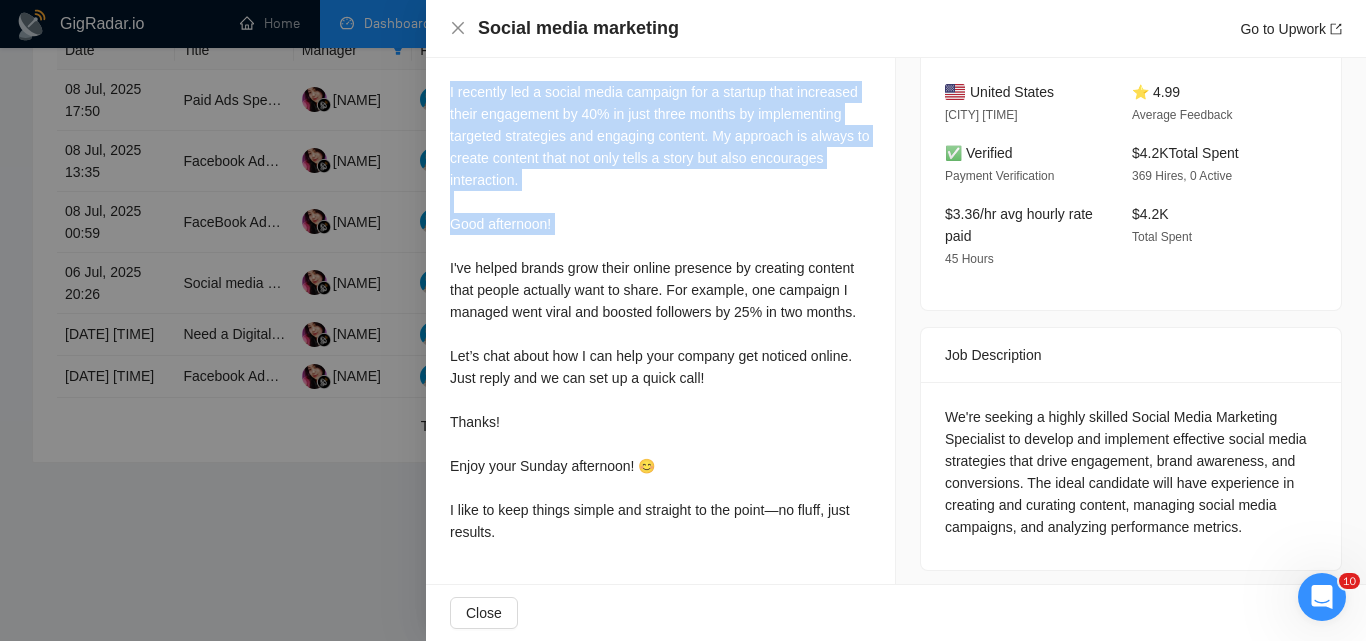 scroll, scrollTop: 578, scrollLeft: 0, axis: vertical 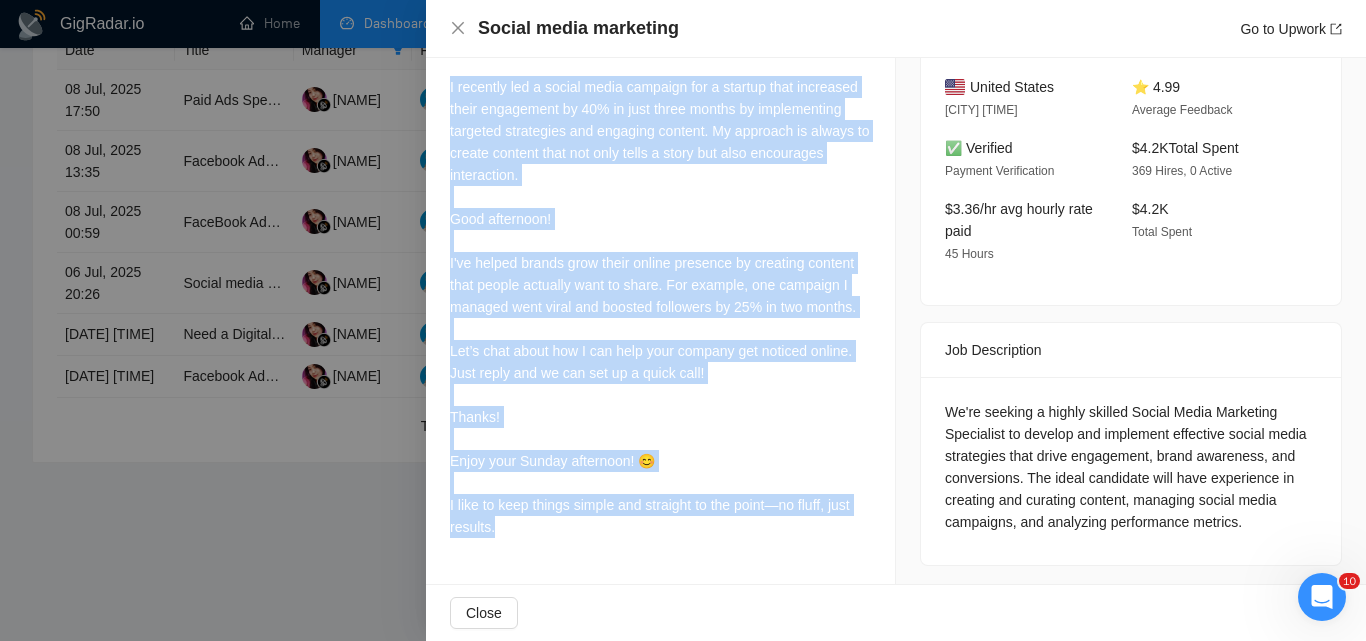 drag, startPoint x: 451, startPoint y: 178, endPoint x: 760, endPoint y: 547, distance: 481.29202 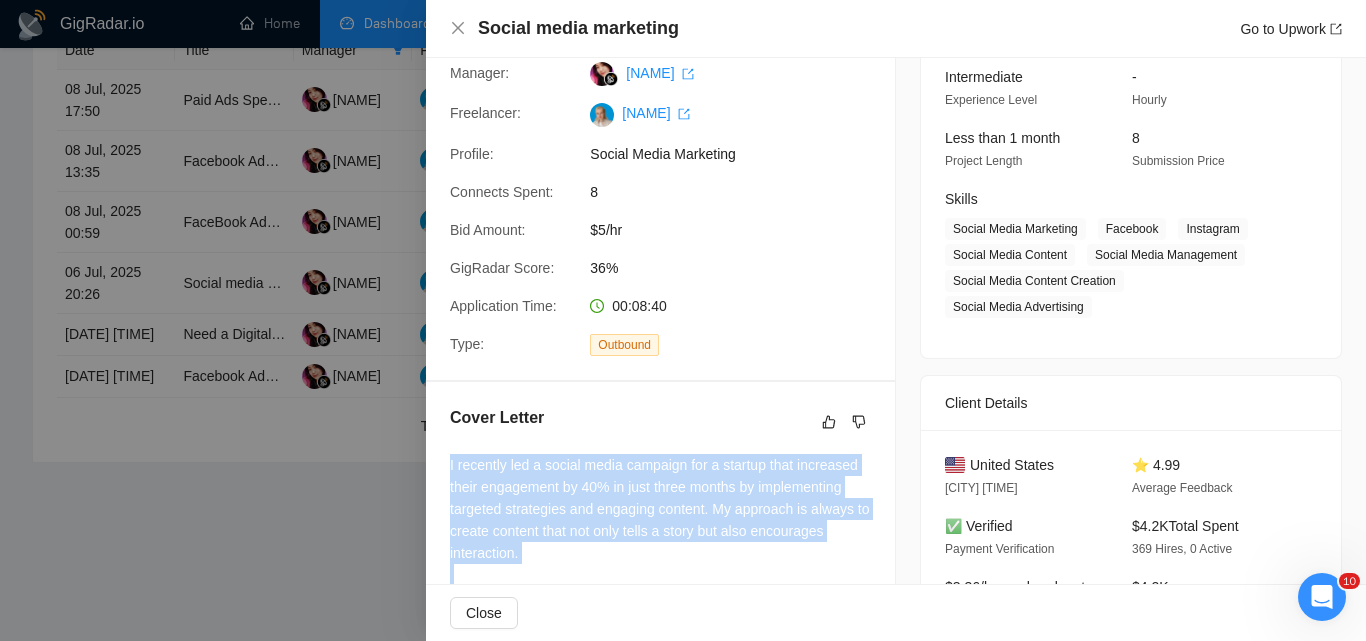 scroll, scrollTop: 178, scrollLeft: 0, axis: vertical 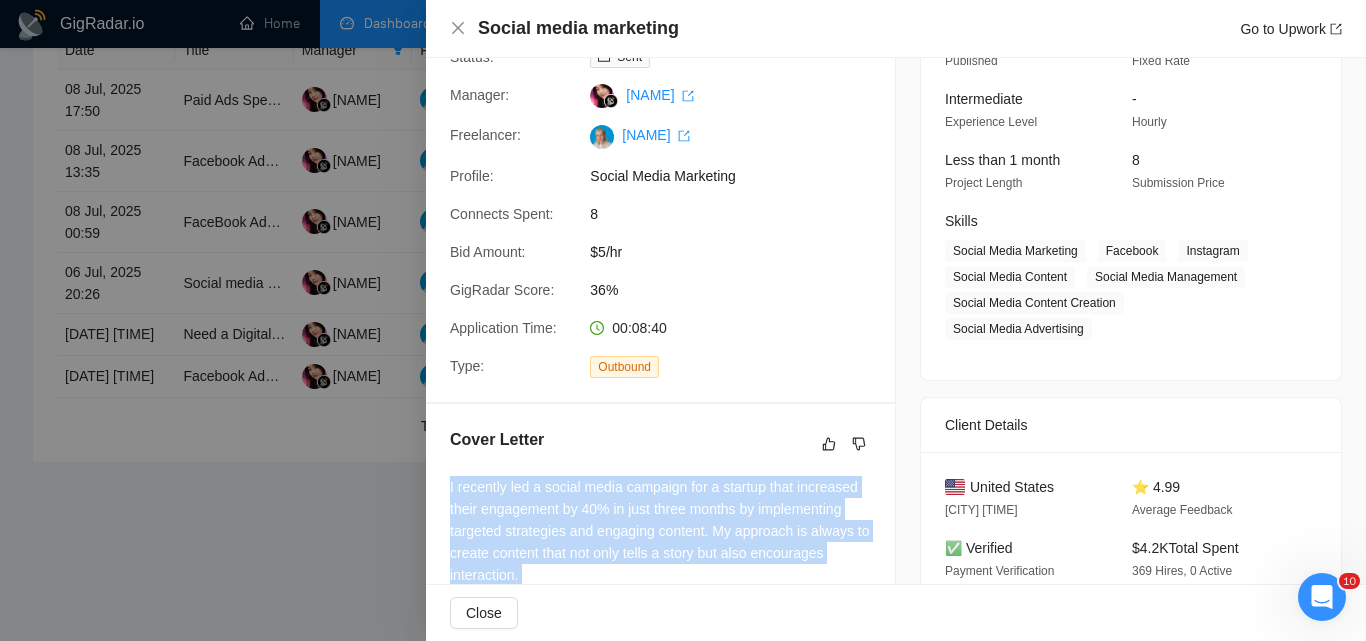 click at bounding box center [683, 320] 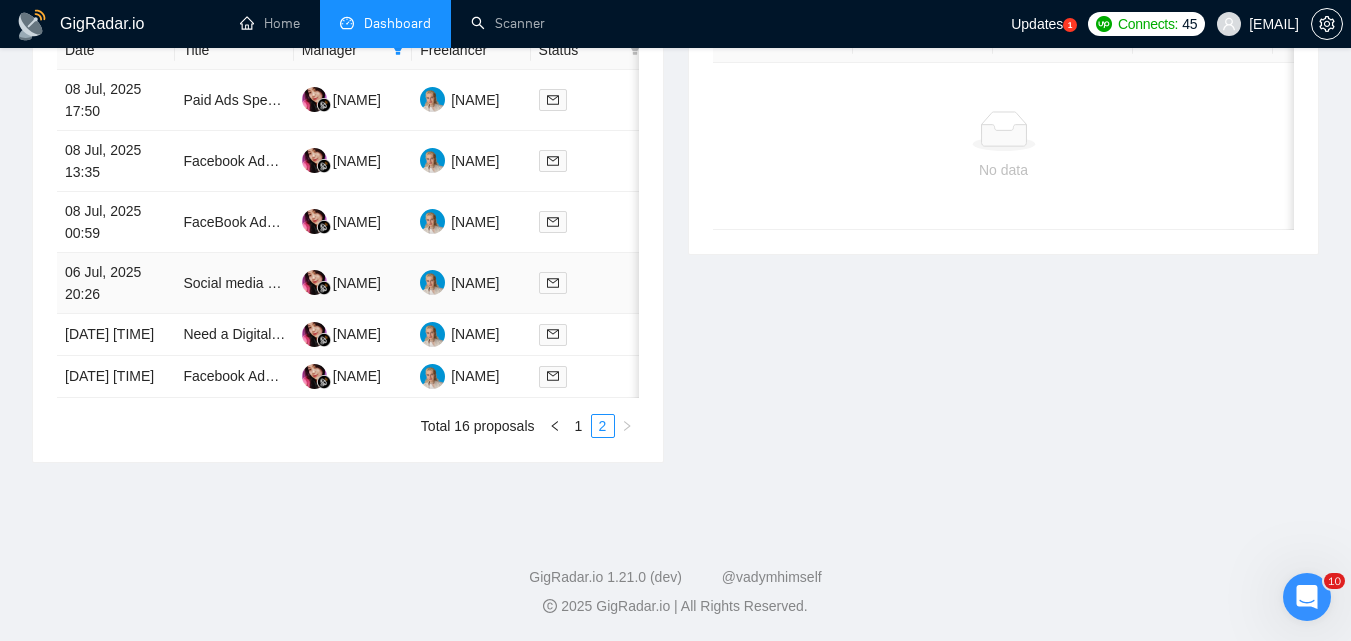click at bounding box center (590, 282) 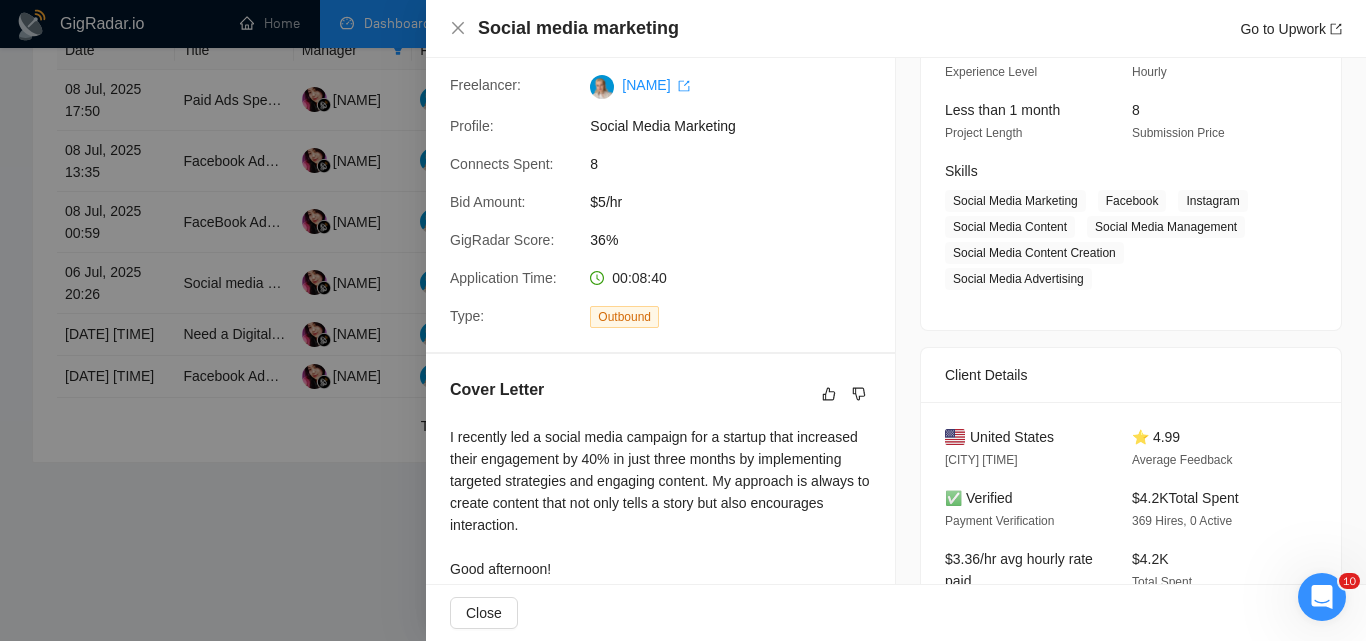scroll, scrollTop: 278, scrollLeft: 0, axis: vertical 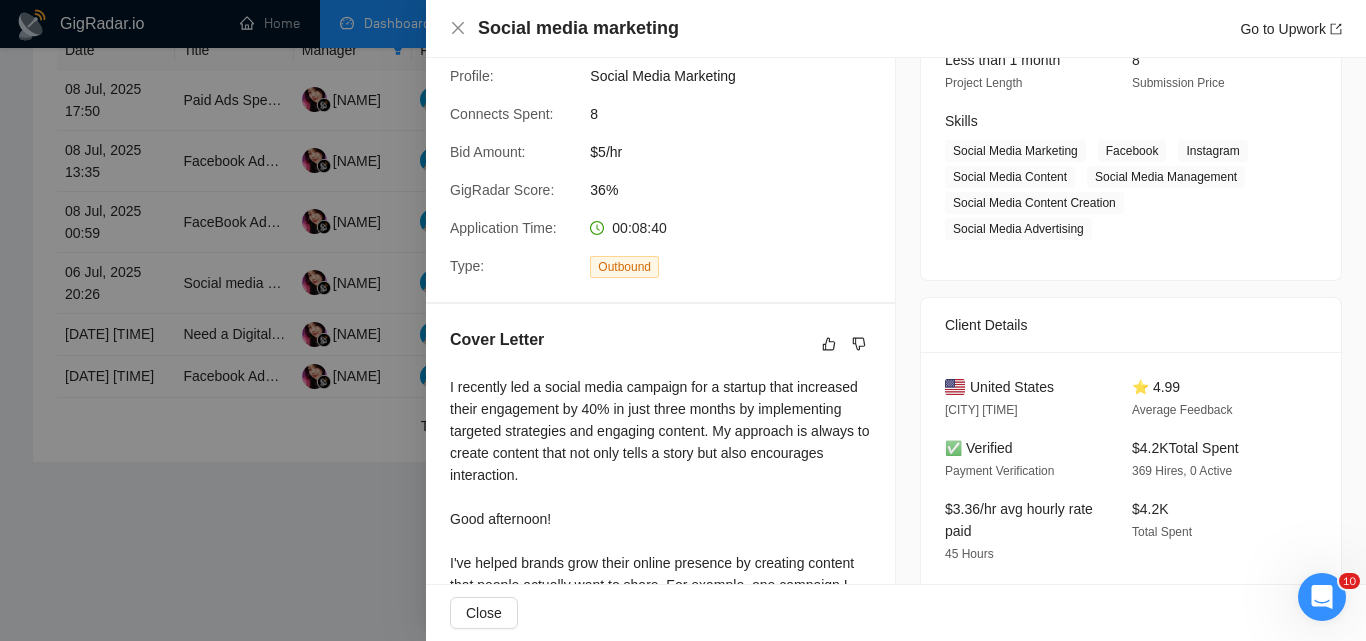 click at bounding box center [683, 320] 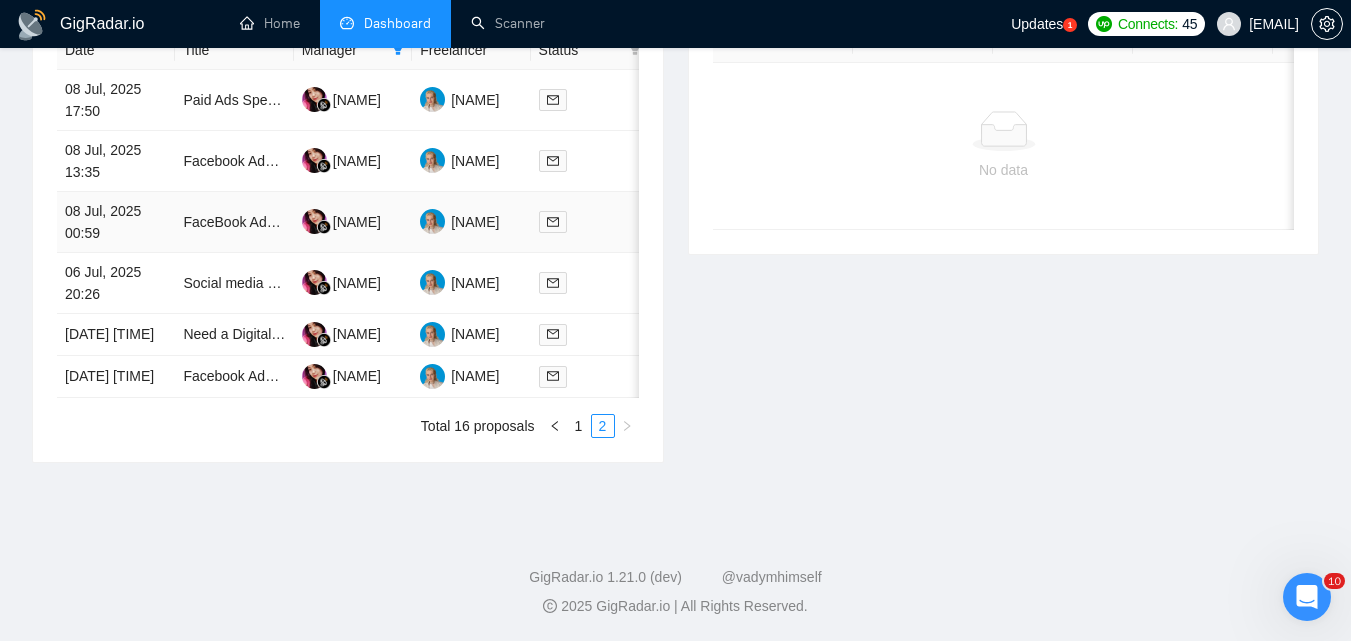 click at bounding box center (590, 221) 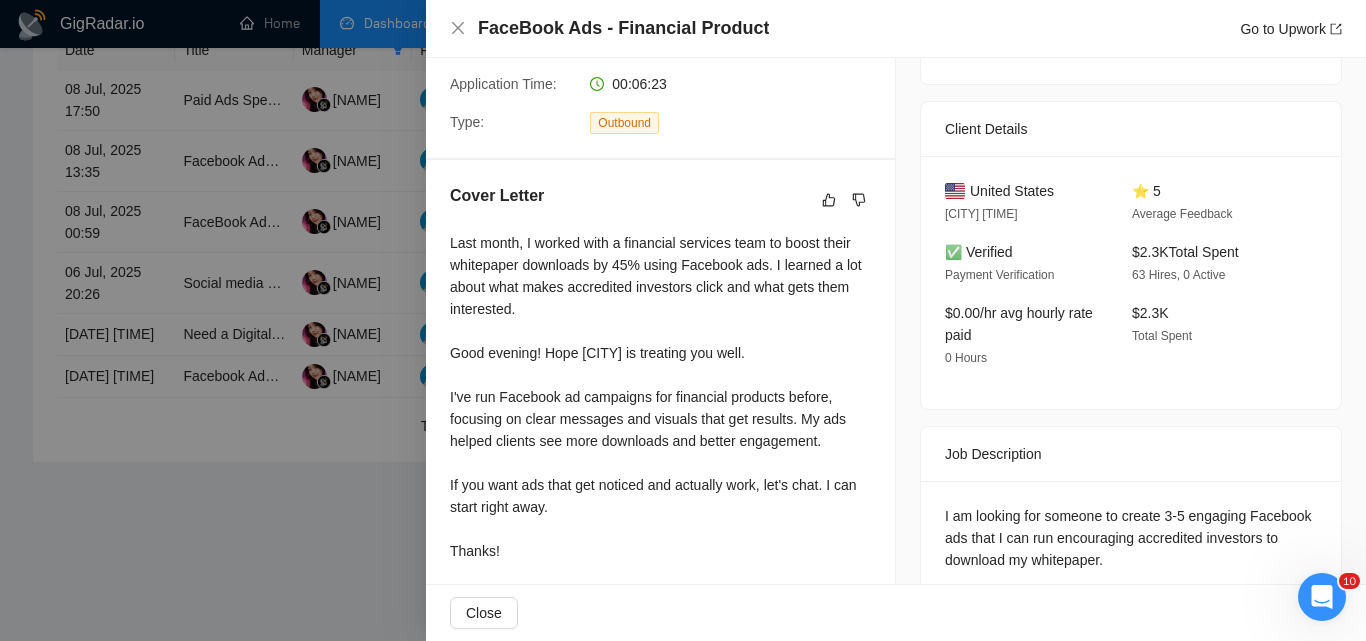 scroll, scrollTop: 478, scrollLeft: 0, axis: vertical 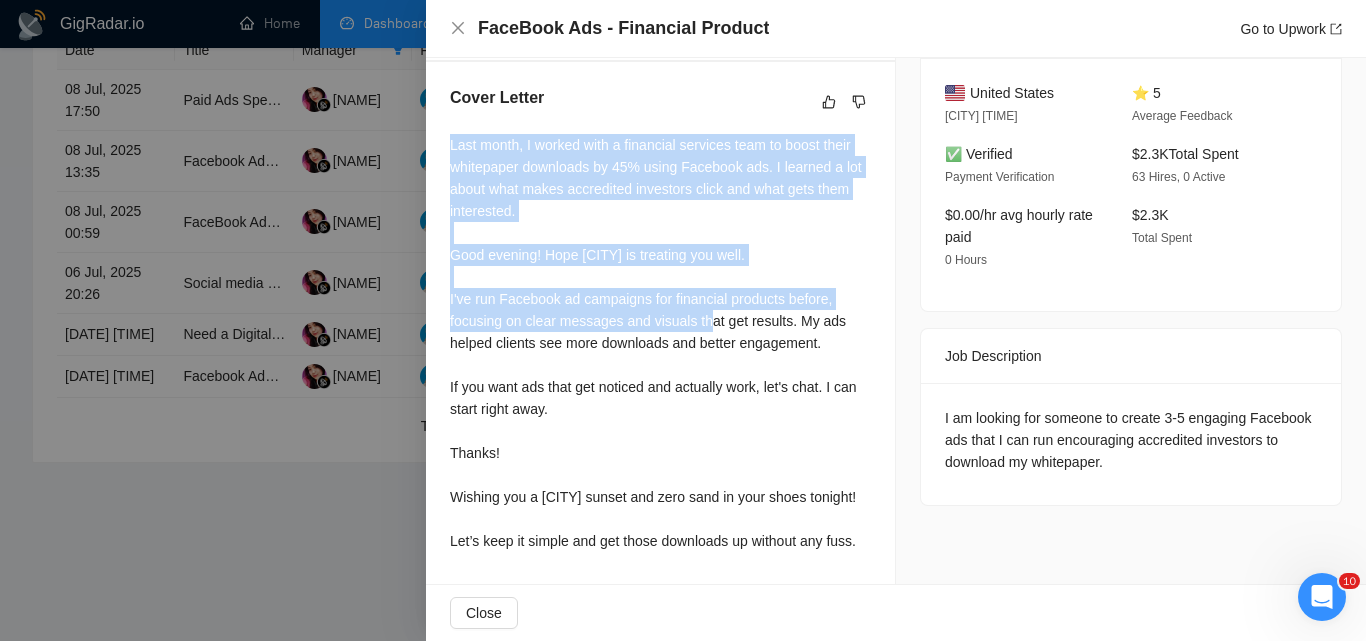 drag, startPoint x: 442, startPoint y: 180, endPoint x: 879, endPoint y: 547, distance: 570.66455 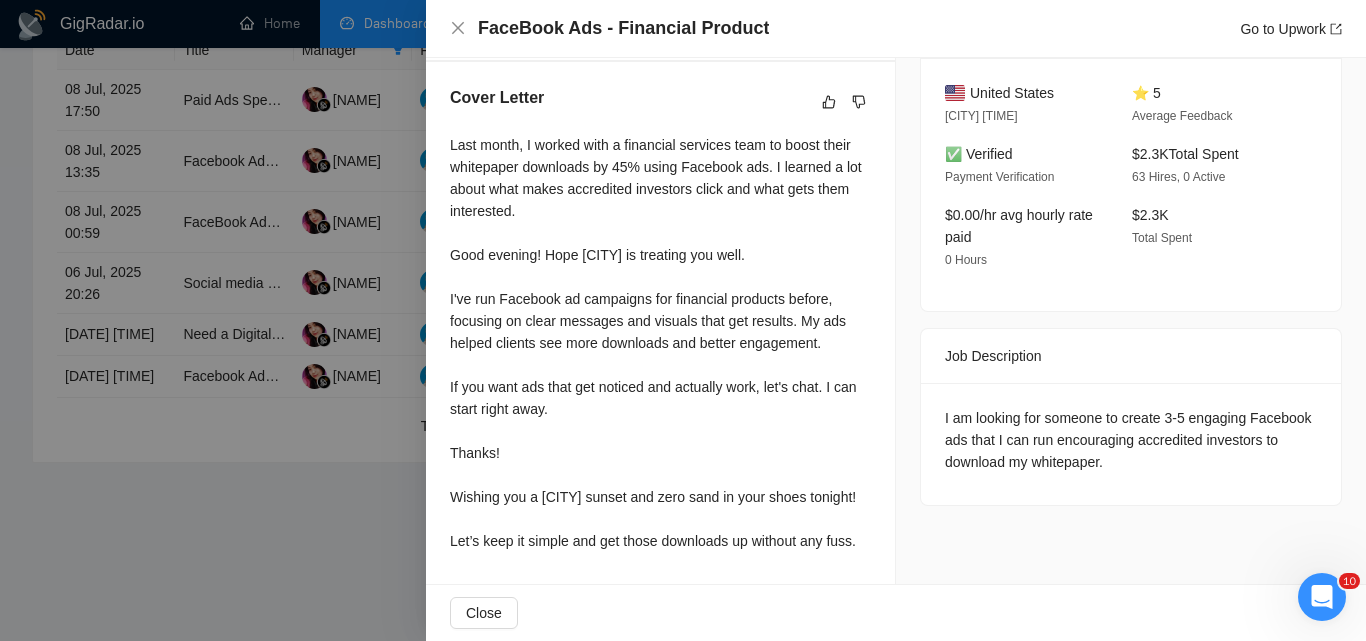 click at bounding box center (683, 320) 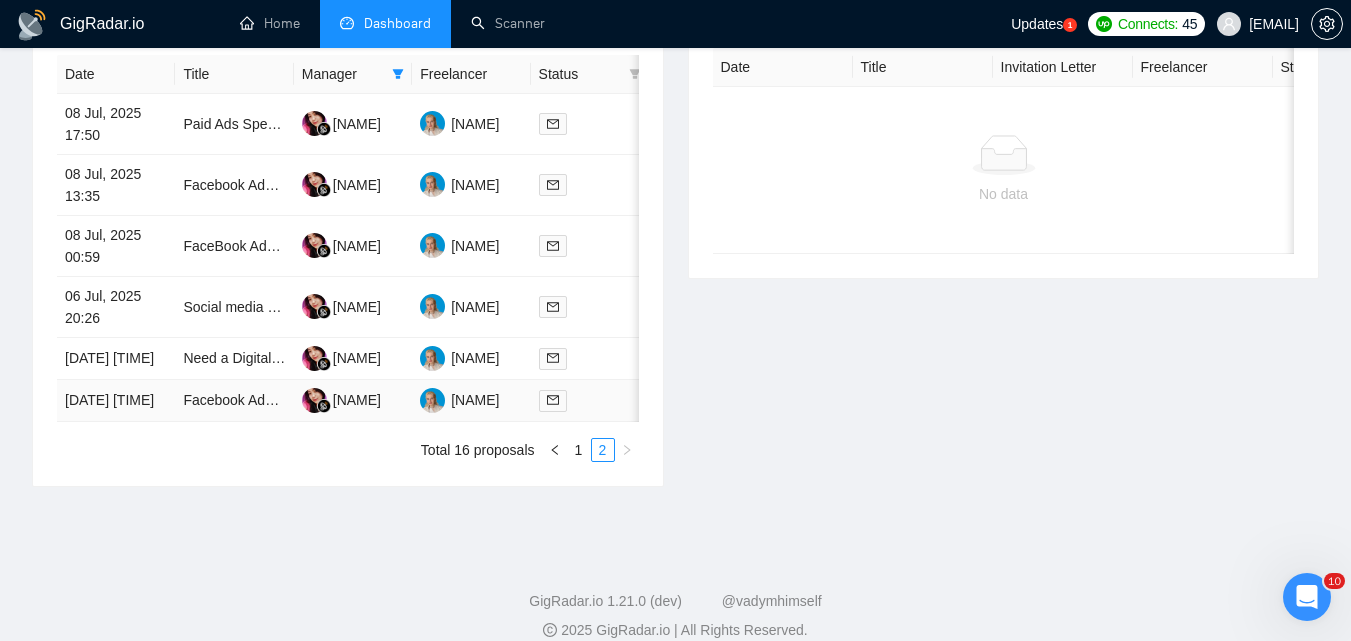 scroll, scrollTop: 827, scrollLeft: 0, axis: vertical 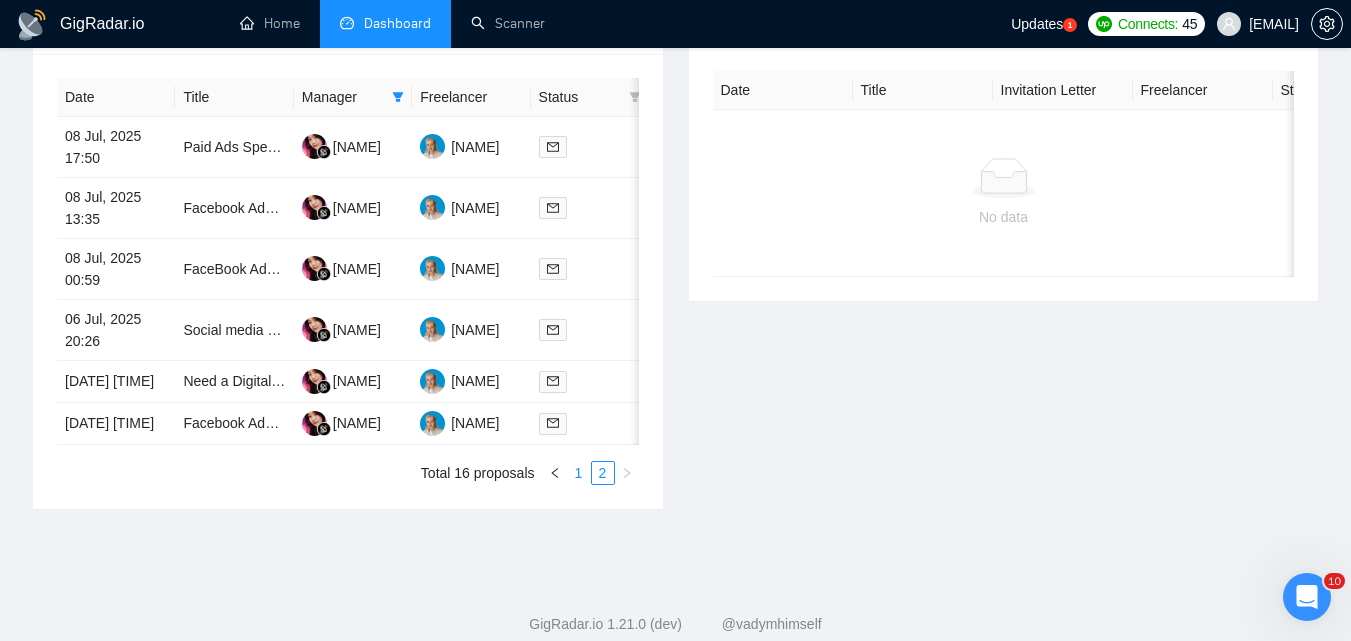 click on "1" at bounding box center [579, 473] 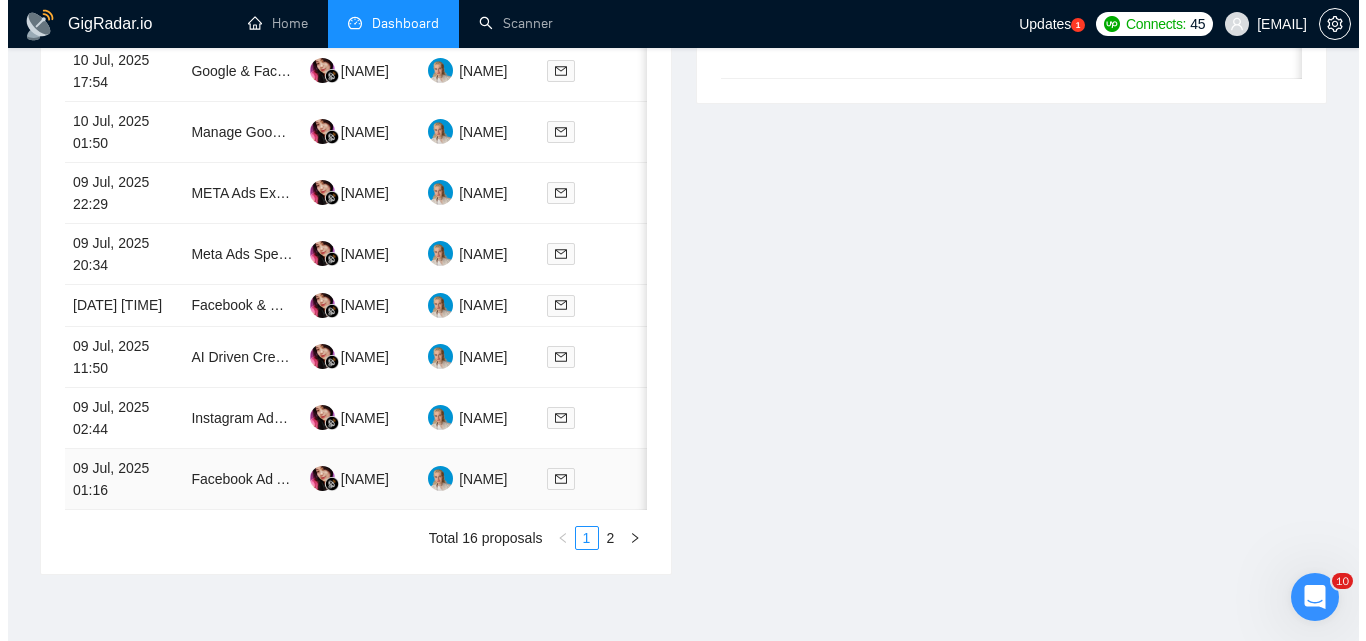 scroll, scrollTop: 1027, scrollLeft: 0, axis: vertical 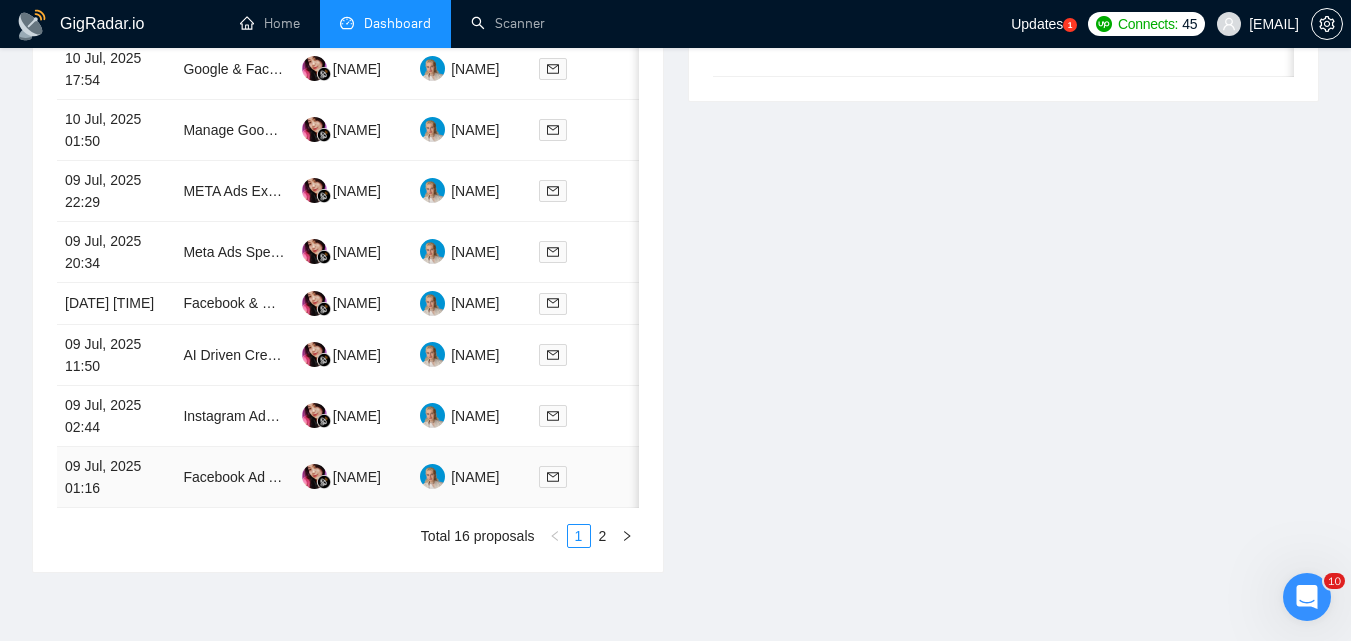 click at bounding box center [590, 476] 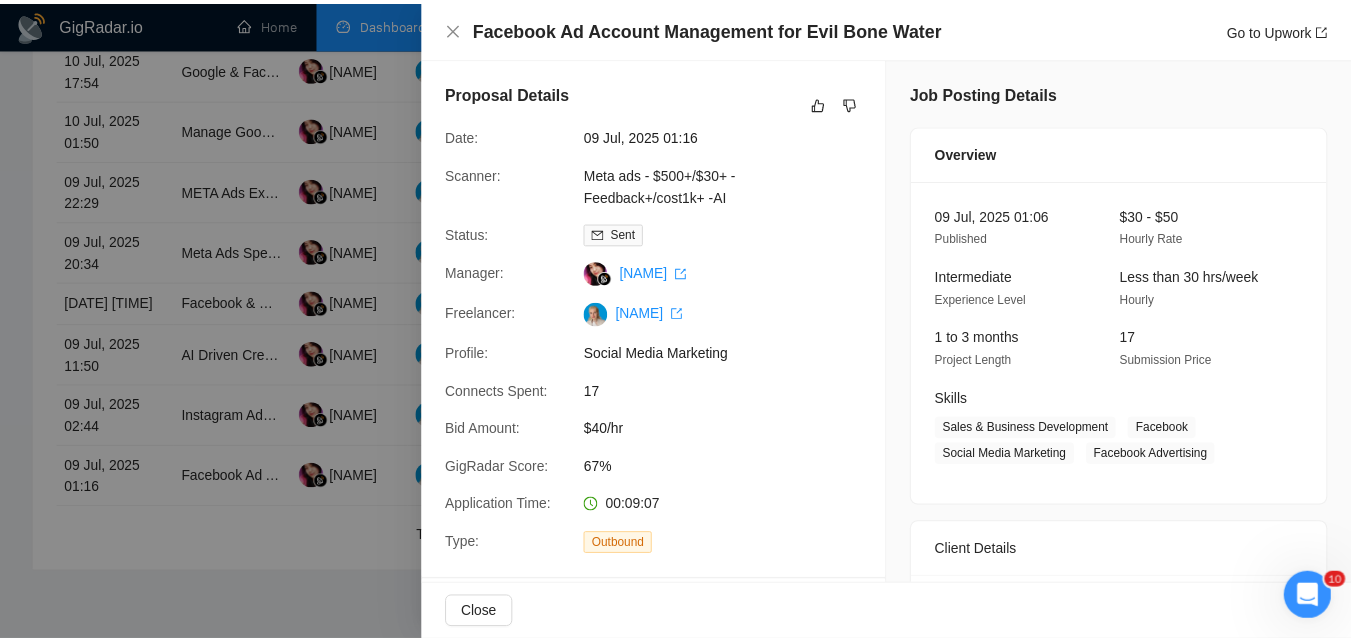 scroll, scrollTop: 0, scrollLeft: 0, axis: both 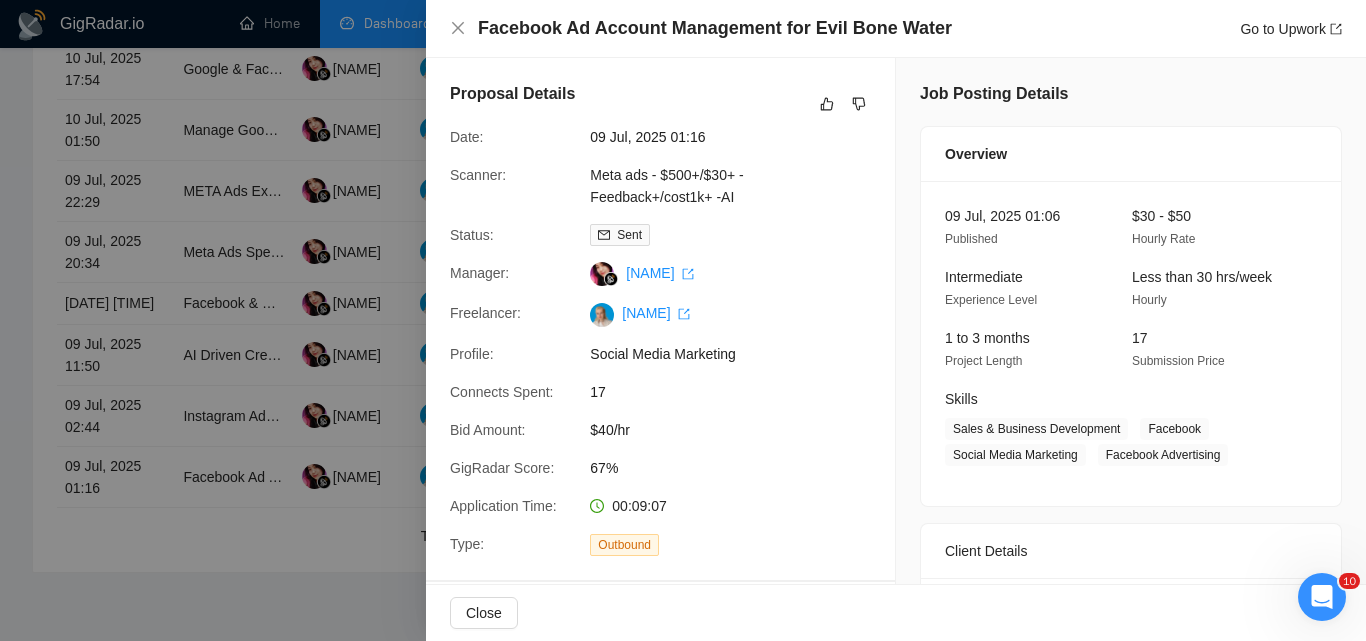 click at bounding box center (683, 320) 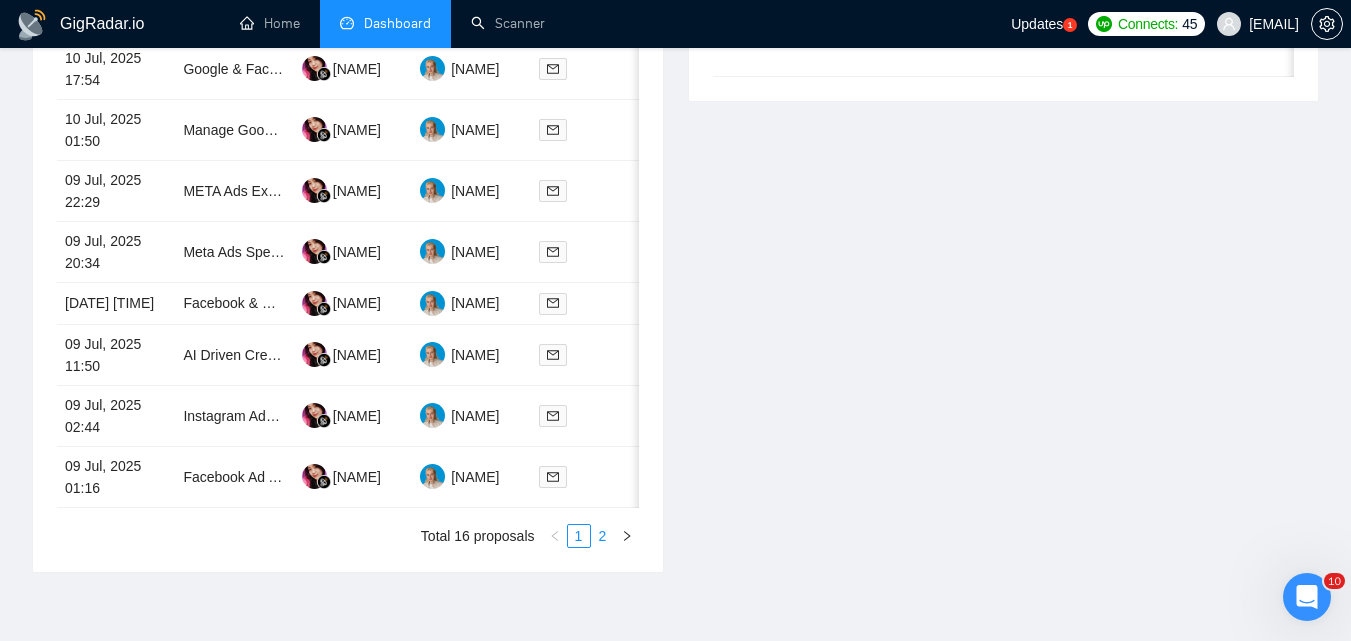 click on "2" at bounding box center (603, 536) 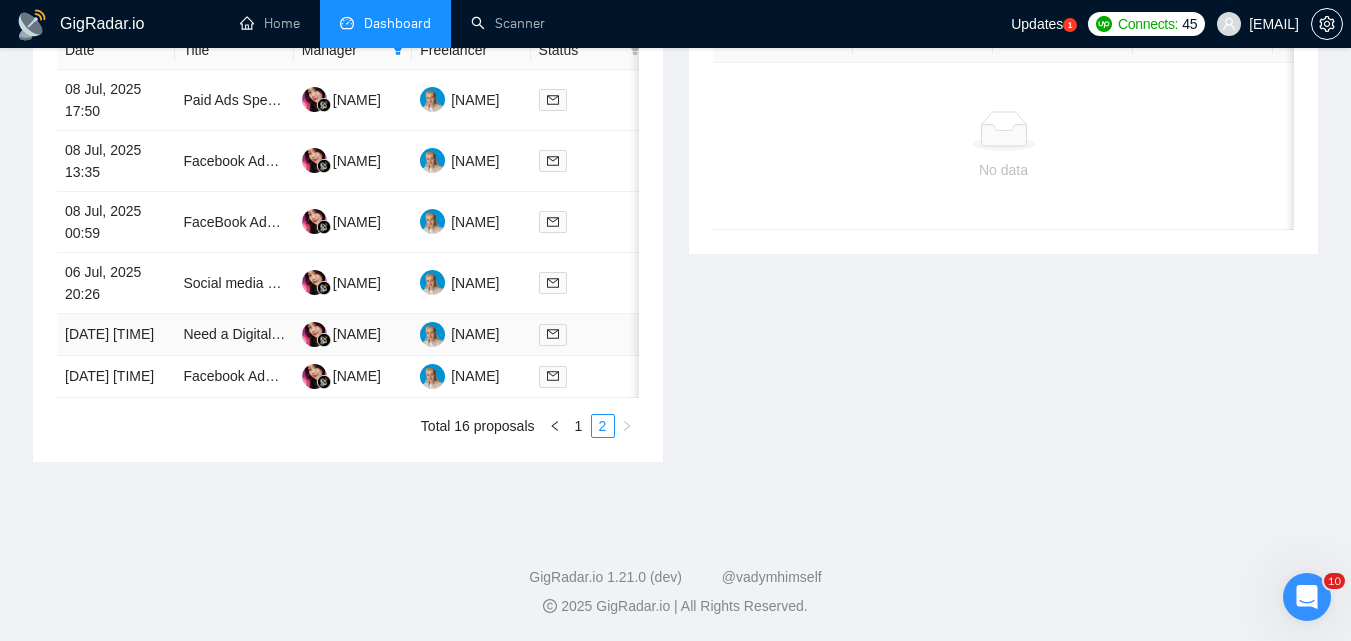 scroll, scrollTop: 927, scrollLeft: 0, axis: vertical 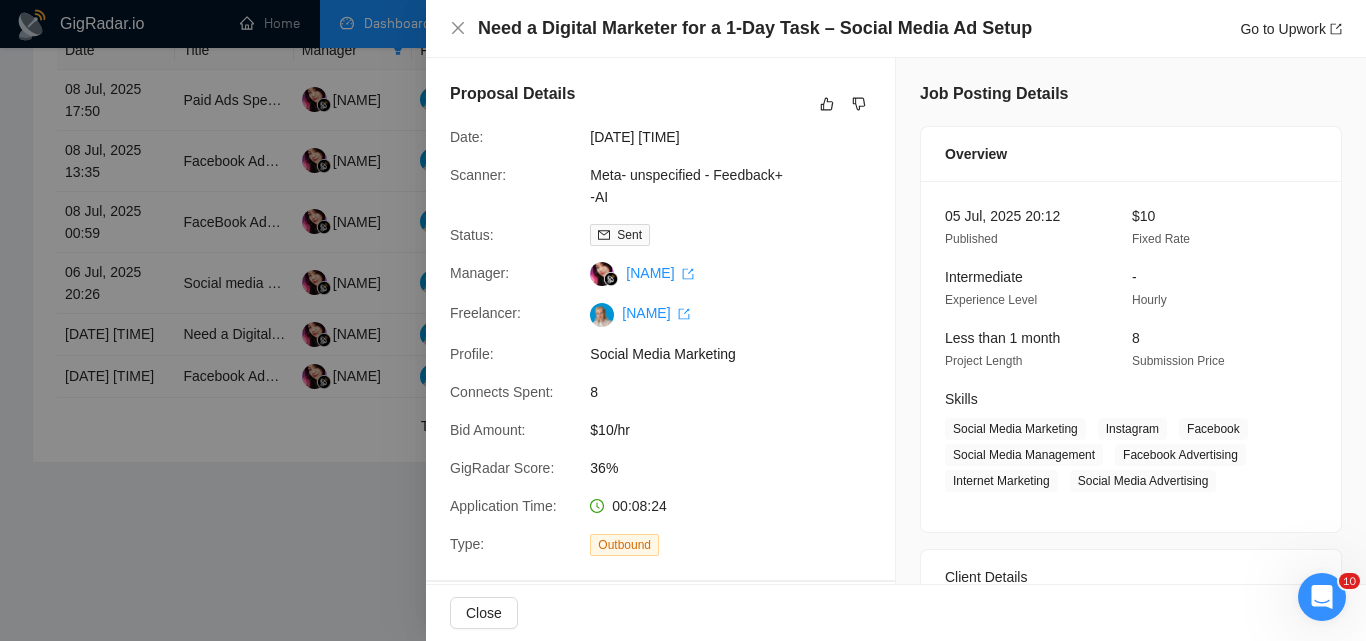 click at bounding box center [683, 320] 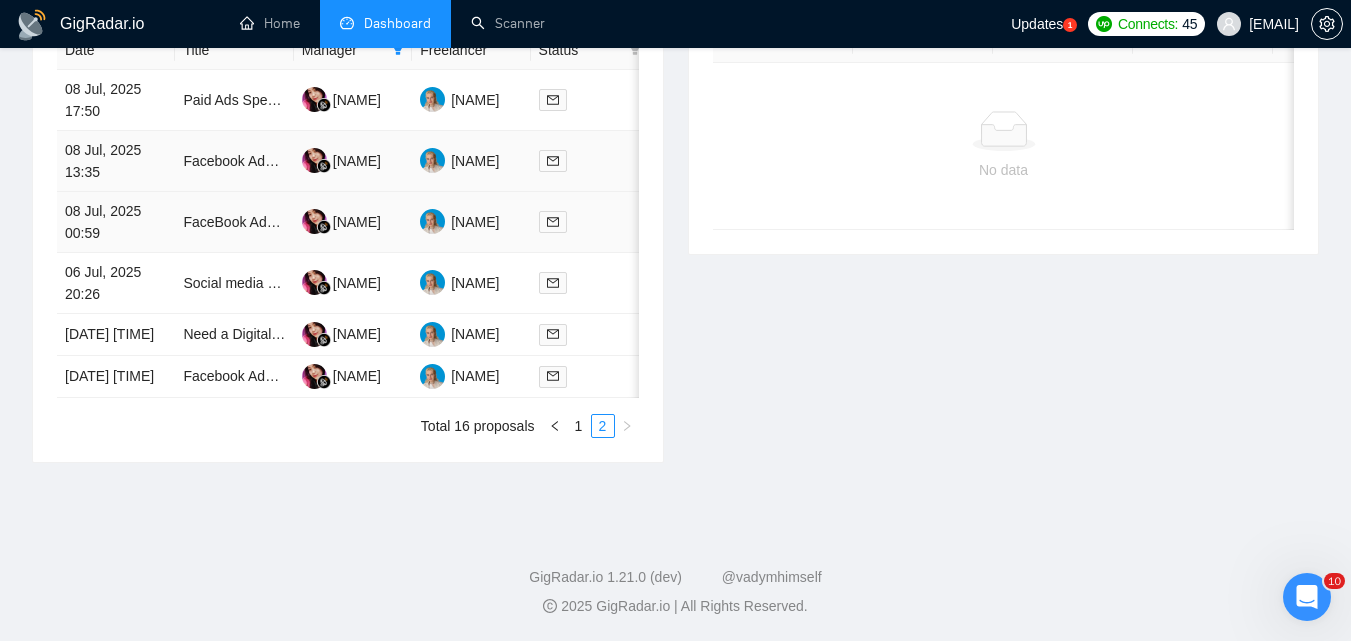 click at bounding box center (590, 160) 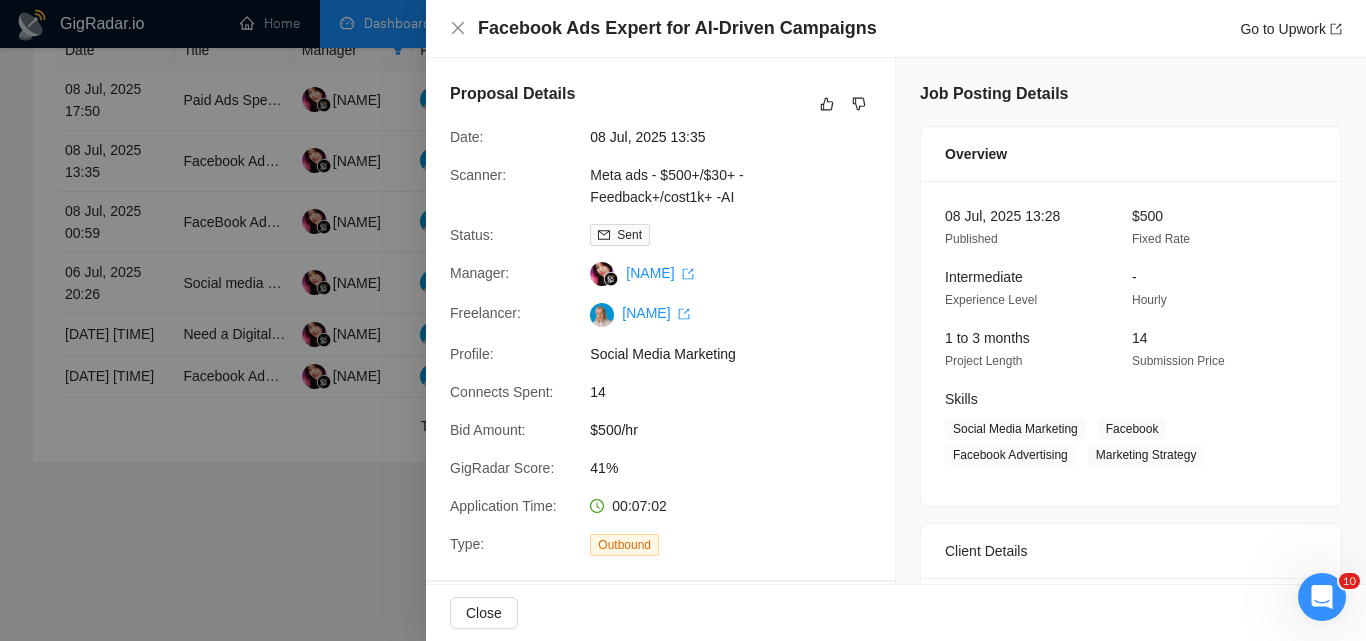 click at bounding box center [683, 320] 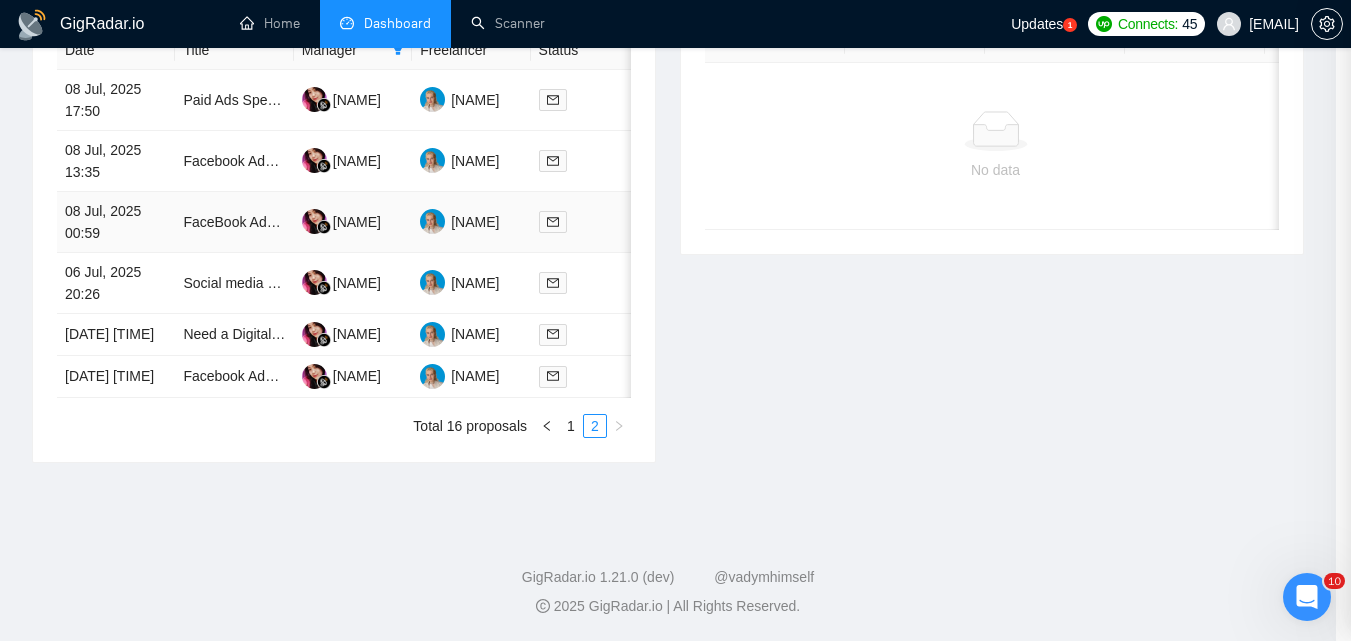 click at bounding box center (590, 221) 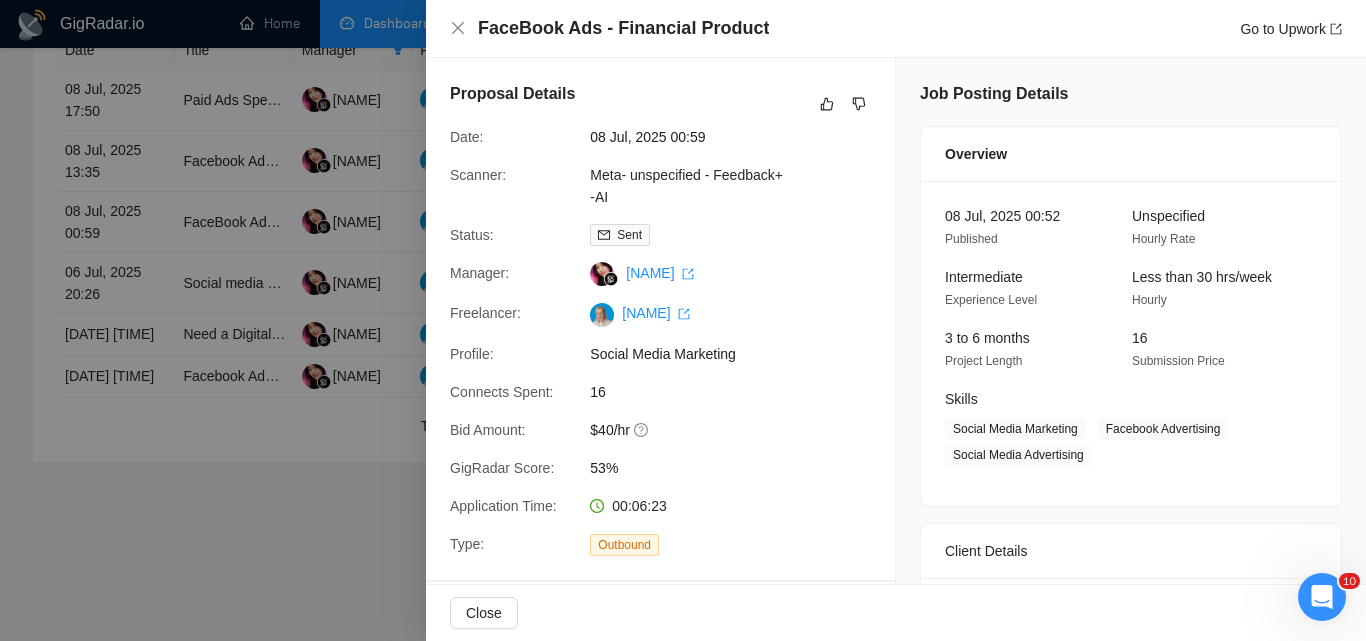 click at bounding box center (683, 320) 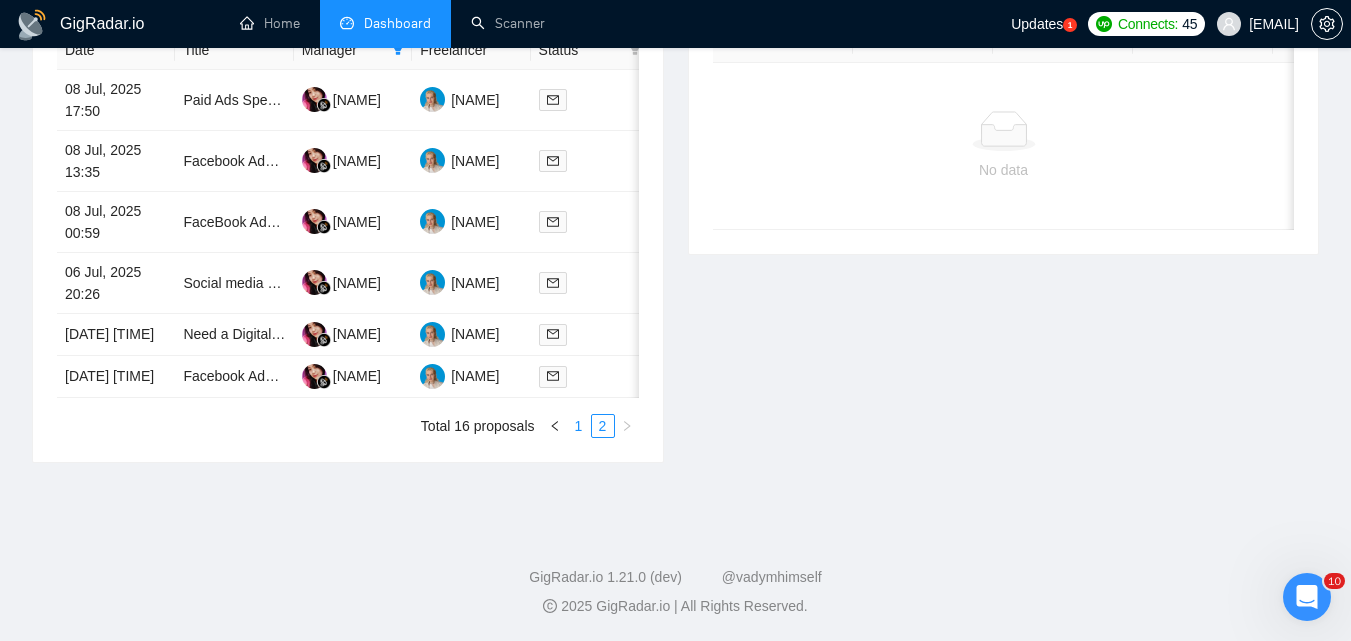click on "1" at bounding box center (579, 426) 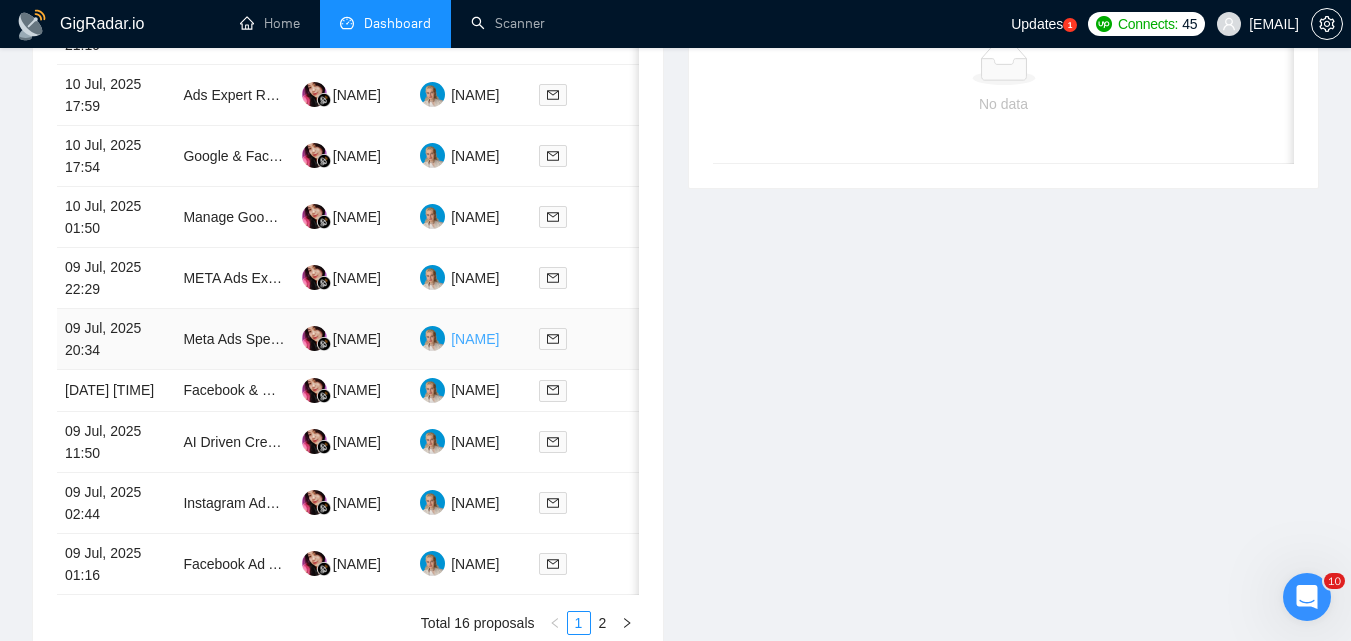 scroll, scrollTop: 1027, scrollLeft: 0, axis: vertical 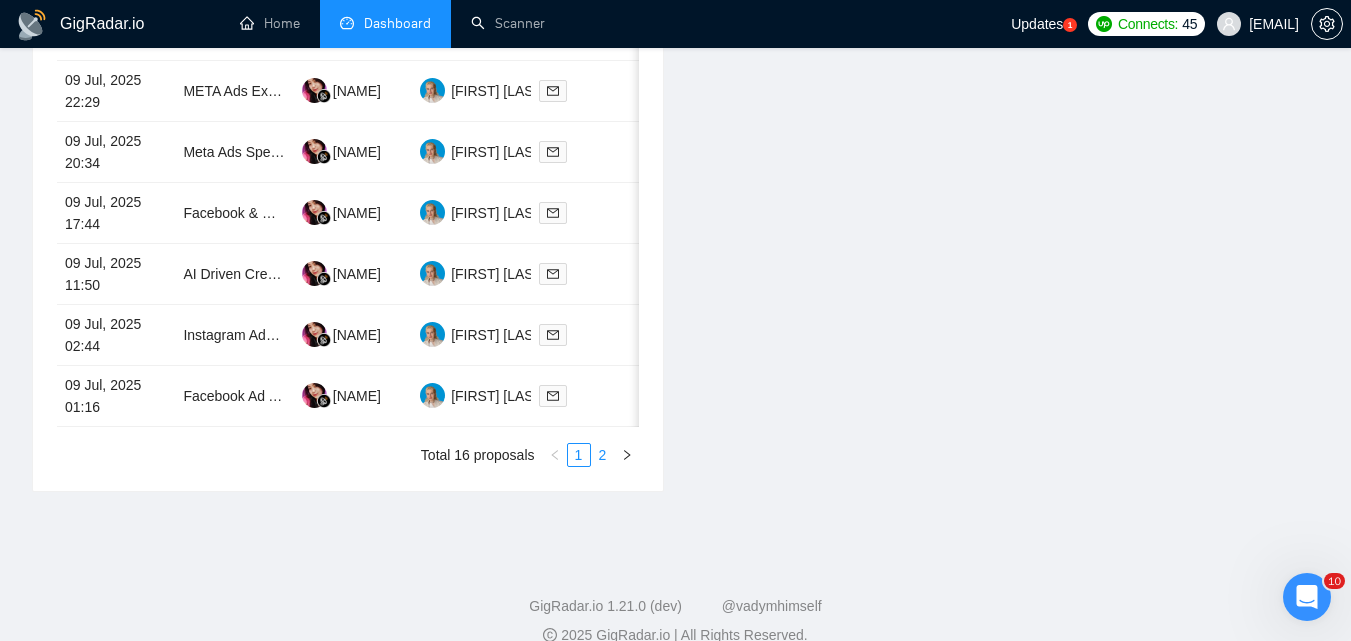 click on "2" at bounding box center (603, 455) 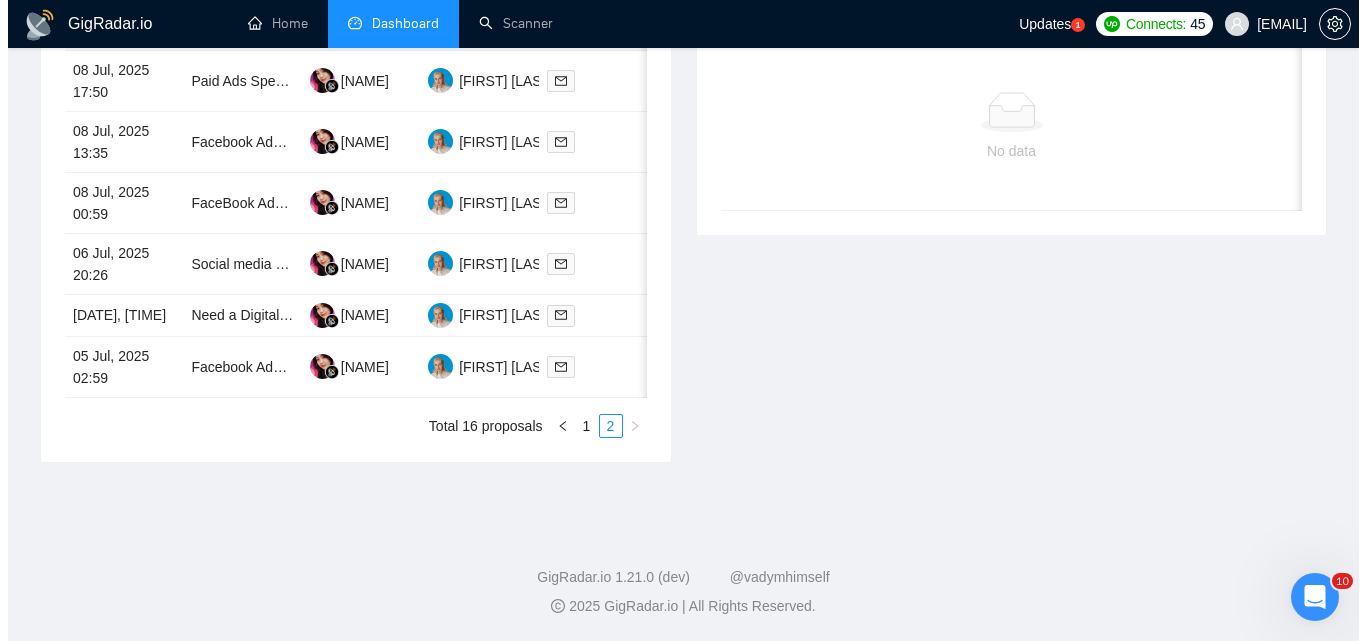 scroll, scrollTop: 927, scrollLeft: 0, axis: vertical 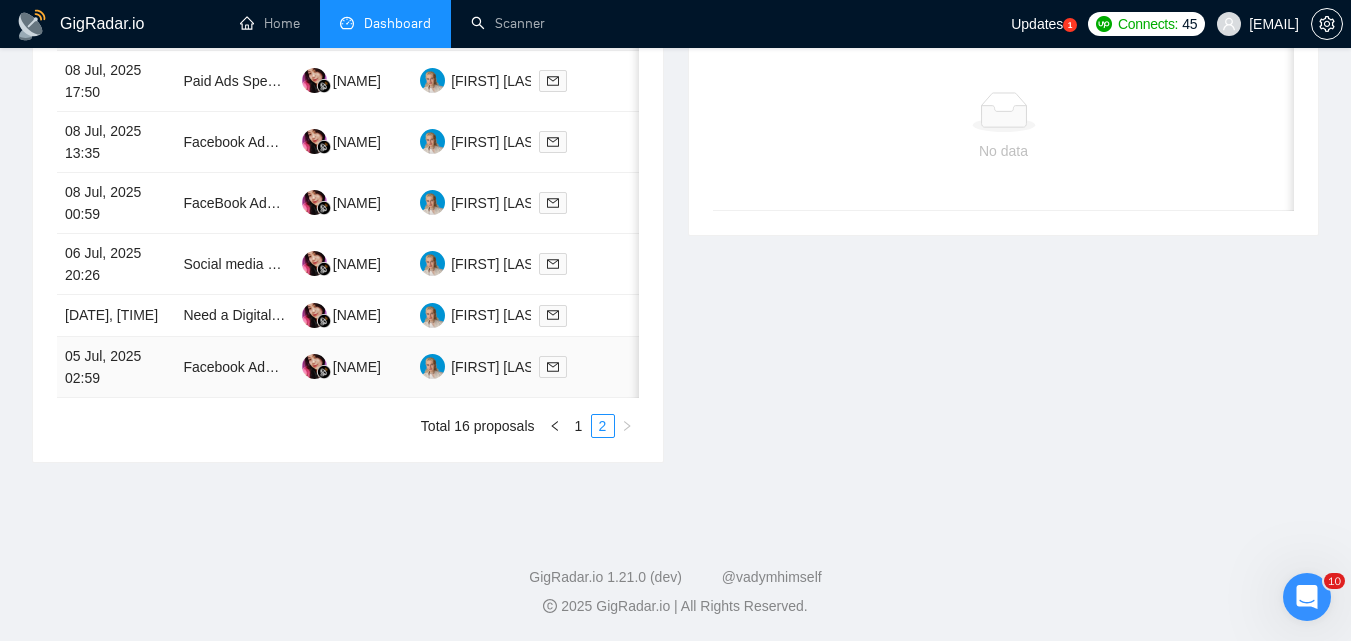 click at bounding box center (590, 366) 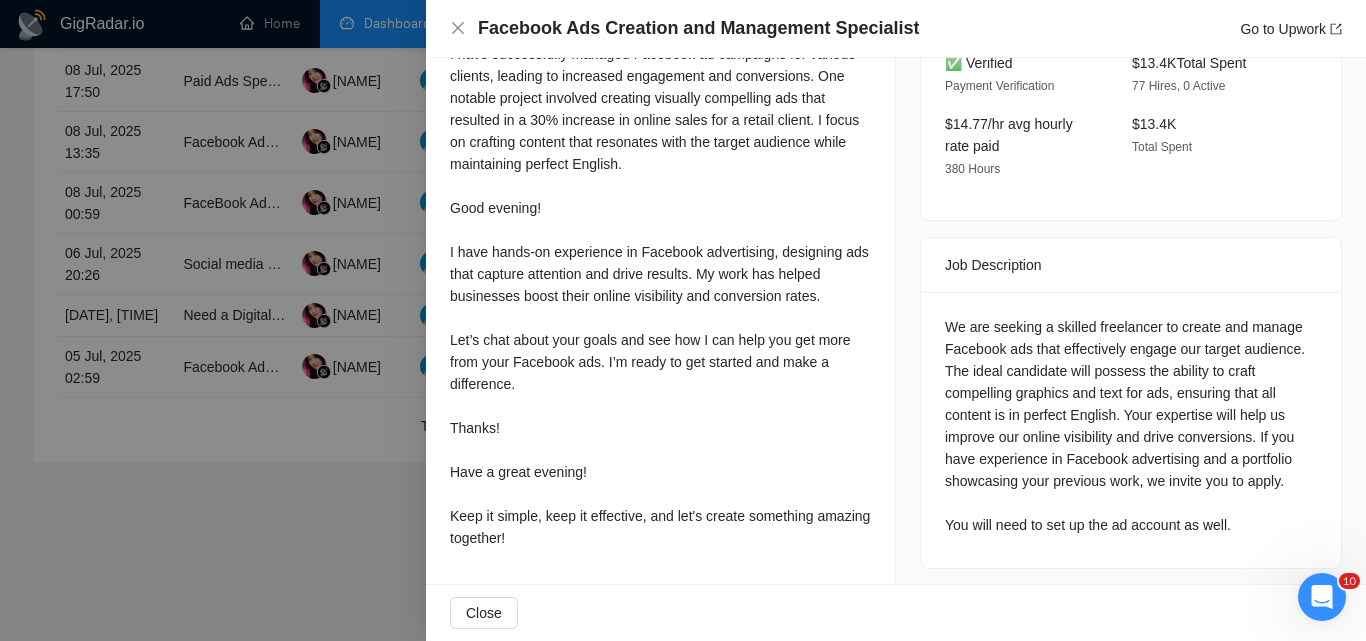 scroll, scrollTop: 614, scrollLeft: 0, axis: vertical 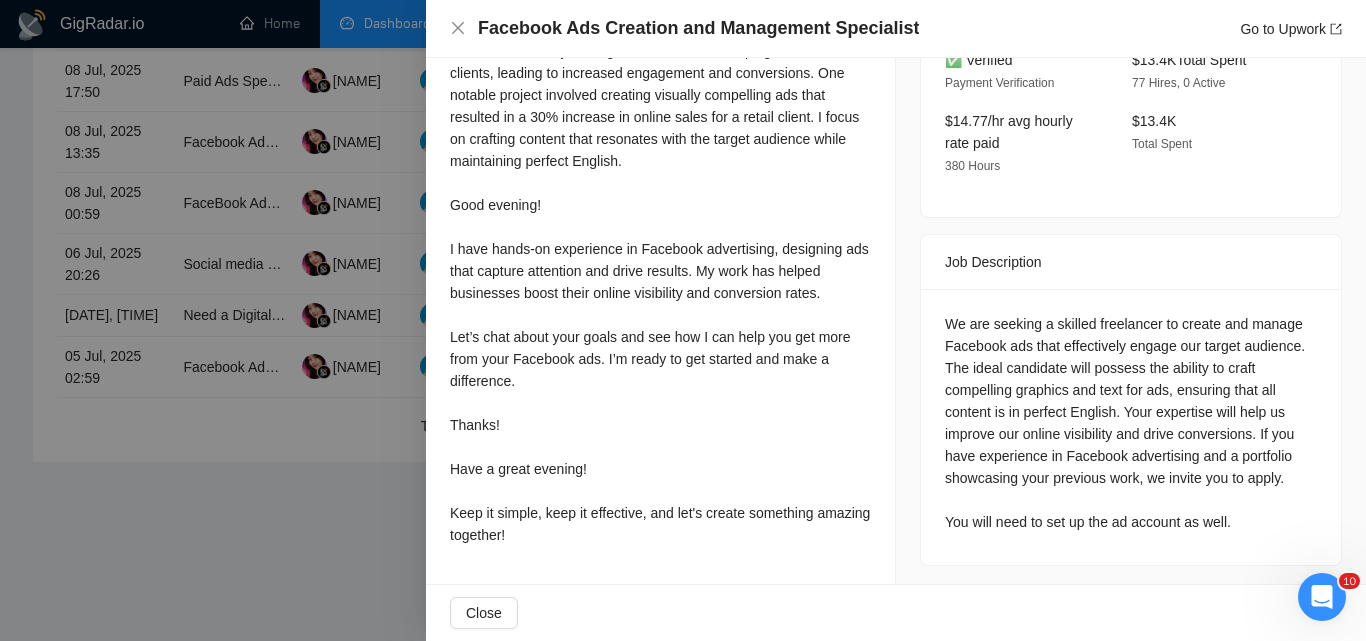 click at bounding box center [683, 320] 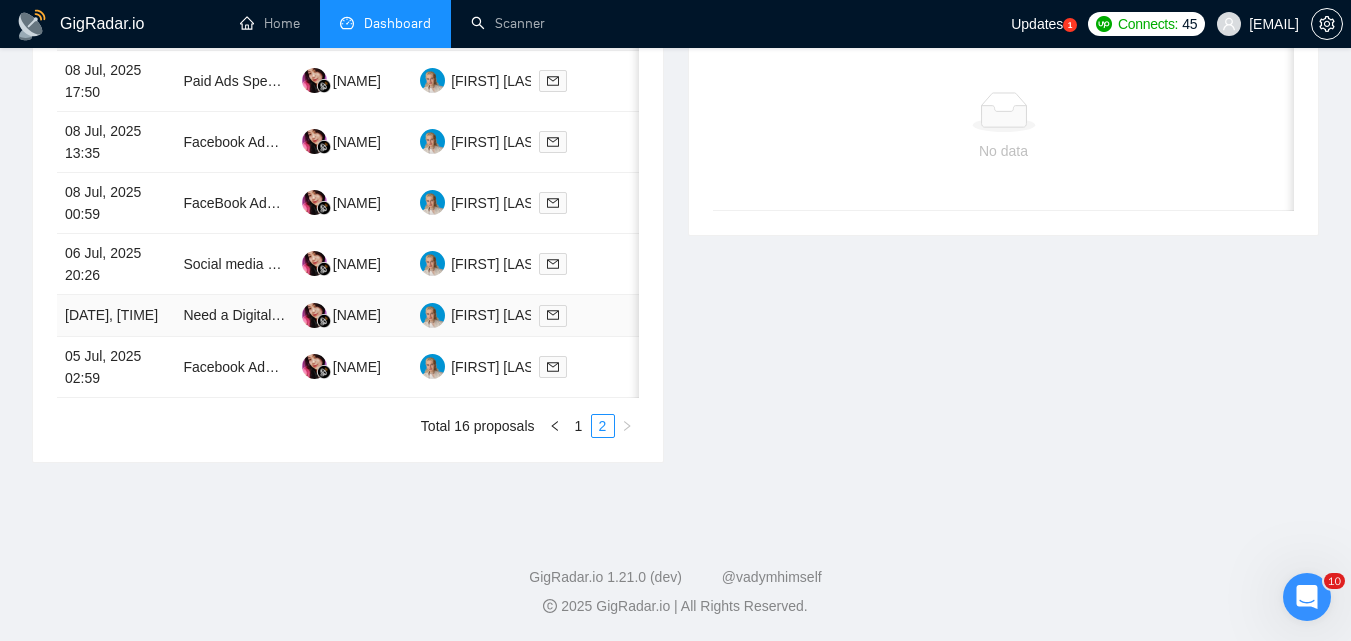 click at bounding box center (590, 315) 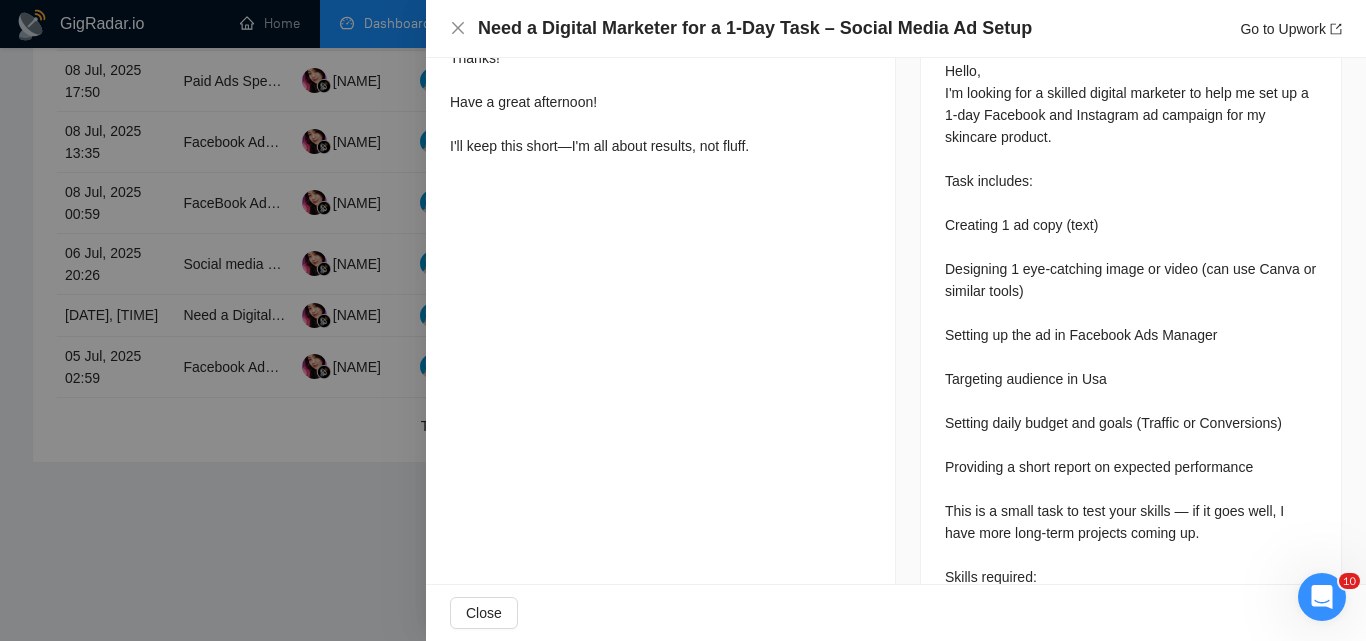 scroll, scrollTop: 1168, scrollLeft: 0, axis: vertical 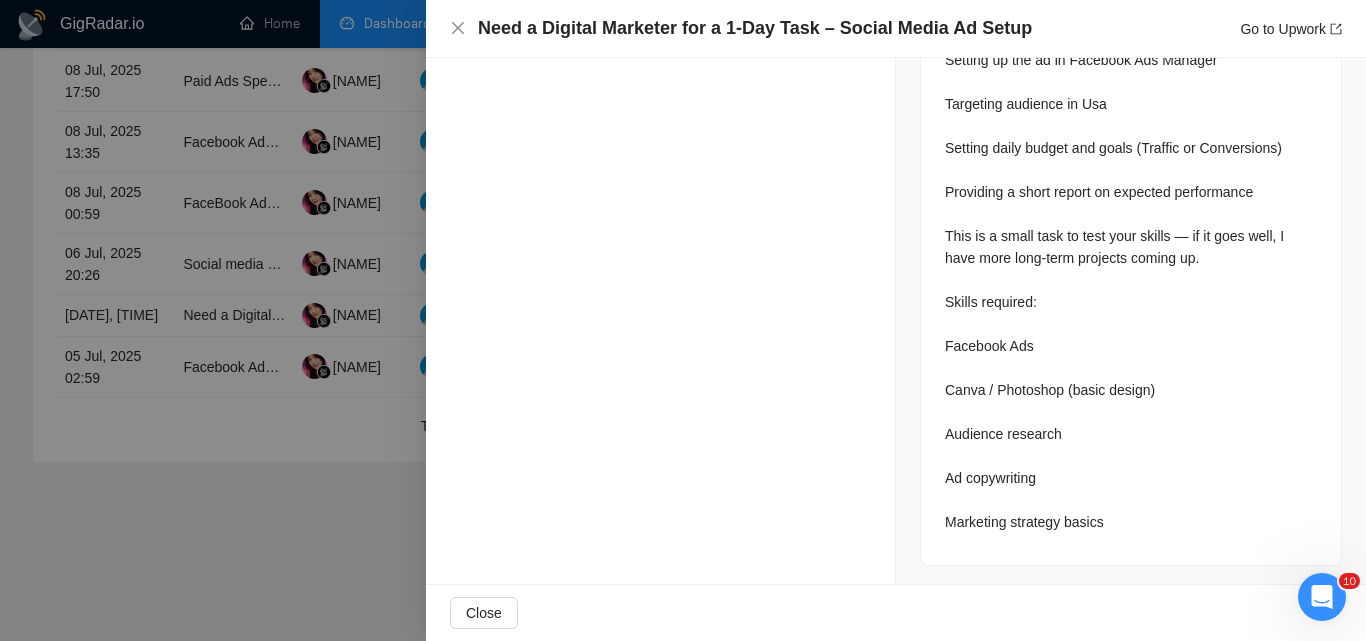 click at bounding box center [683, 320] 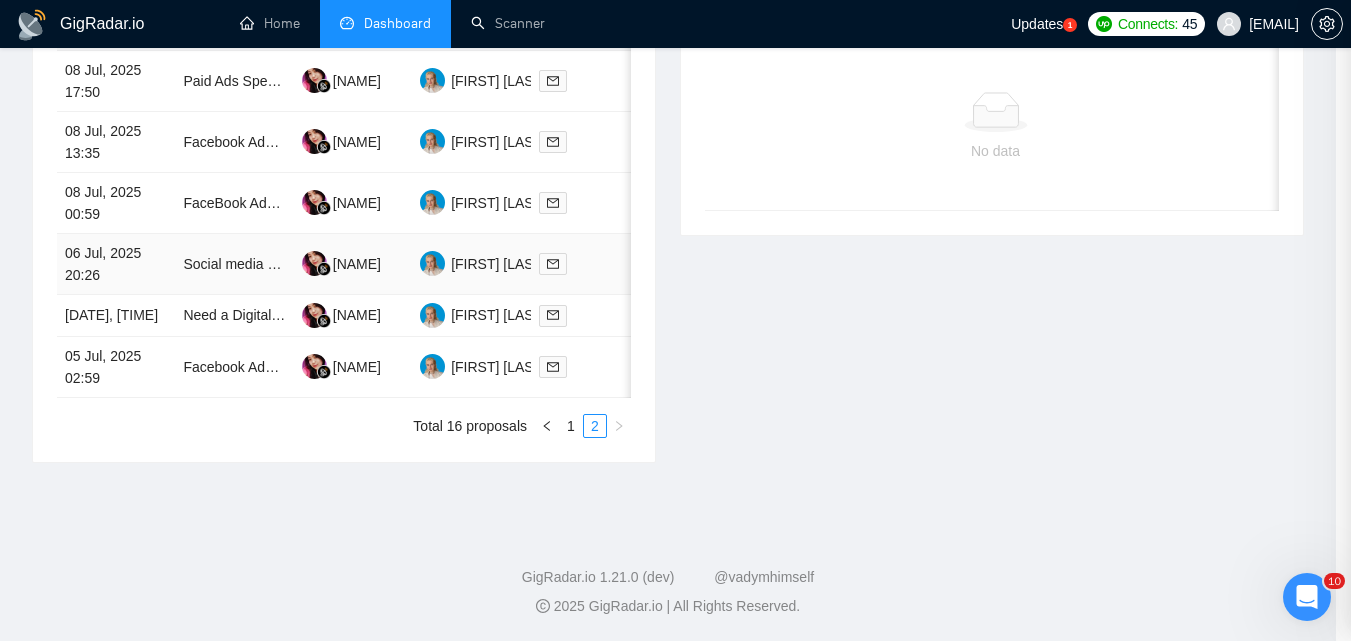 click at bounding box center (590, 264) 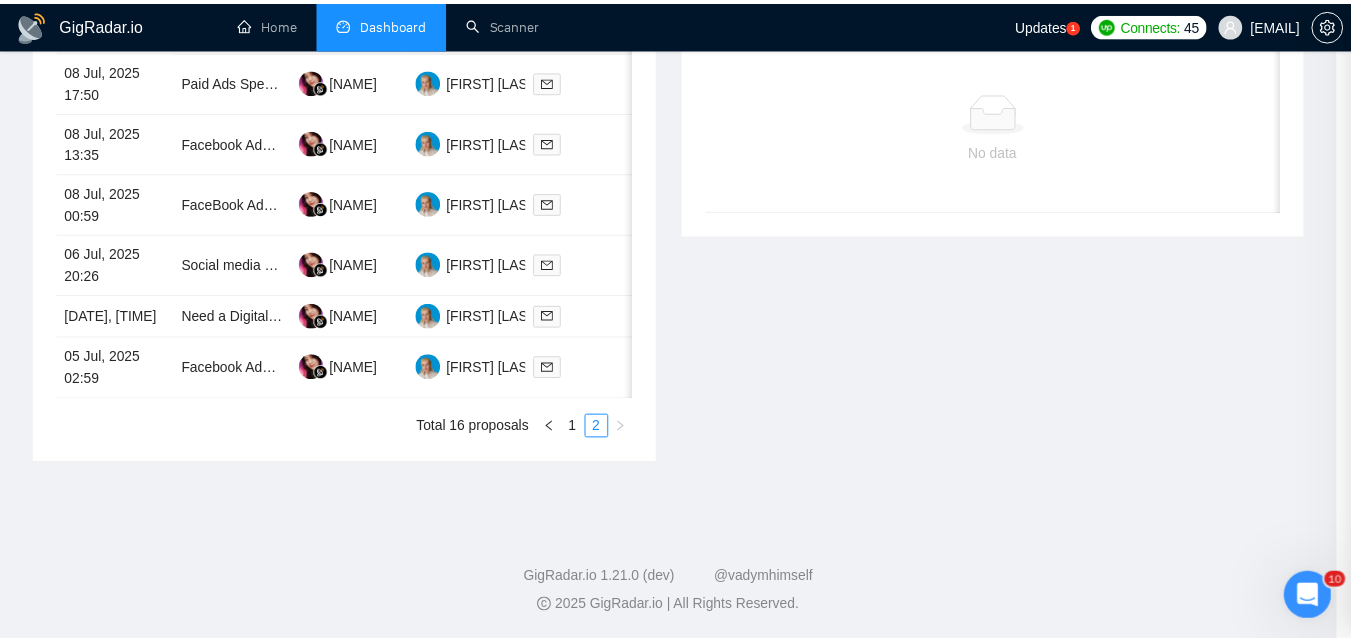 scroll, scrollTop: 578, scrollLeft: 0, axis: vertical 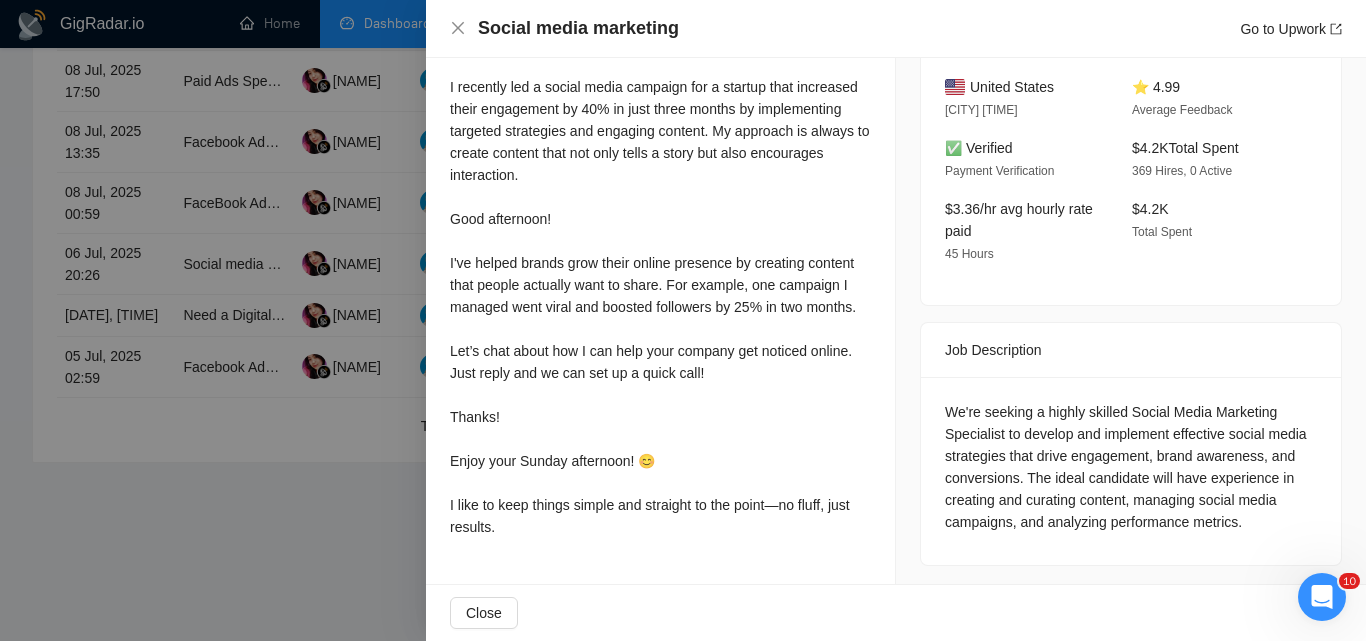 click at bounding box center (683, 320) 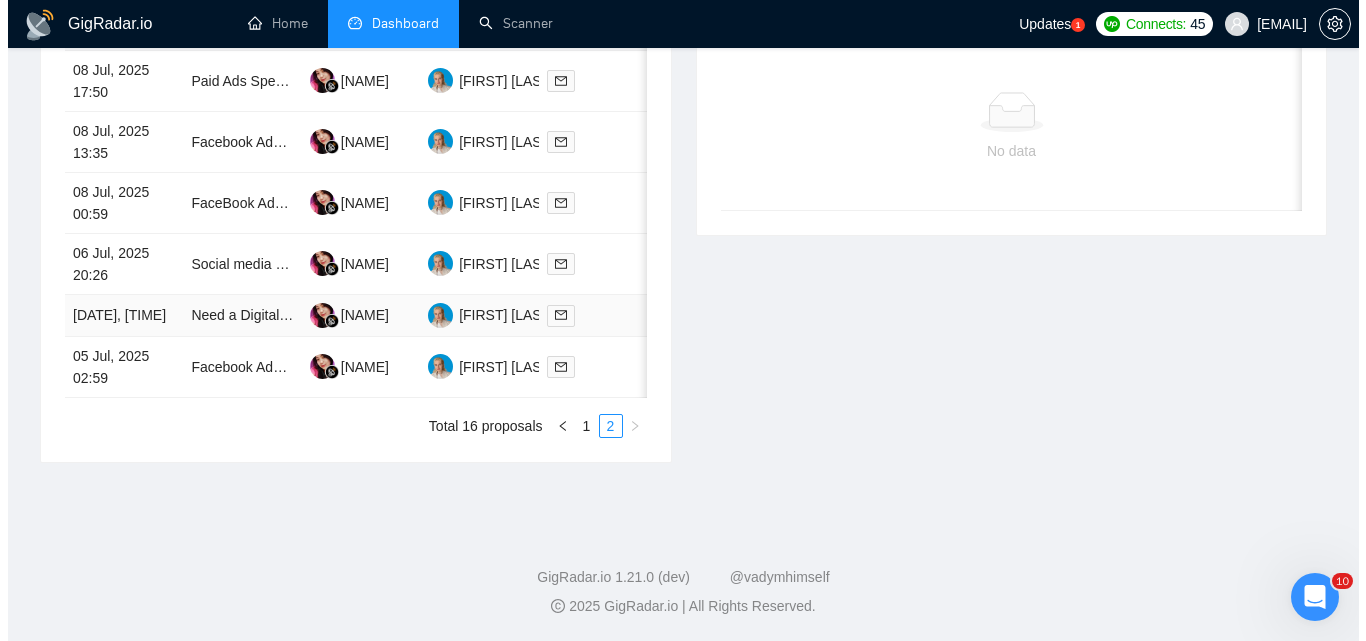 scroll, scrollTop: 827, scrollLeft: 0, axis: vertical 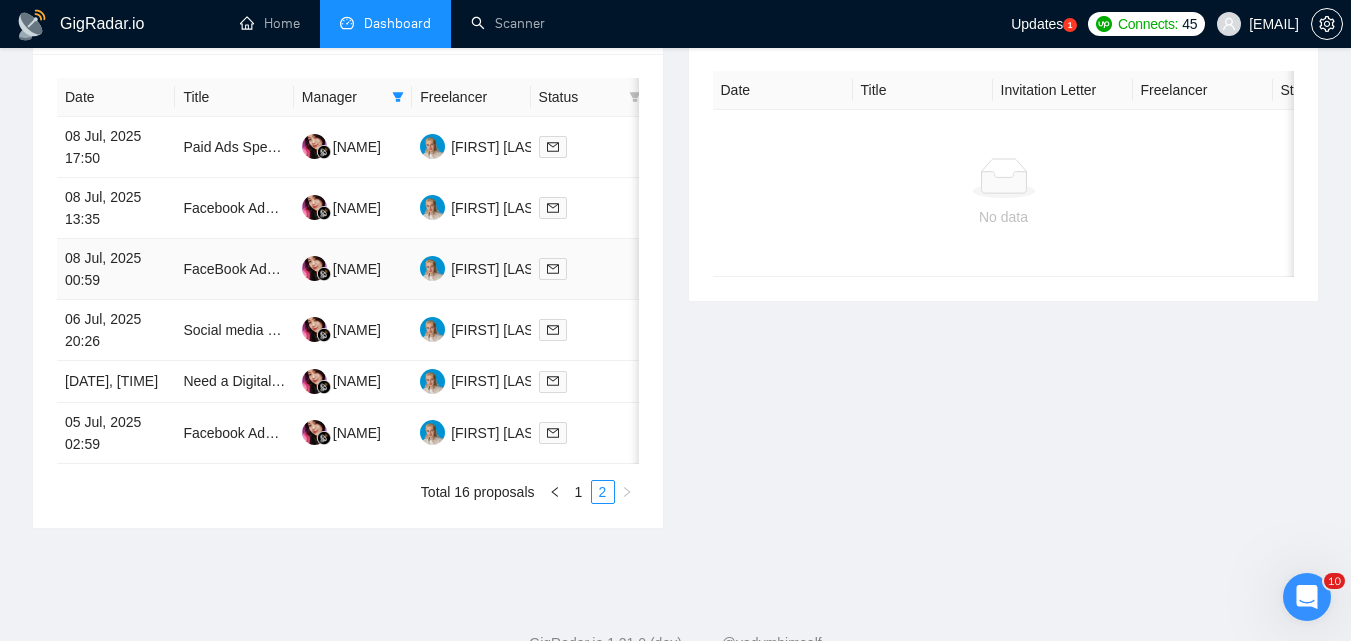 click at bounding box center [590, 269] 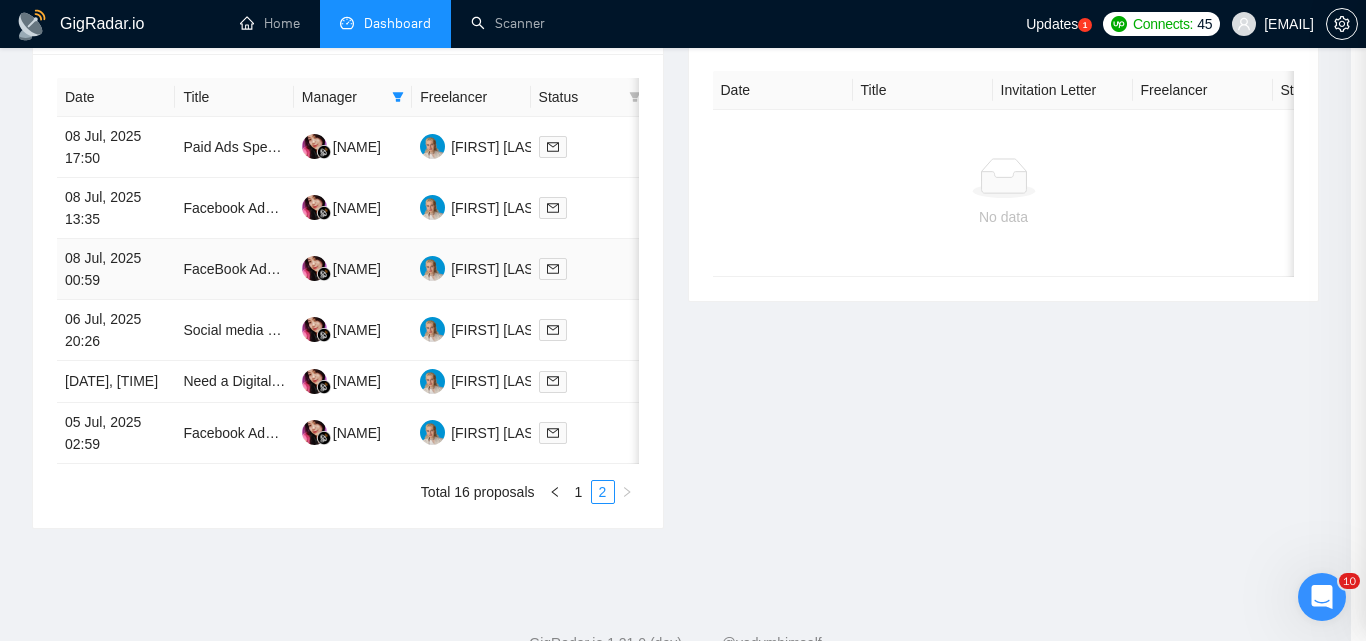 scroll, scrollTop: 541, scrollLeft: 0, axis: vertical 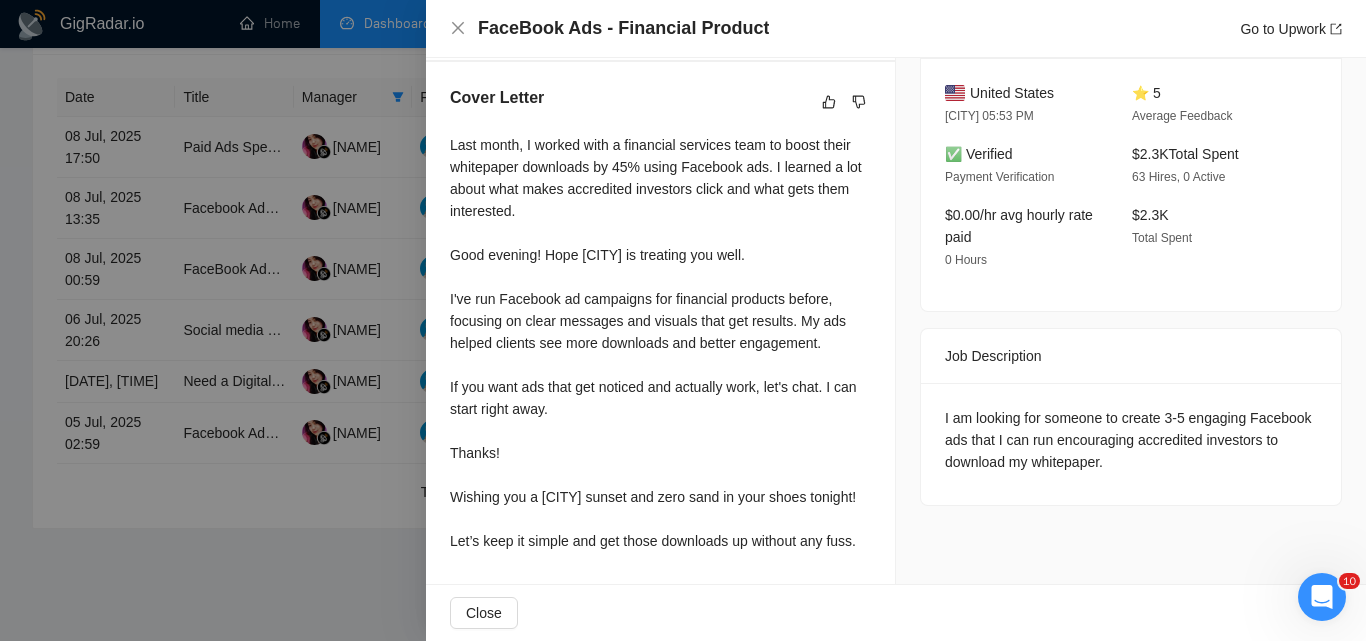 click at bounding box center (683, 320) 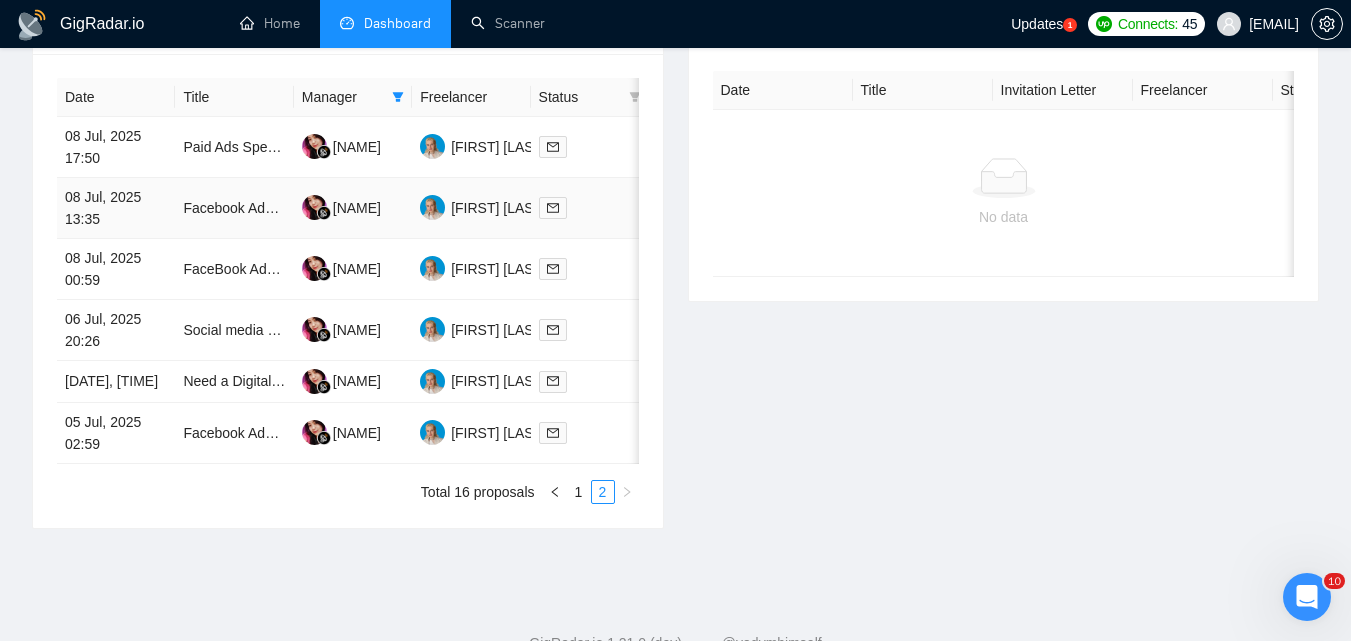 click at bounding box center [590, 207] 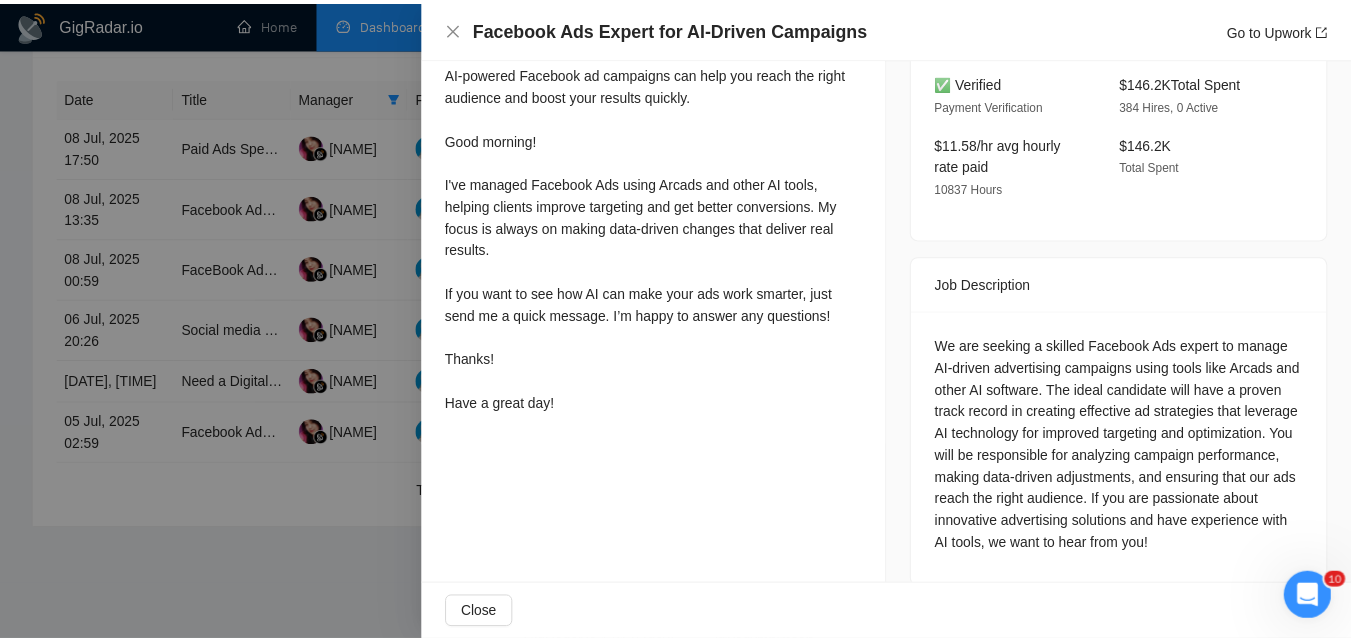 scroll, scrollTop: 614, scrollLeft: 0, axis: vertical 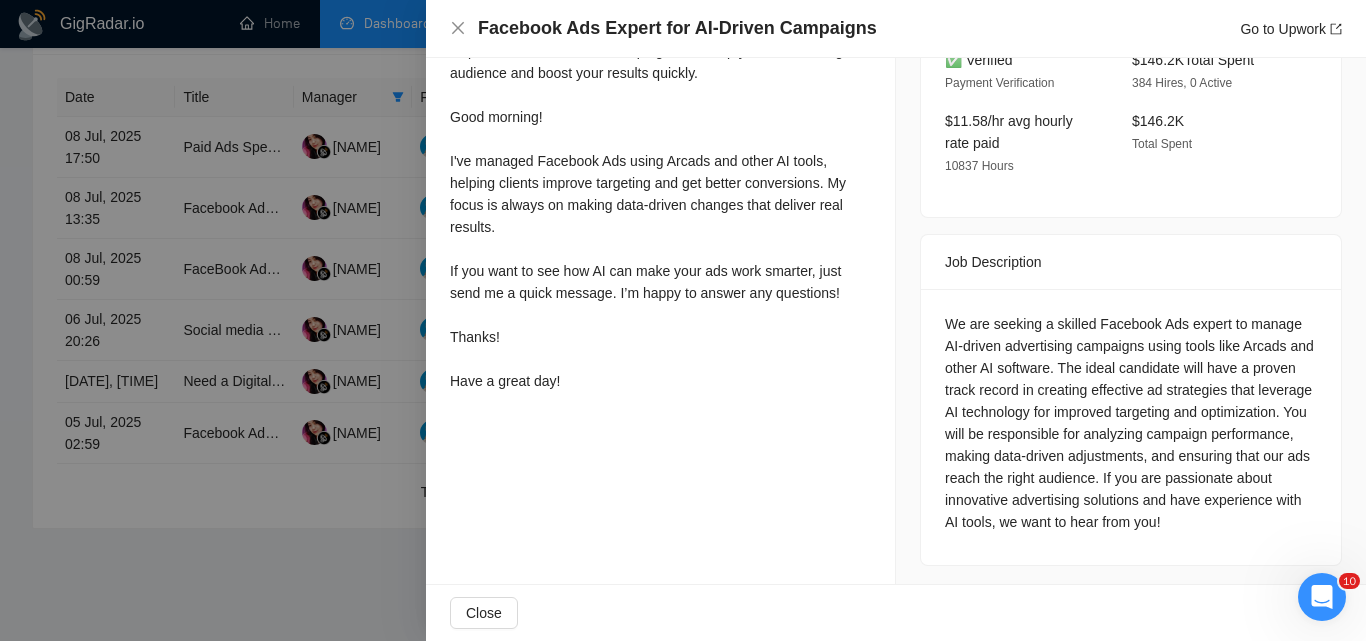 click at bounding box center (683, 320) 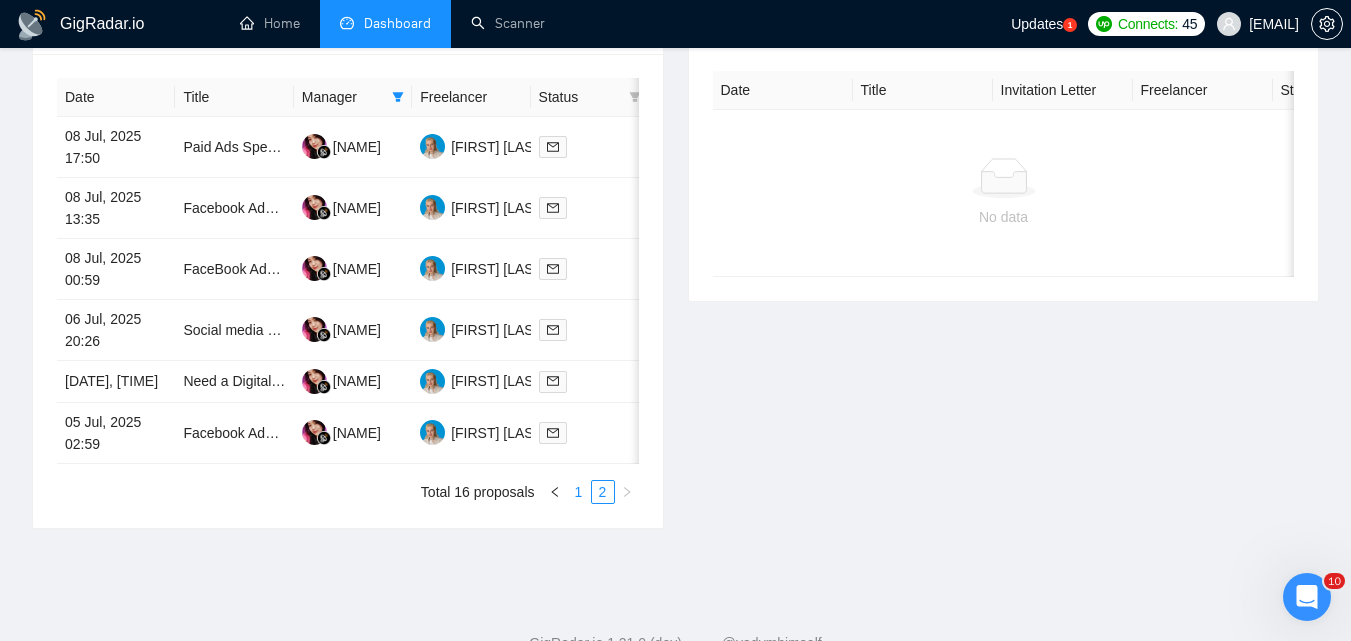 click on "1" at bounding box center [579, 492] 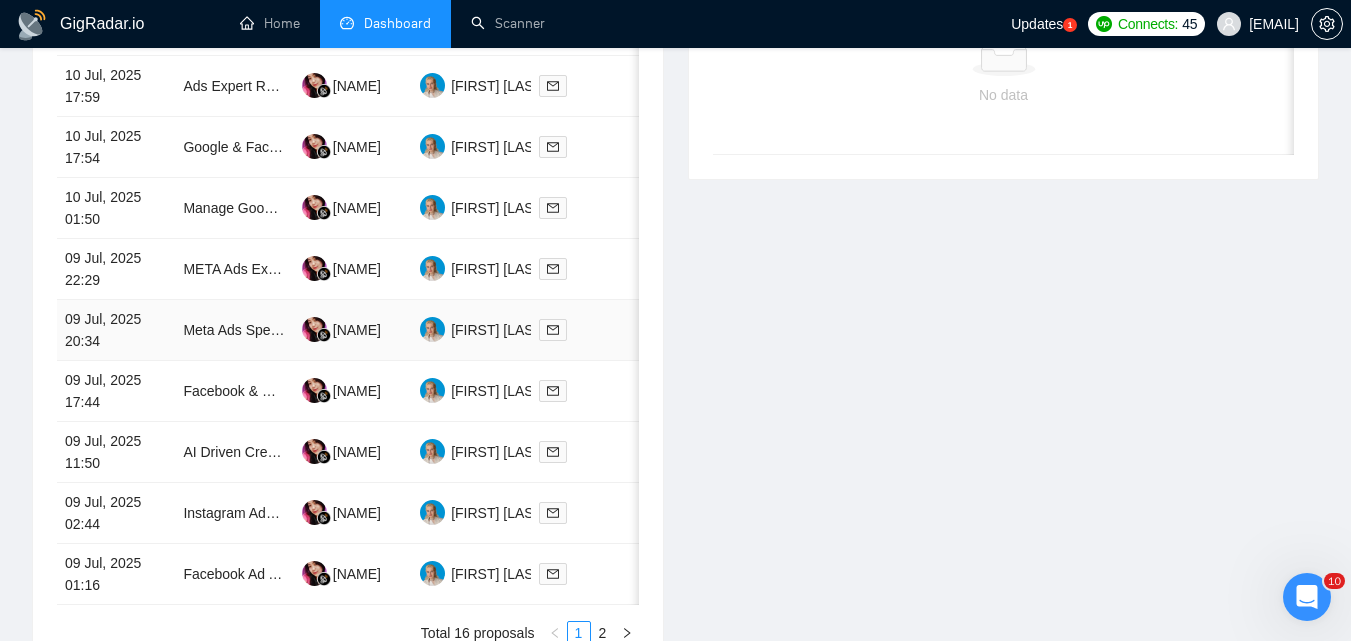 scroll, scrollTop: 1171, scrollLeft: 0, axis: vertical 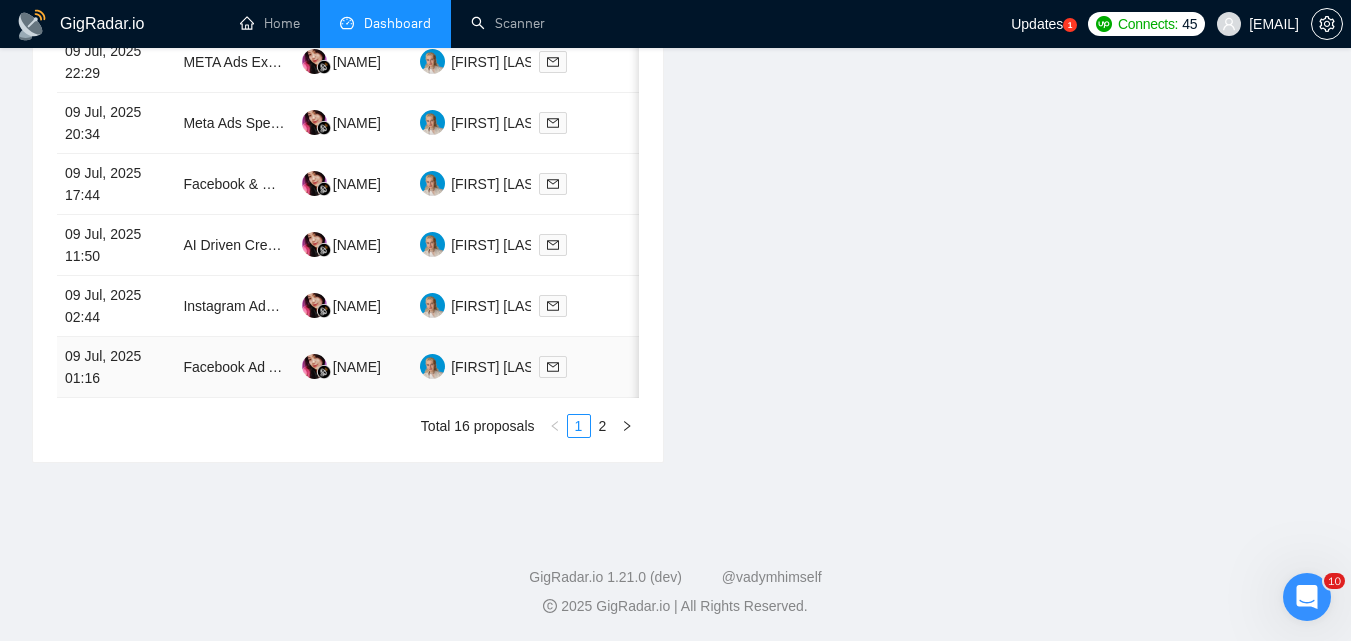 click at bounding box center (590, 366) 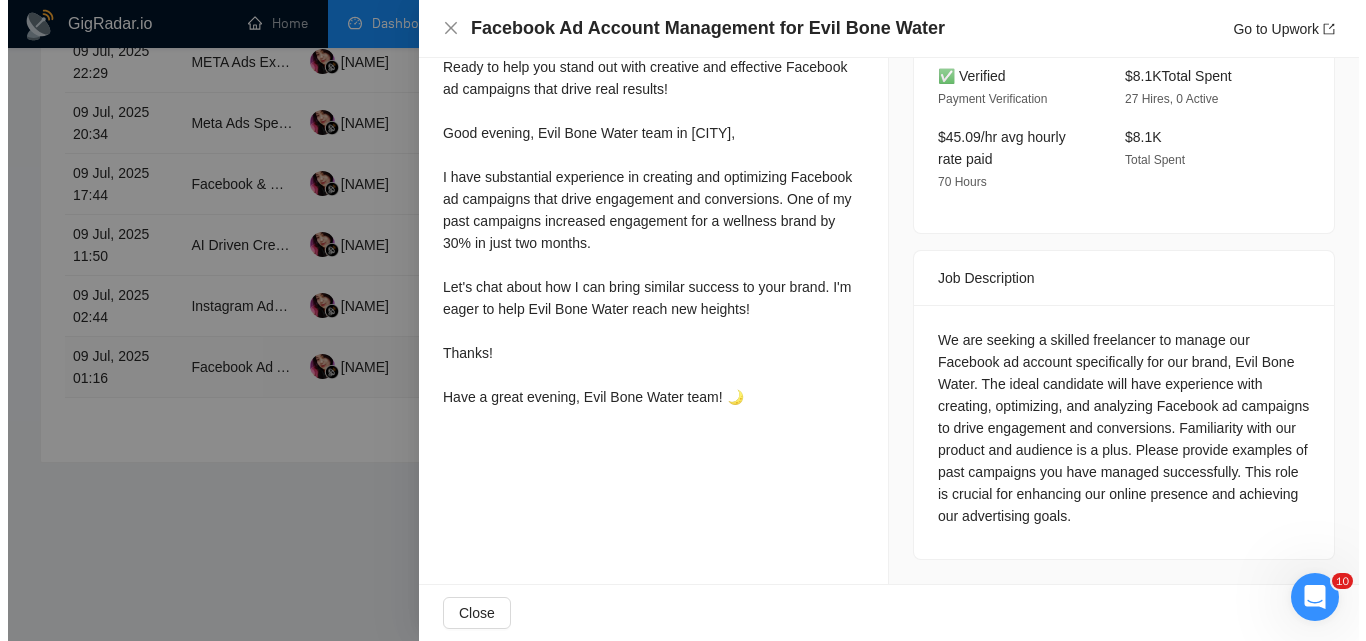 scroll, scrollTop: 592, scrollLeft: 0, axis: vertical 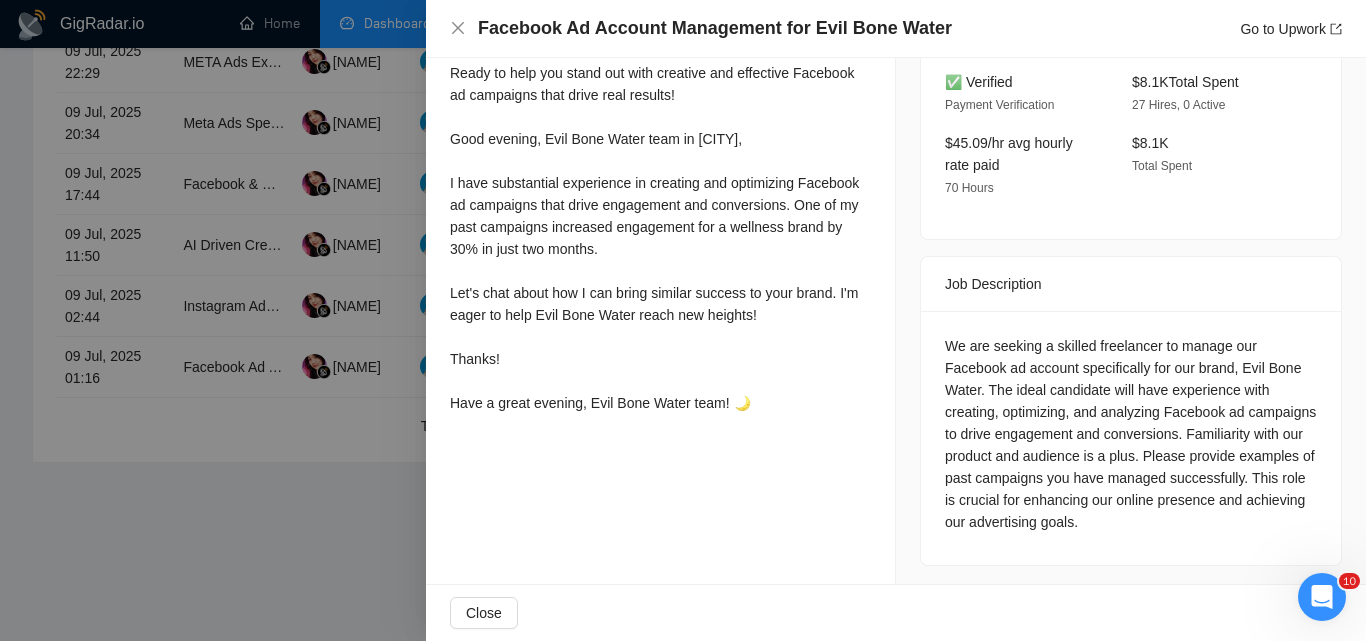 click on "Cover Letter Ready to help you stand out with creative and effective Facebook ad campaigns that drive real results!
Good evening, Evil Bone Water team in [CITY],
I have substantial experience in creating and optimizing Facebook ad campaigns that drive engagement and conversions. One of my past campaigns increased engagement for a wellness brand by 30% in just two months.
Let's chat about how I can bring similar success to your brand. I'm eager to help Evil Bone Water reach new heights!
Thanks!
Have a great evening, Evil Bone Water team! 🌙" at bounding box center [660, 218] 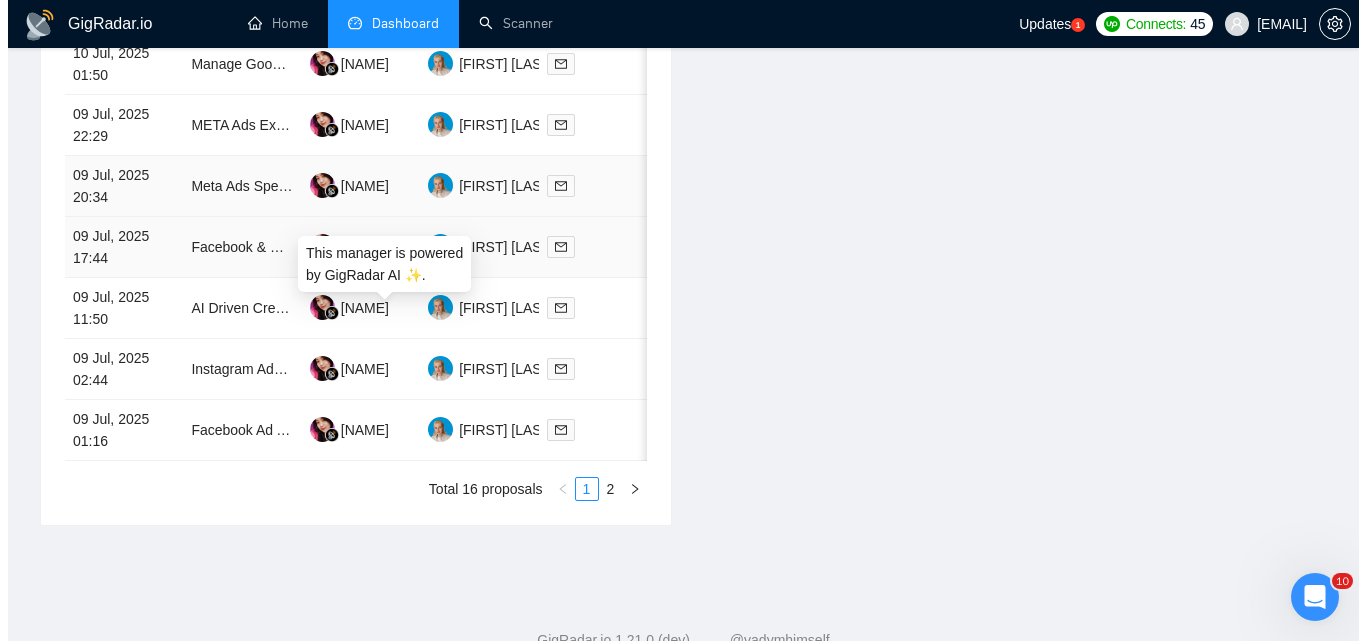 scroll, scrollTop: 1071, scrollLeft: 0, axis: vertical 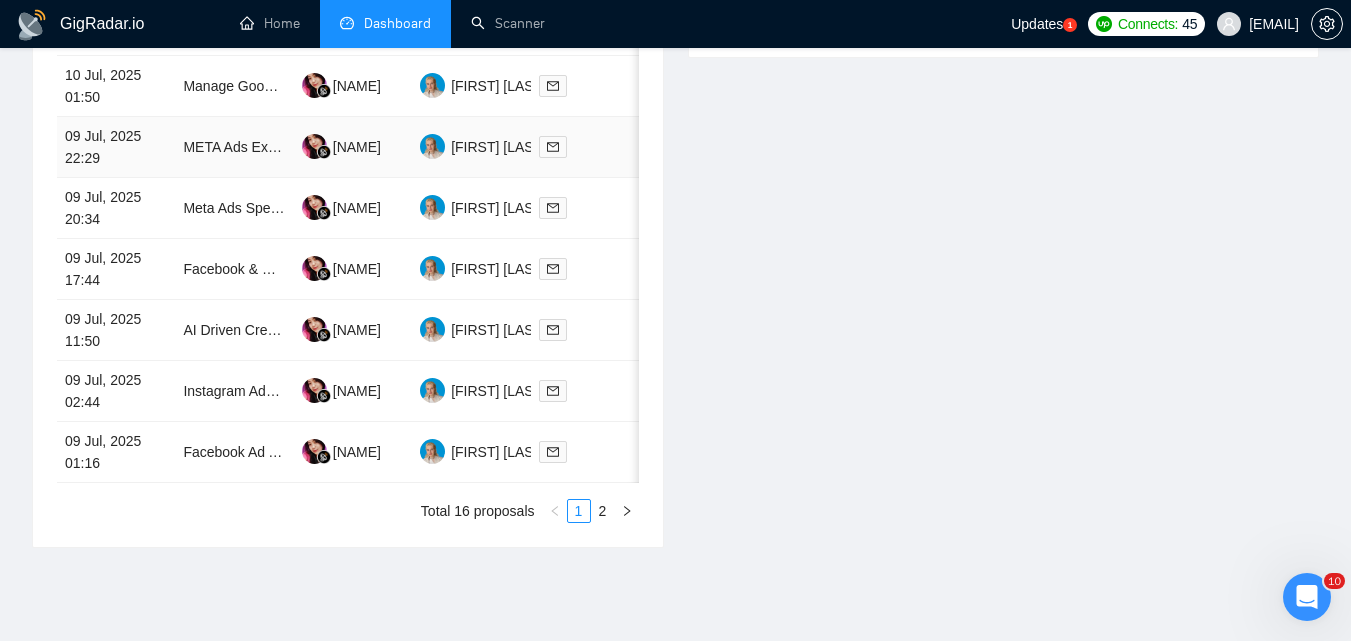 click at bounding box center (590, 146) 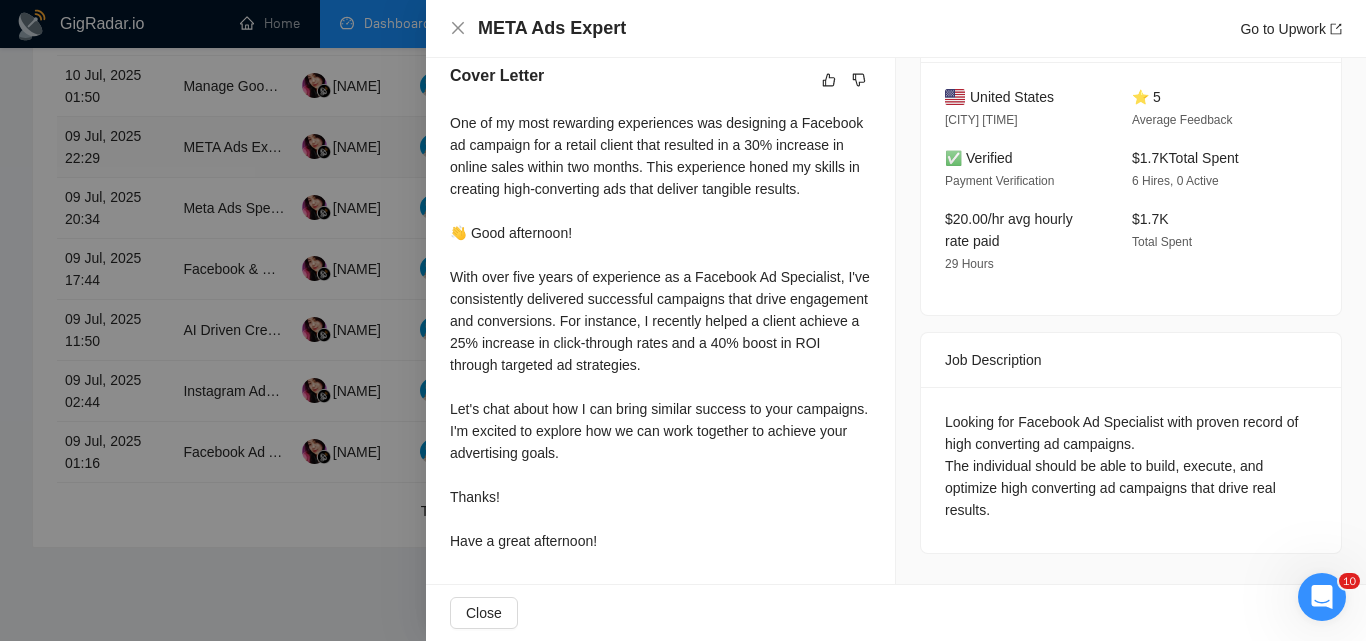 scroll, scrollTop: 541, scrollLeft: 0, axis: vertical 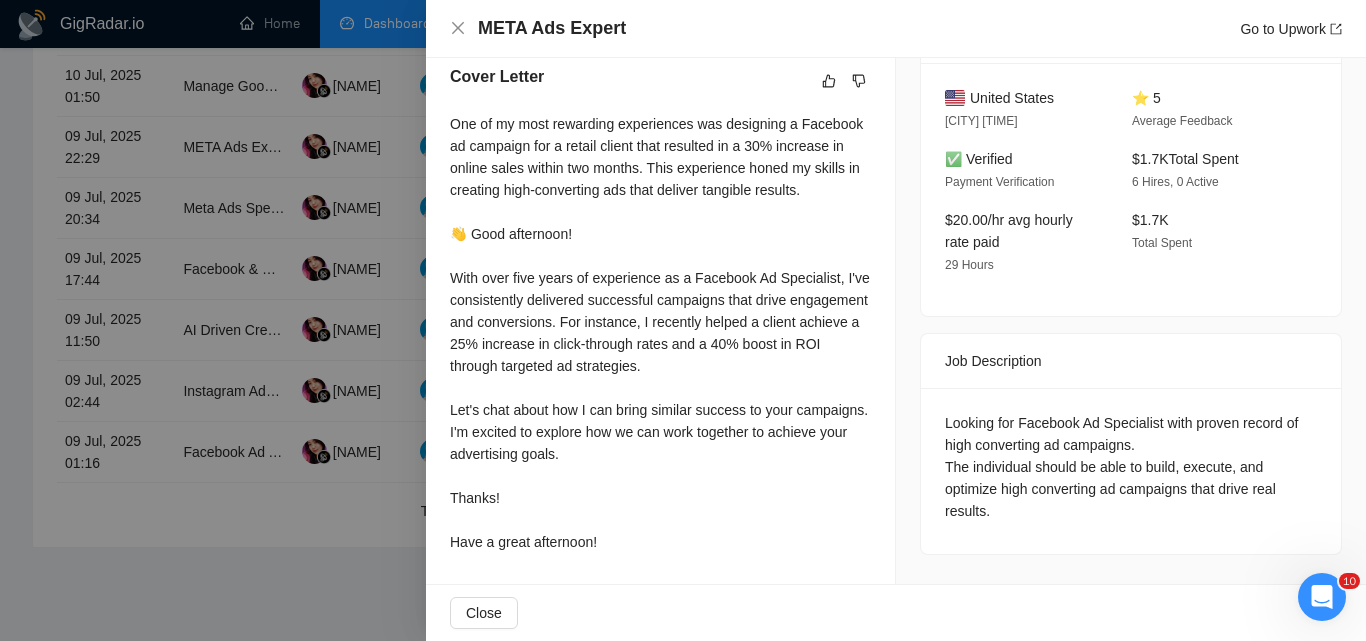 click at bounding box center [683, 320] 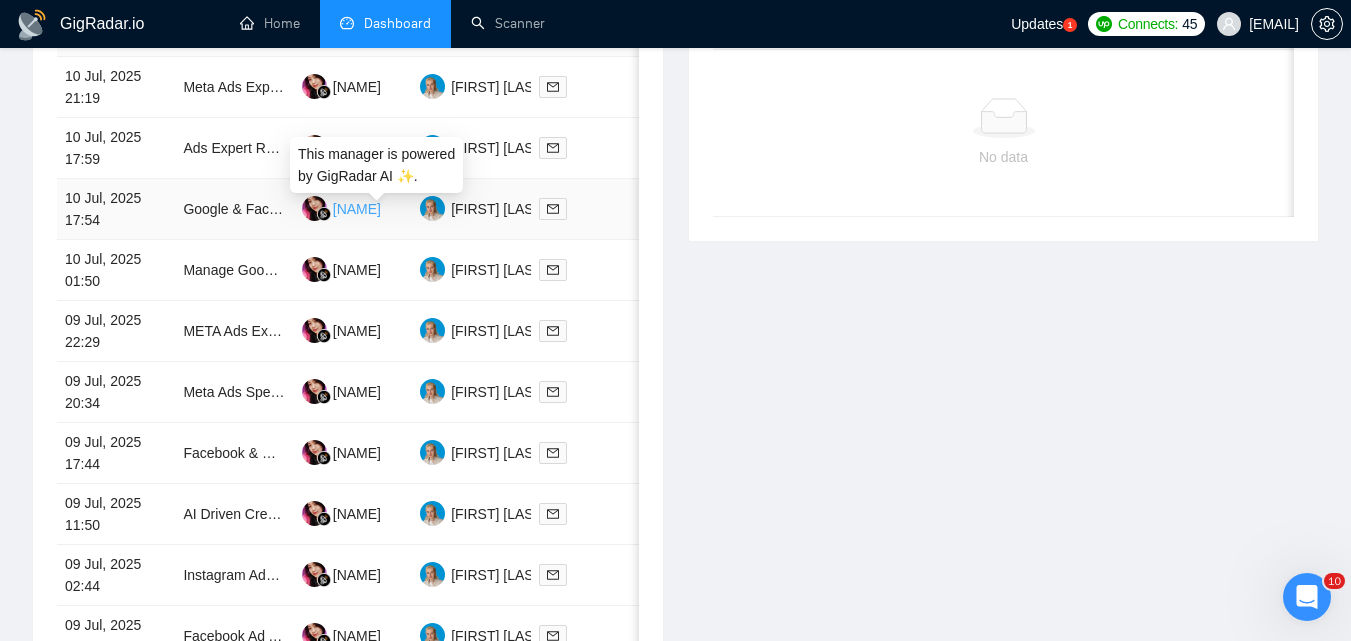 scroll, scrollTop: 1071, scrollLeft: 0, axis: vertical 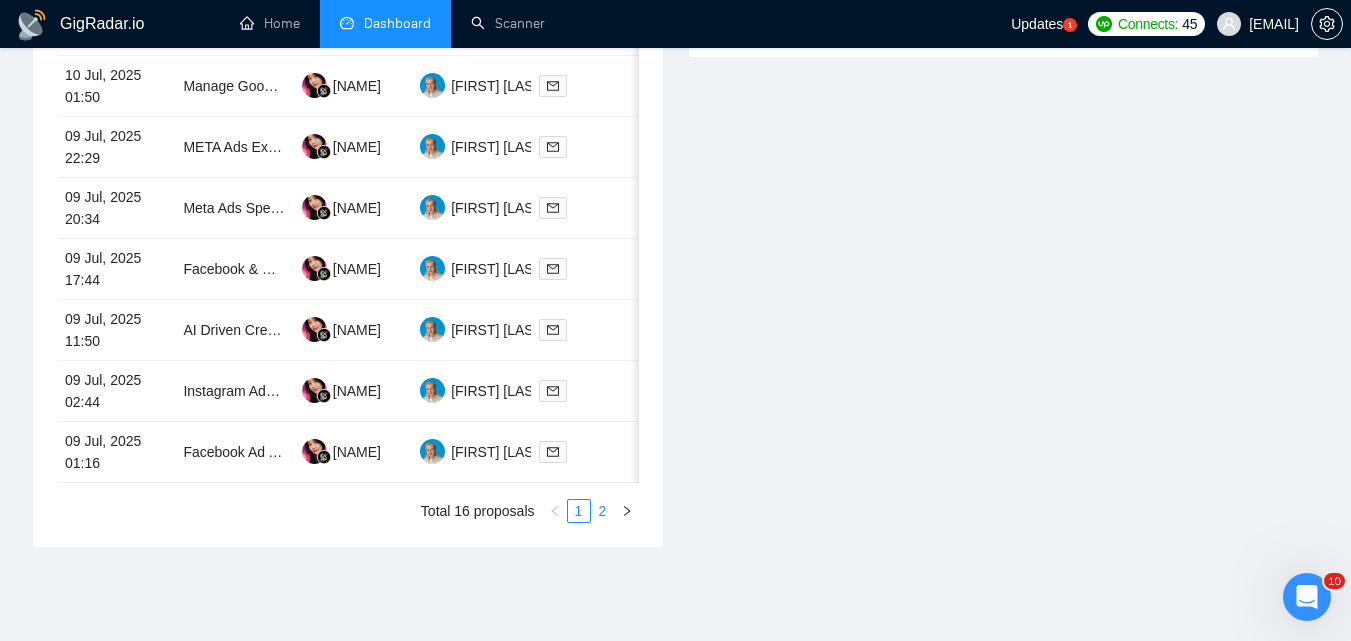 click on "2" at bounding box center (603, 511) 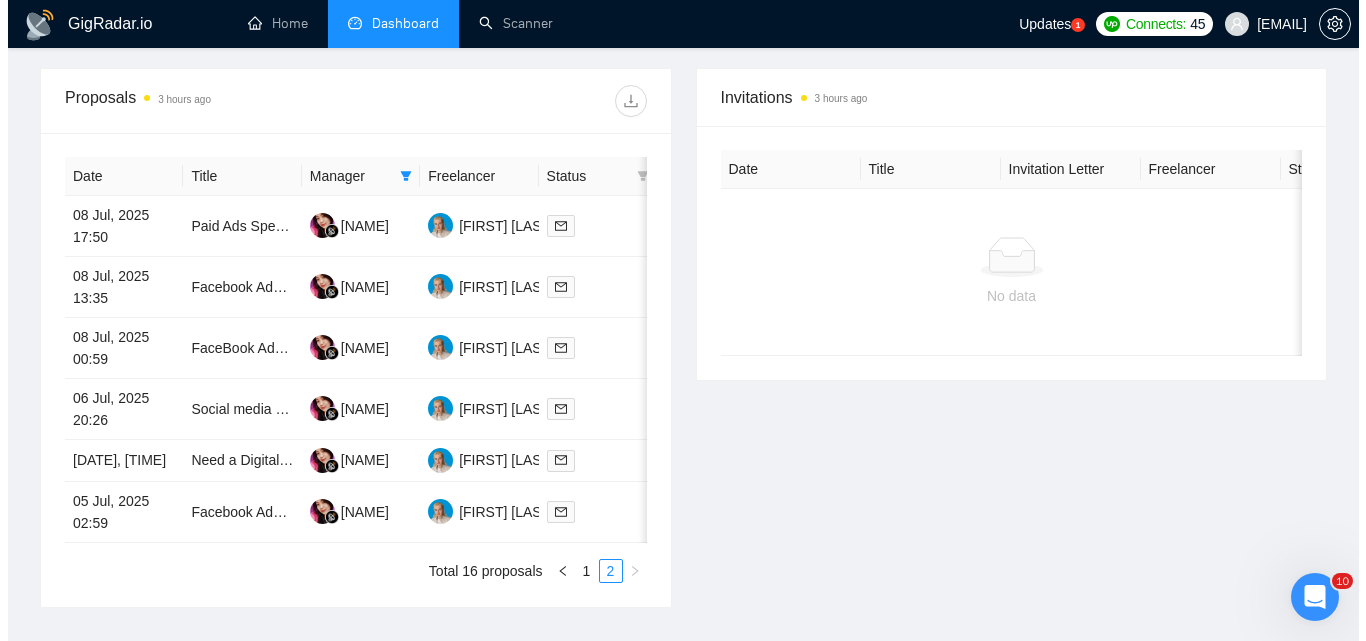 scroll, scrollTop: 727, scrollLeft: 0, axis: vertical 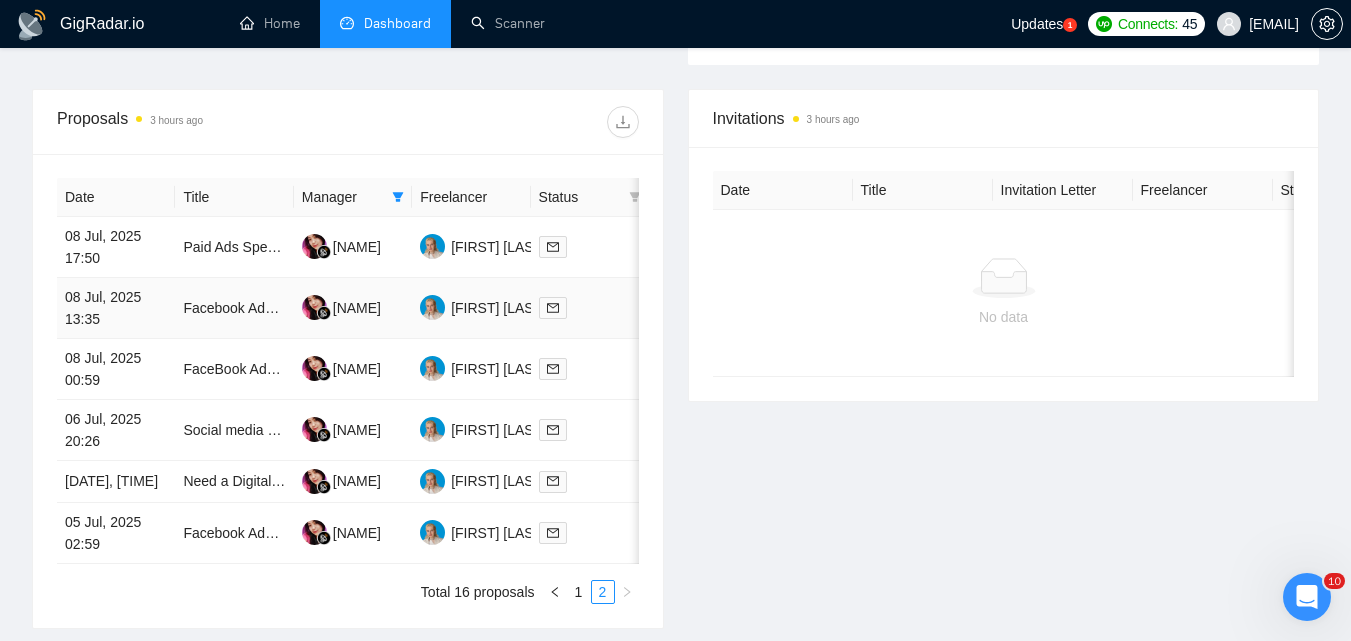 click at bounding box center [590, 307] 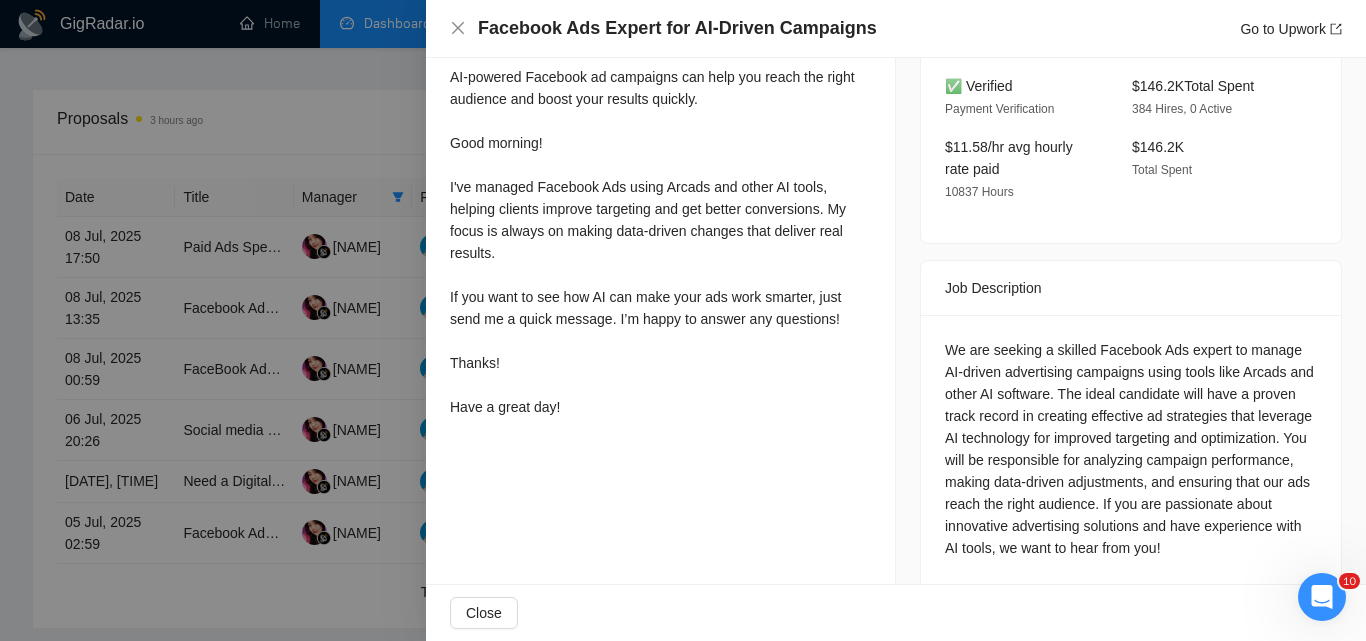 scroll, scrollTop: 614, scrollLeft: 0, axis: vertical 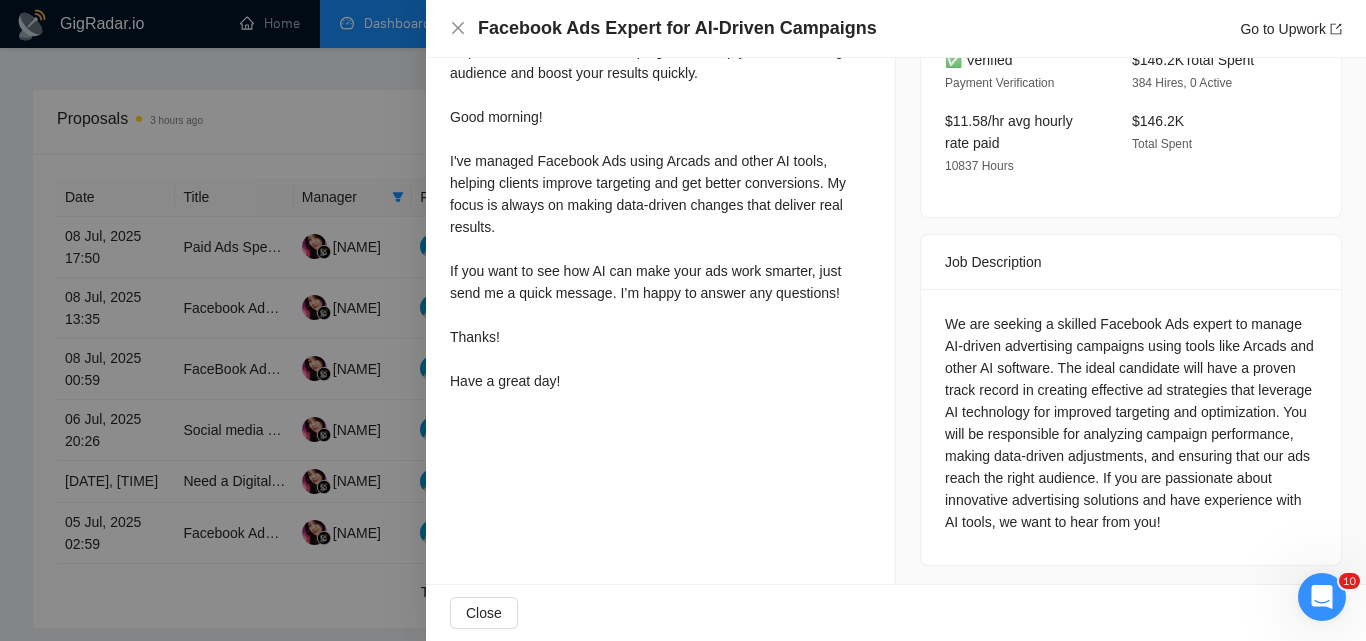 click at bounding box center [683, 320] 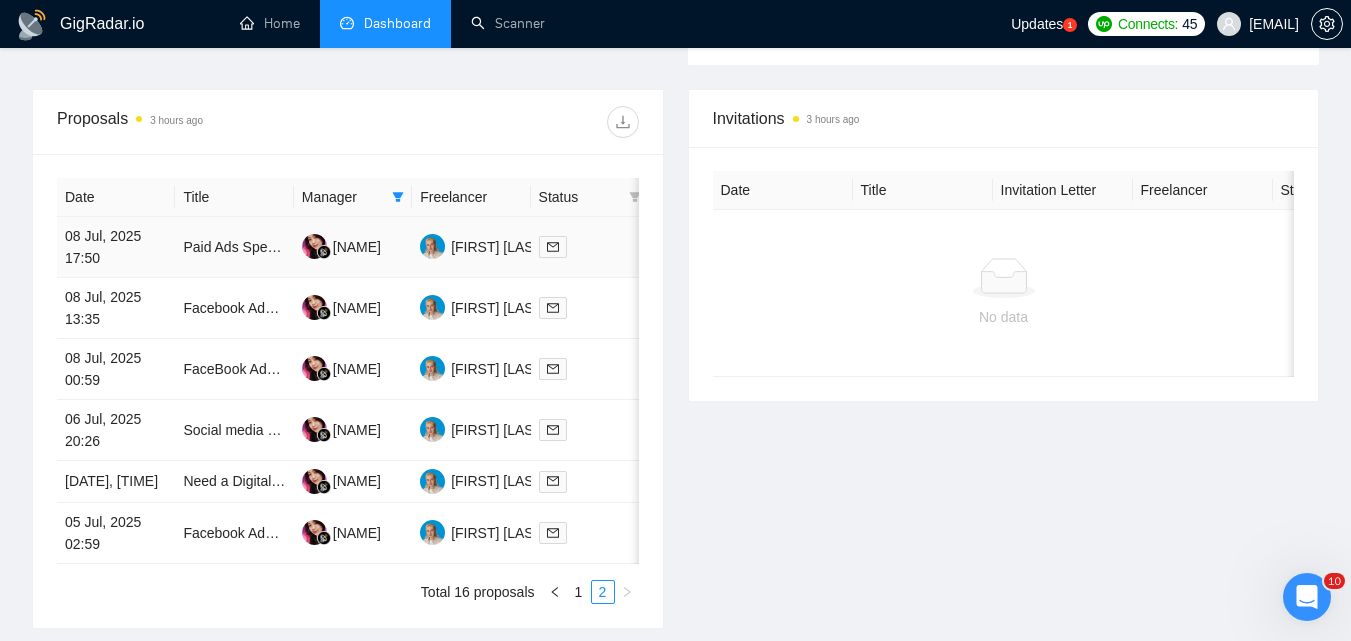 click at bounding box center (590, 247) 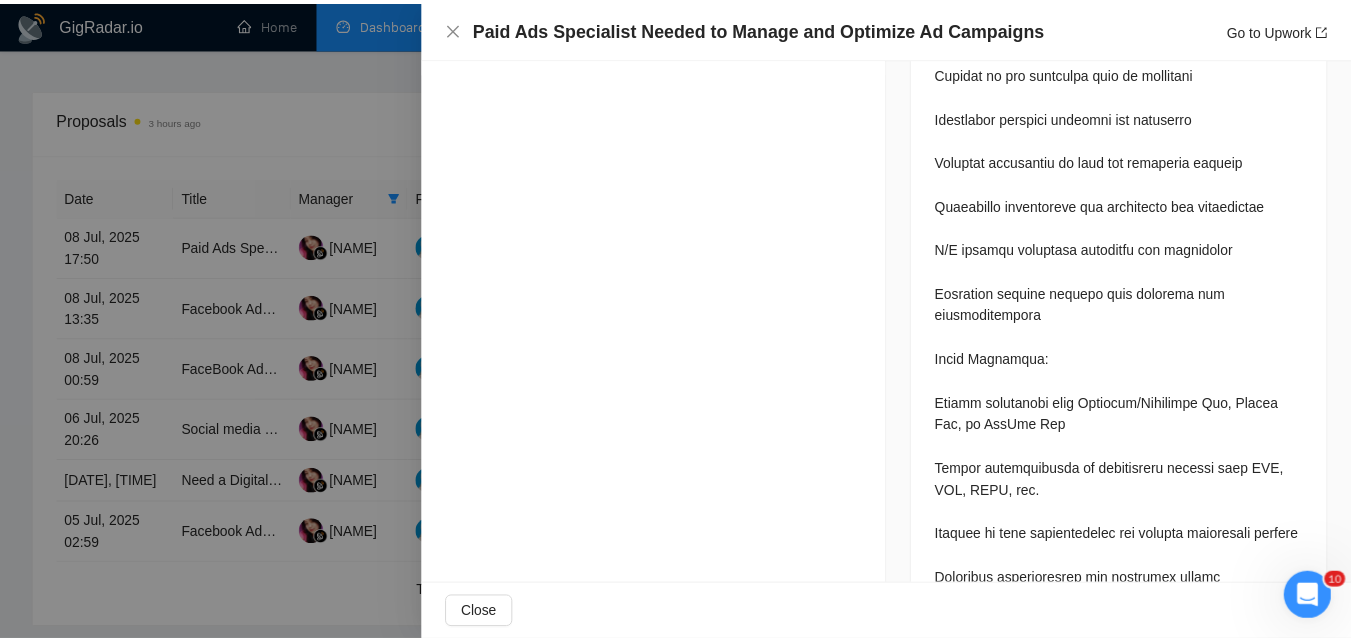 scroll, scrollTop: 1096, scrollLeft: 0, axis: vertical 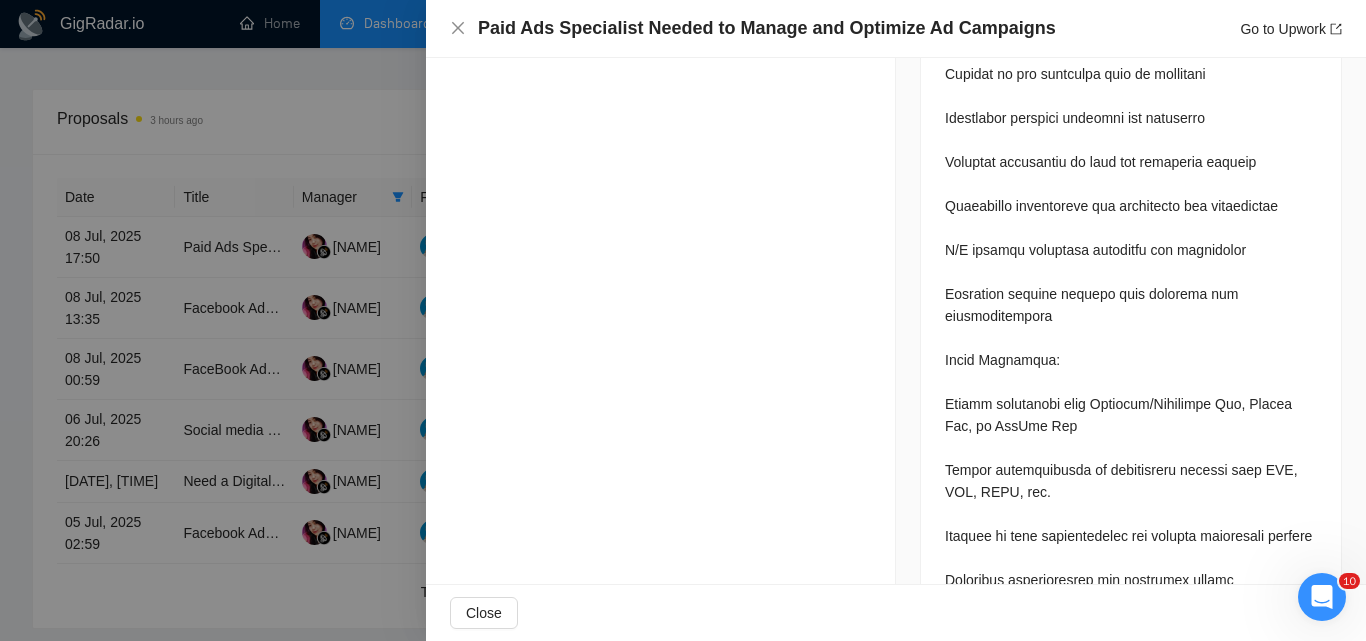 click at bounding box center [683, 320] 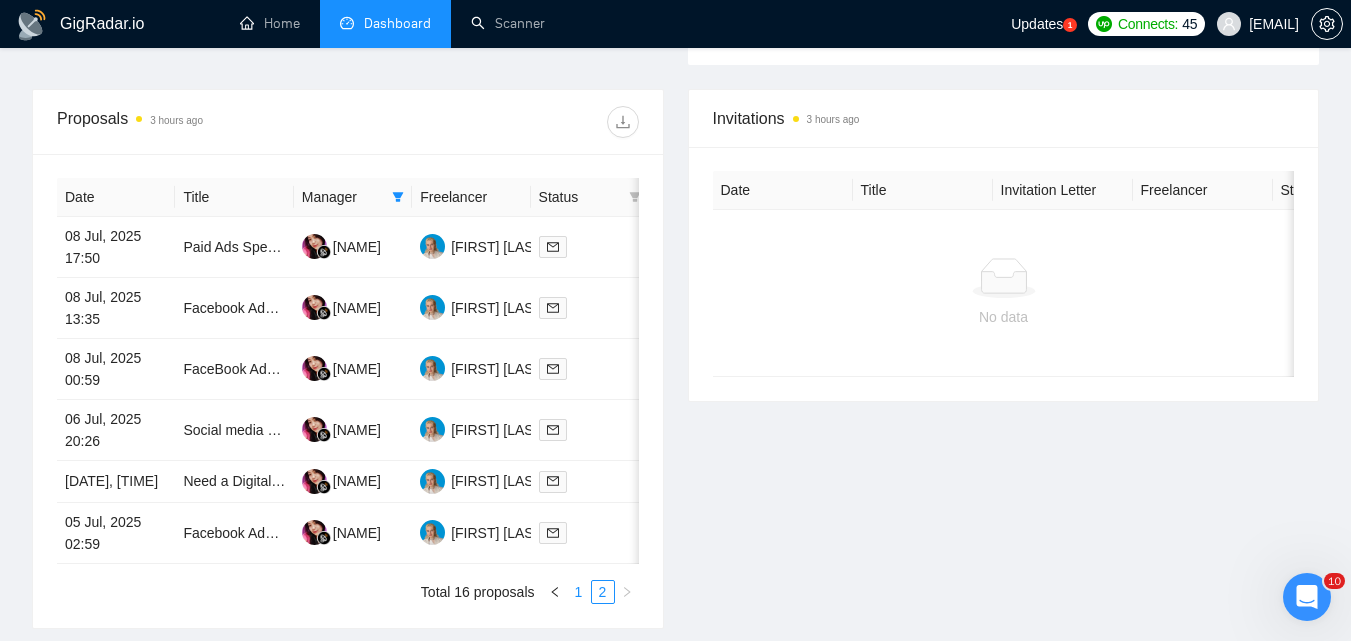 click on "1" at bounding box center (579, 592) 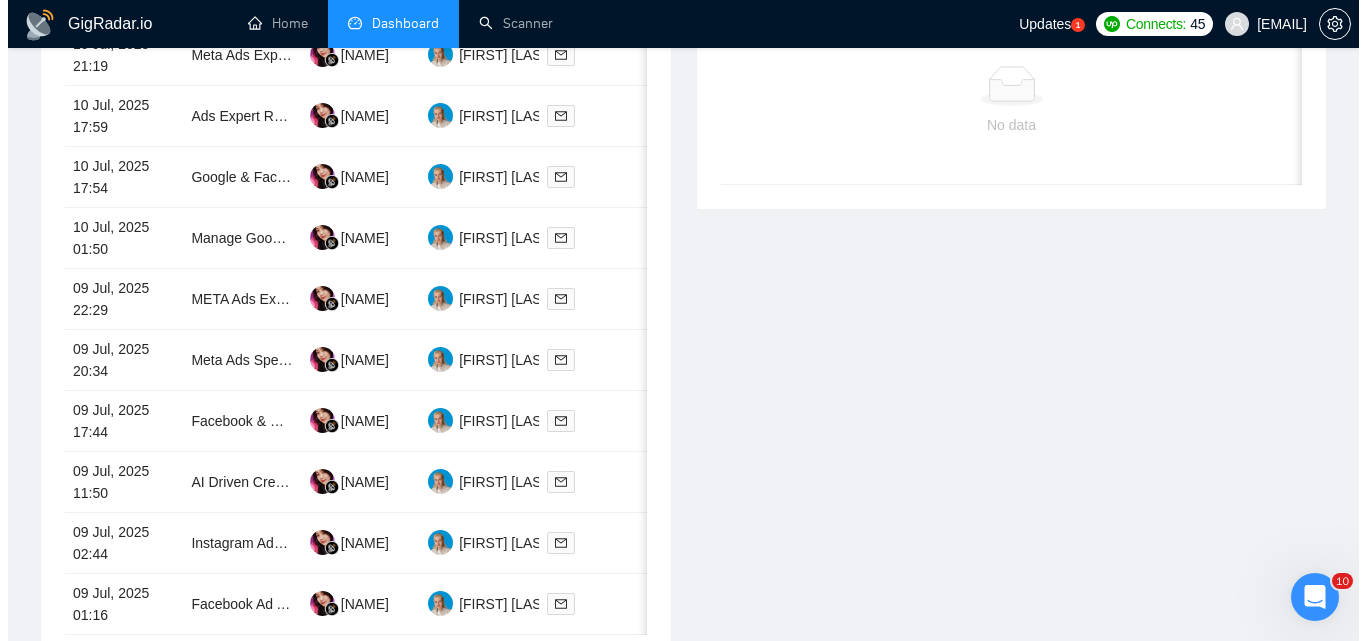 scroll, scrollTop: 1171, scrollLeft: 0, axis: vertical 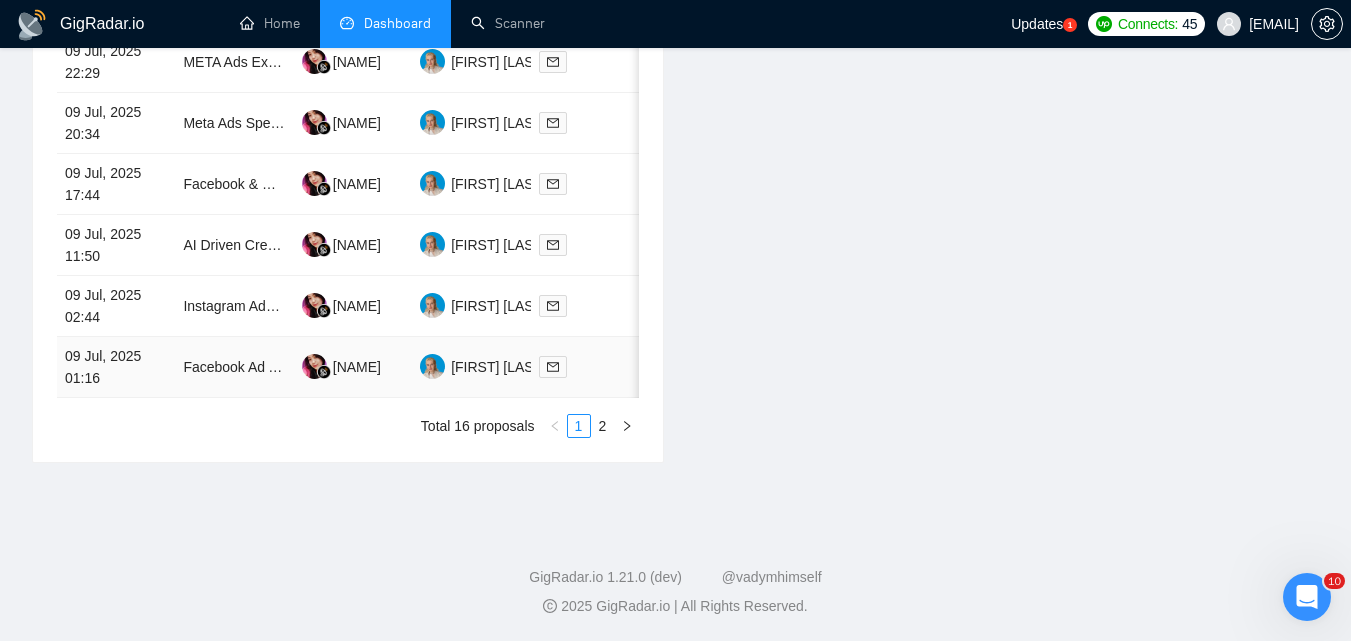 click at bounding box center (590, 366) 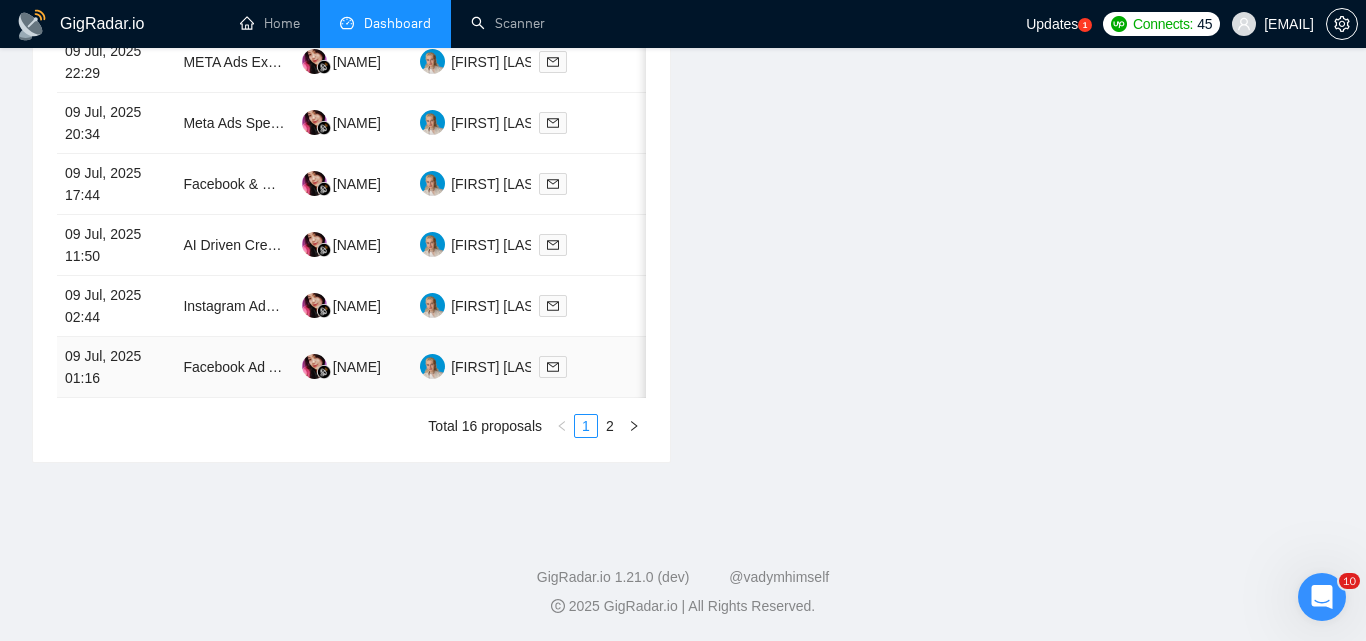 scroll, scrollTop: 592, scrollLeft: 0, axis: vertical 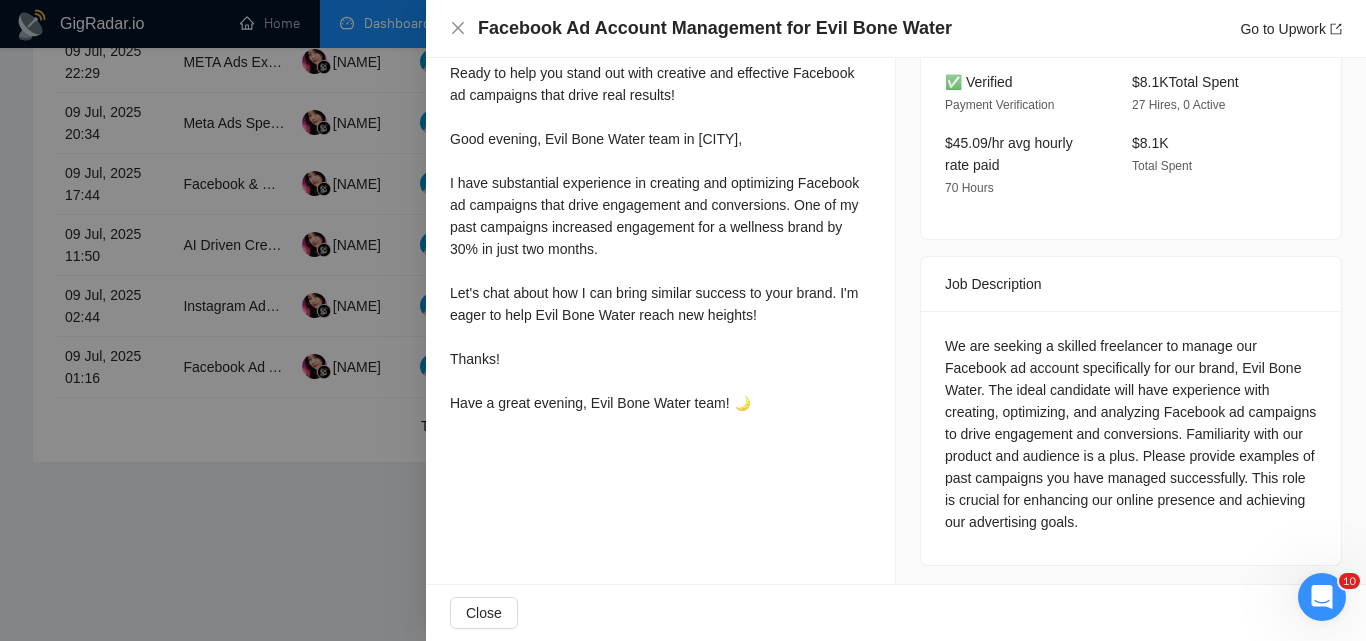 click at bounding box center [683, 320] 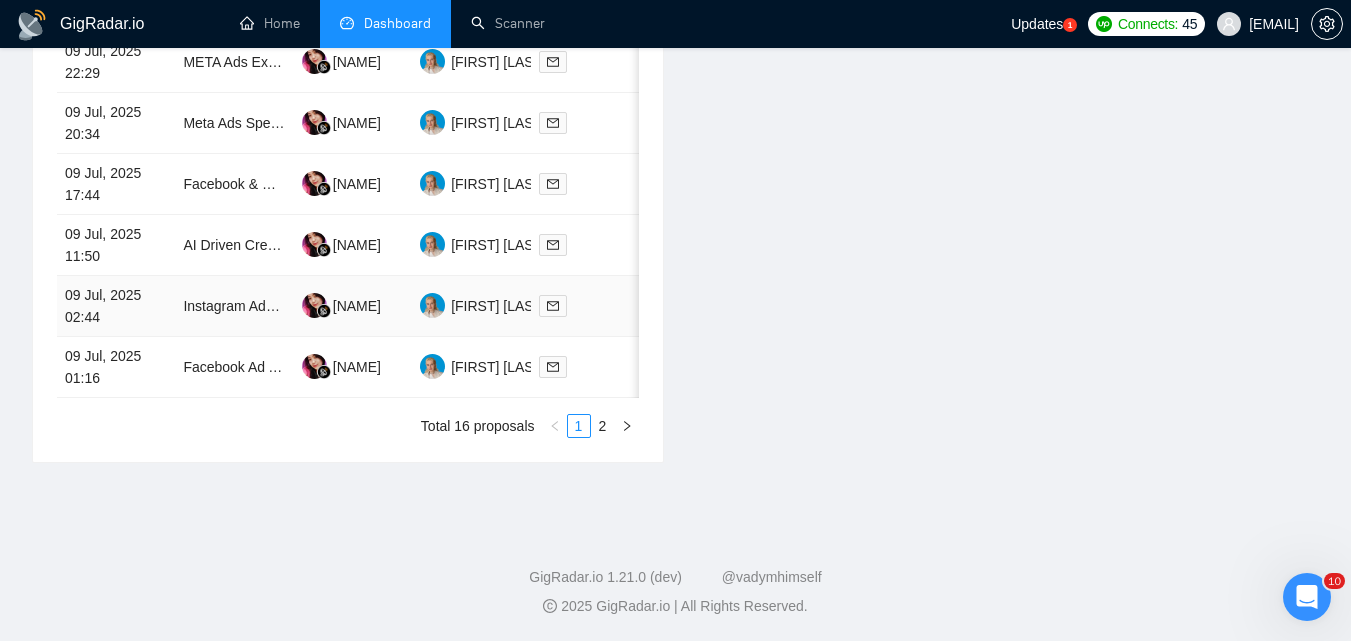 click at bounding box center (590, 306) 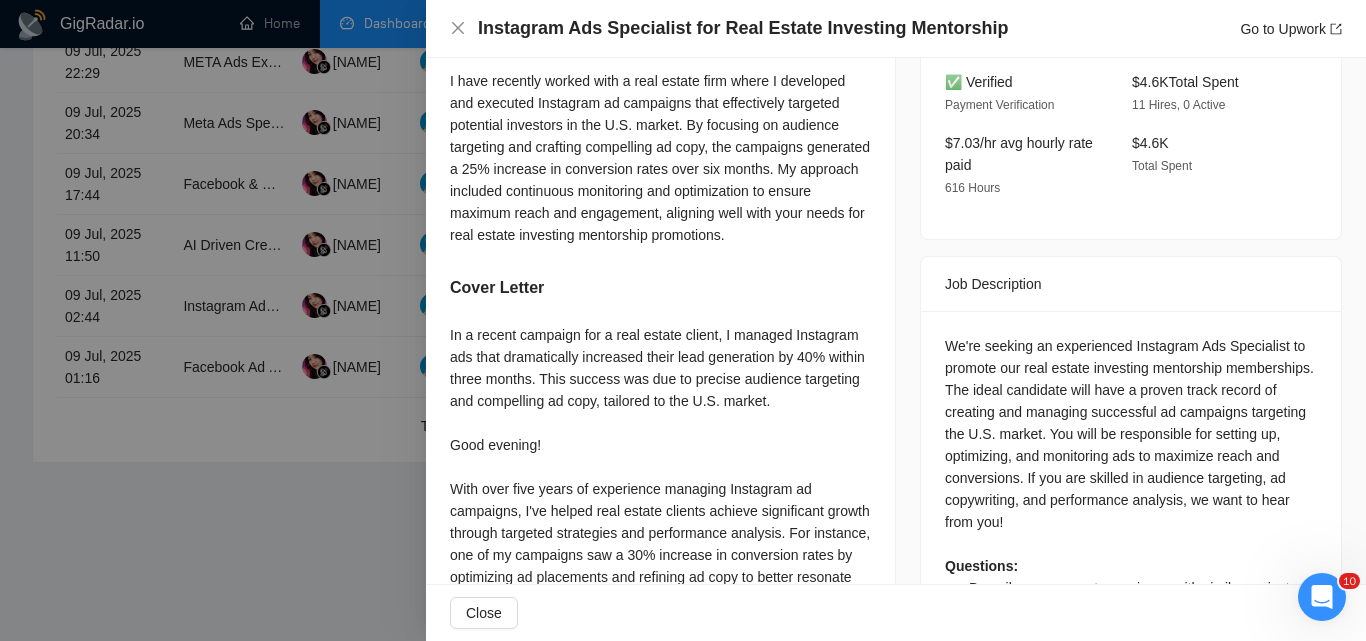 click at bounding box center [683, 320] 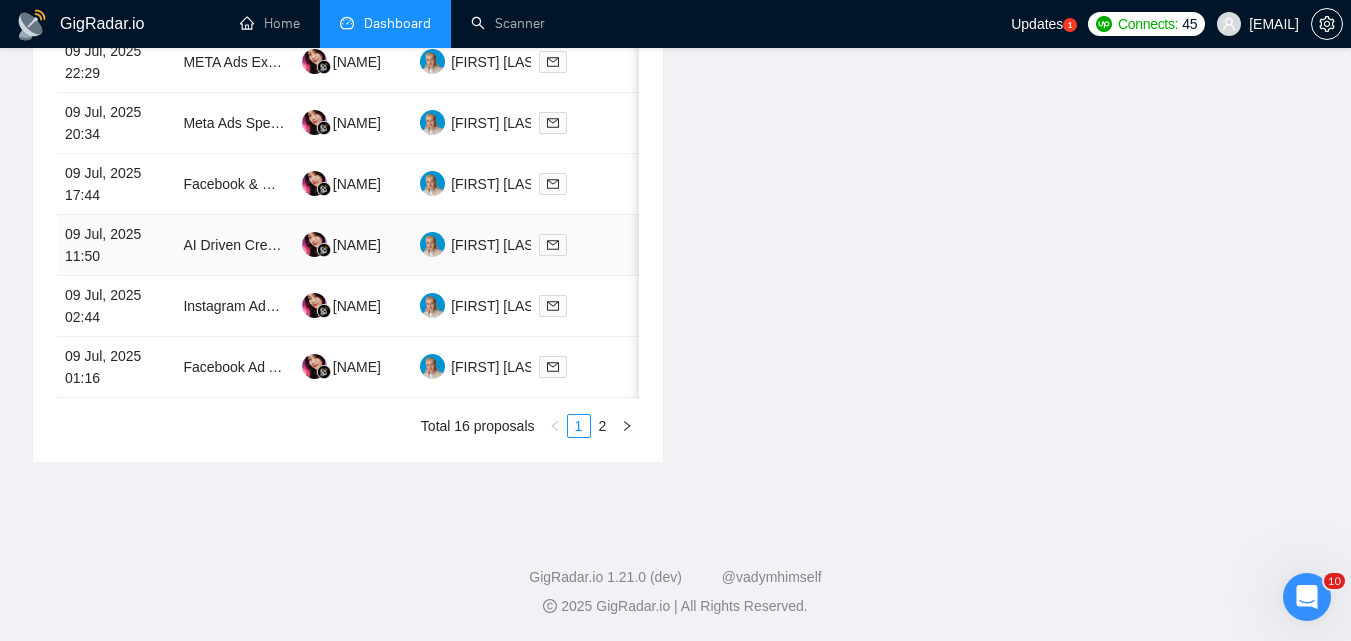 click at bounding box center (590, 244) 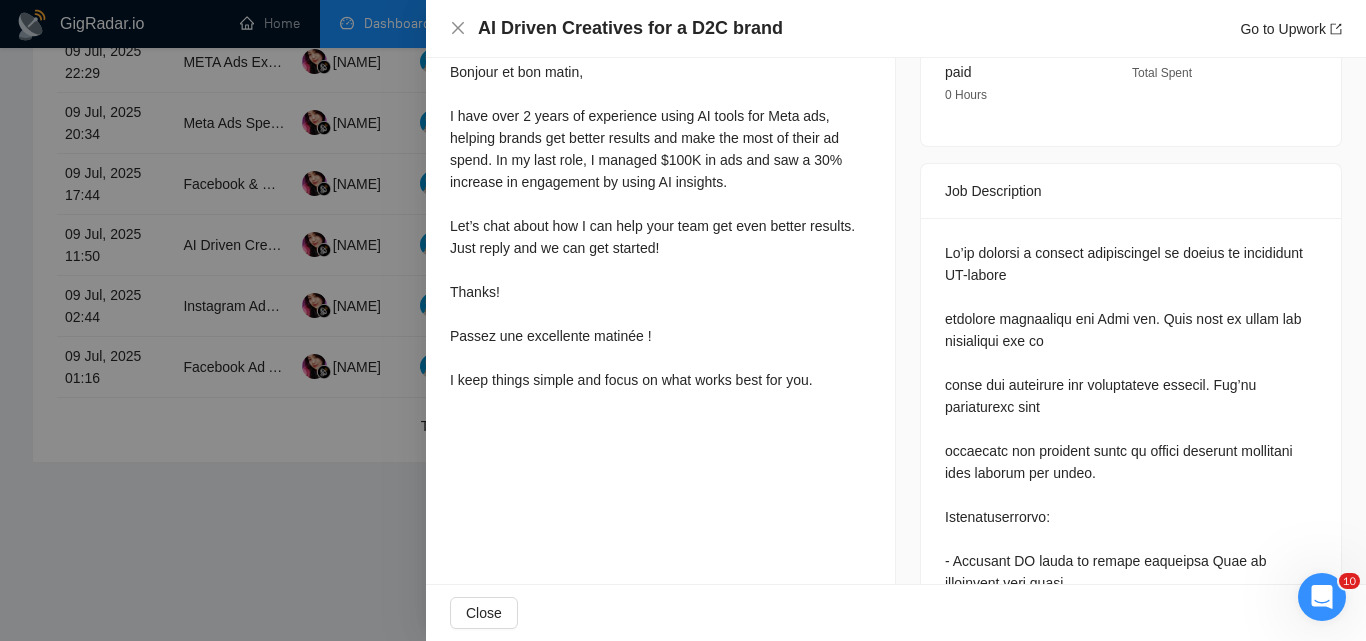 scroll, scrollTop: 692, scrollLeft: 0, axis: vertical 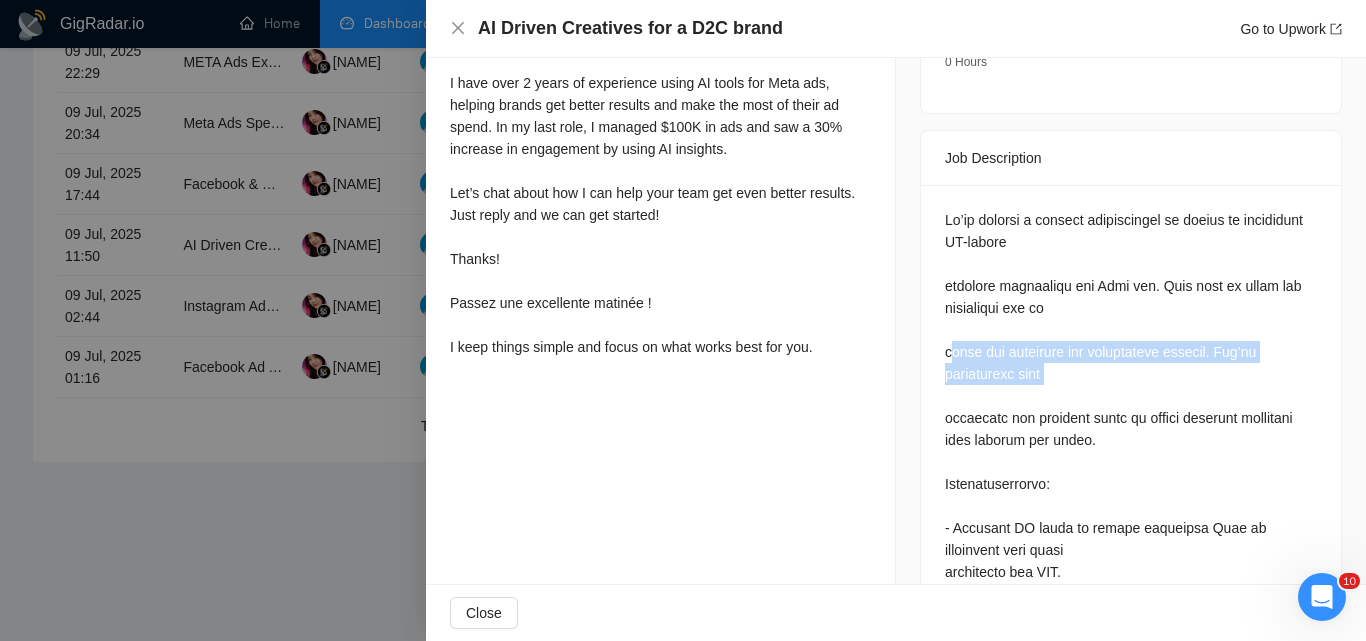 drag, startPoint x: 945, startPoint y: 350, endPoint x: 1098, endPoint y: 389, distance: 157.89236 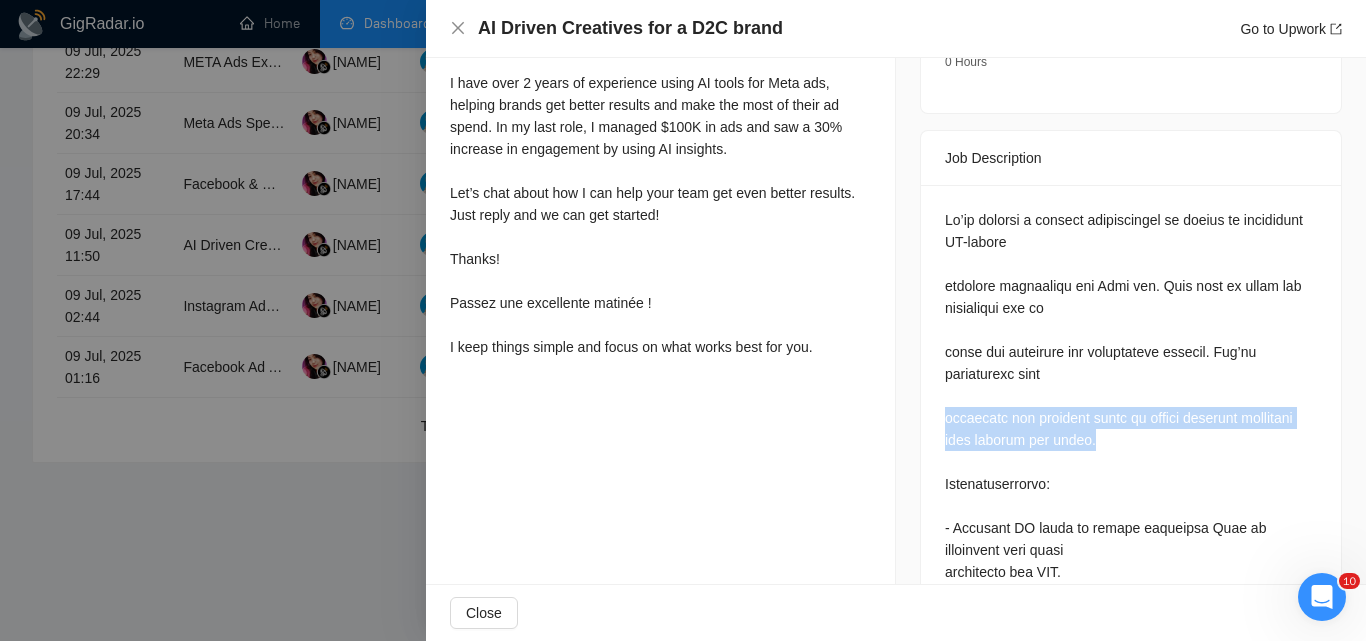 drag, startPoint x: 916, startPoint y: 411, endPoint x: 1211, endPoint y: 446, distance: 297.06903 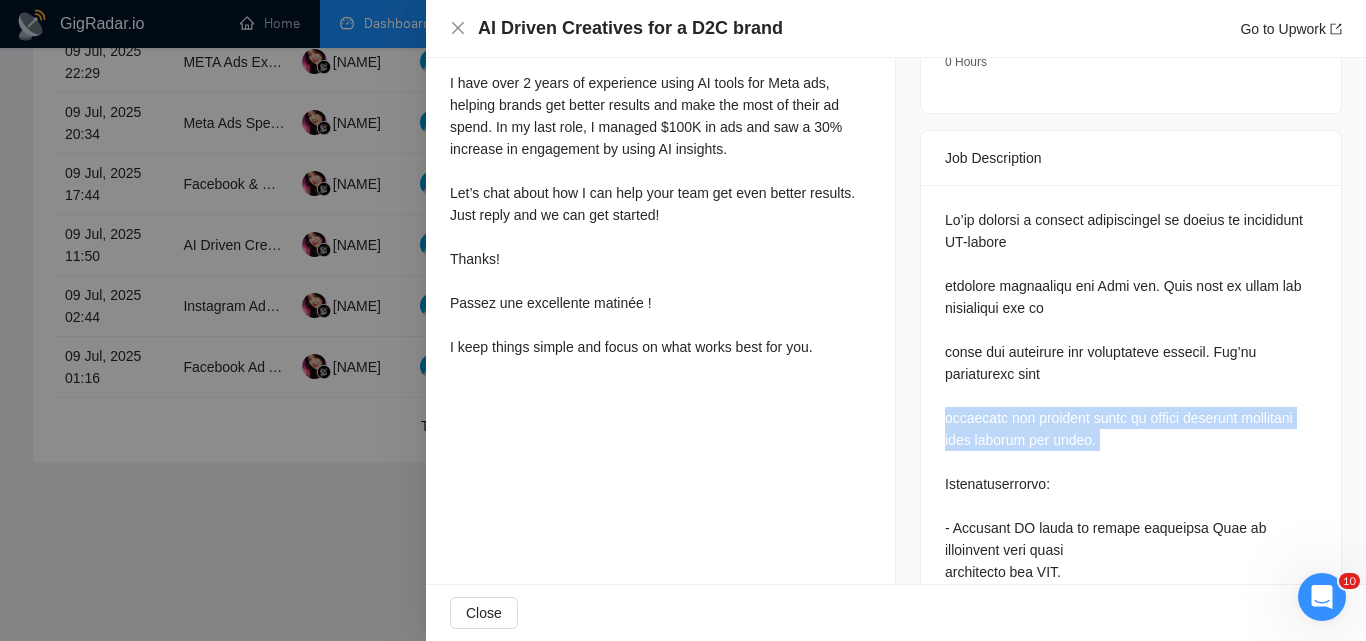 click at bounding box center [1131, 737] 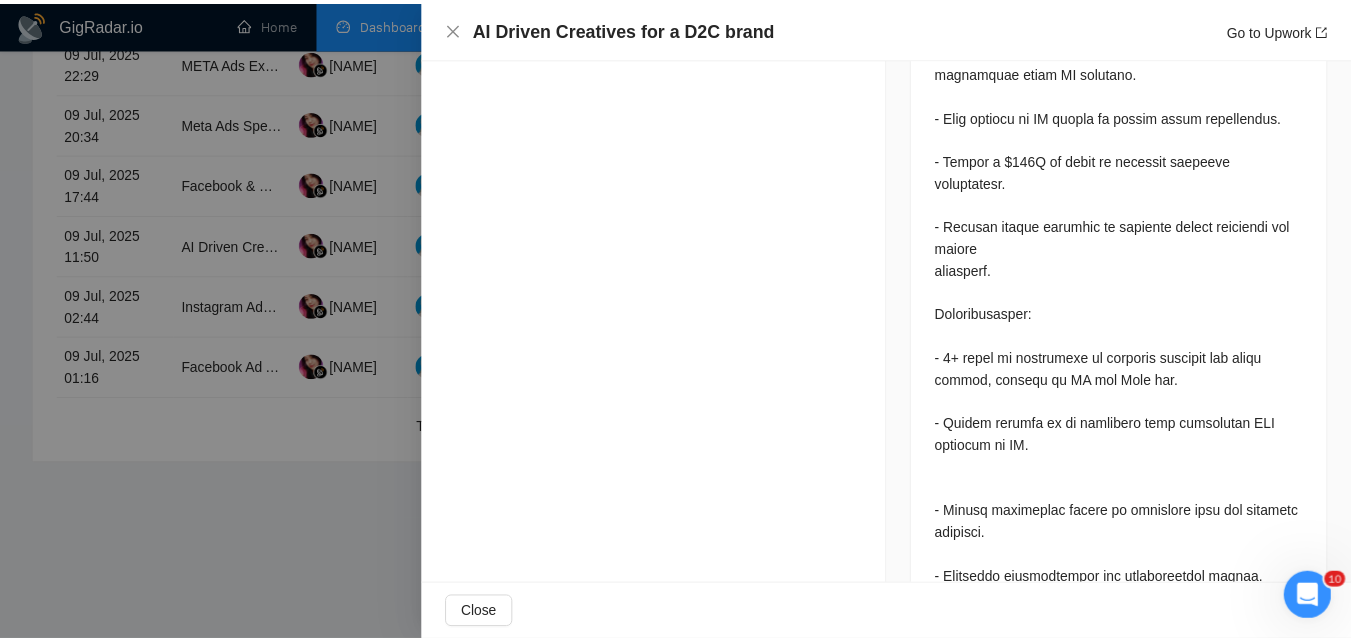 scroll, scrollTop: 1424, scrollLeft: 0, axis: vertical 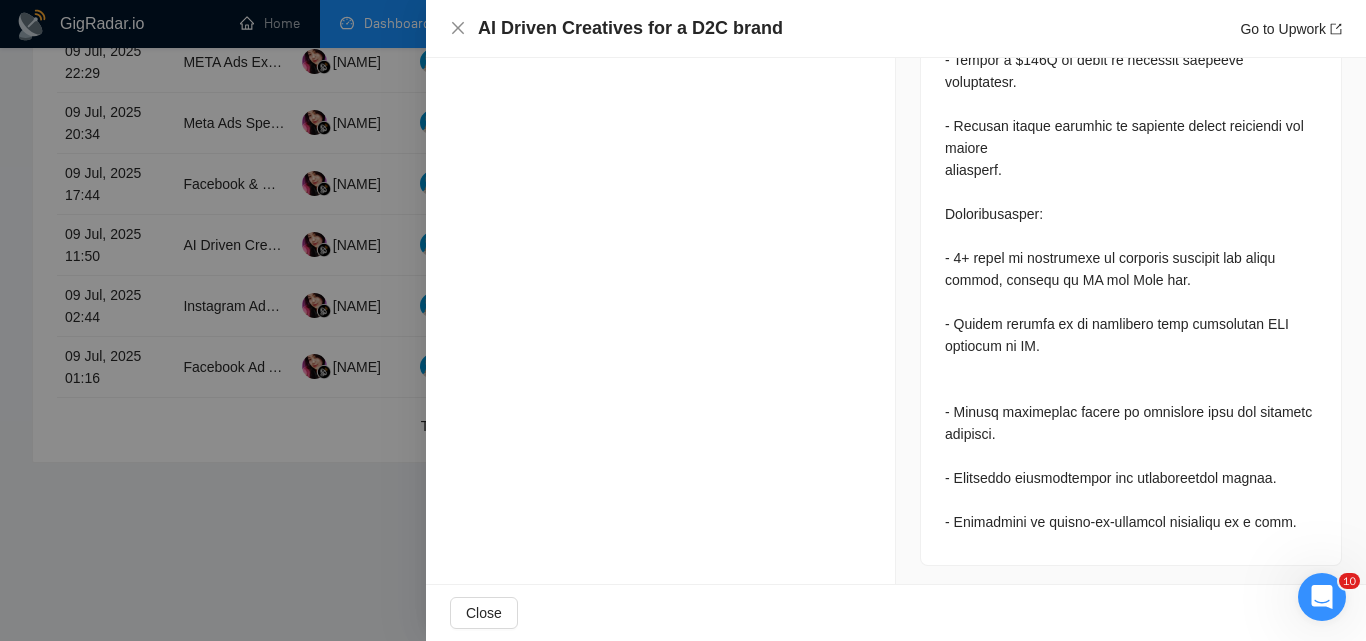 click at bounding box center [683, 320] 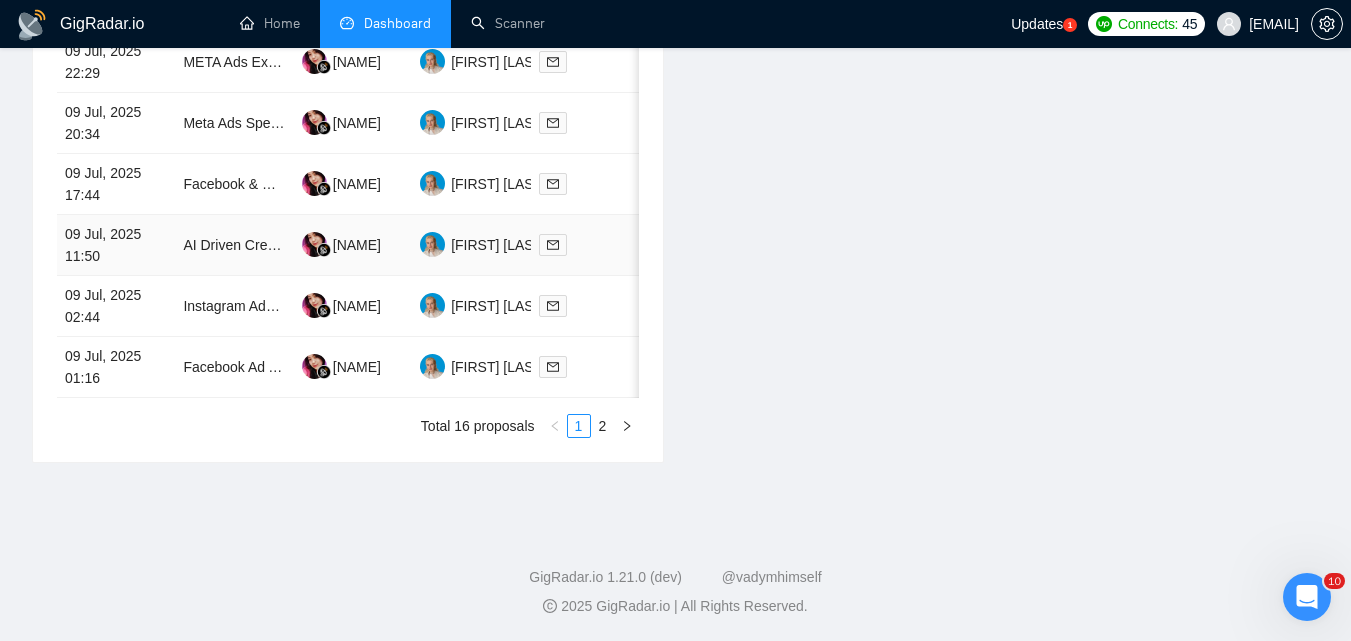 click at bounding box center [590, 245] 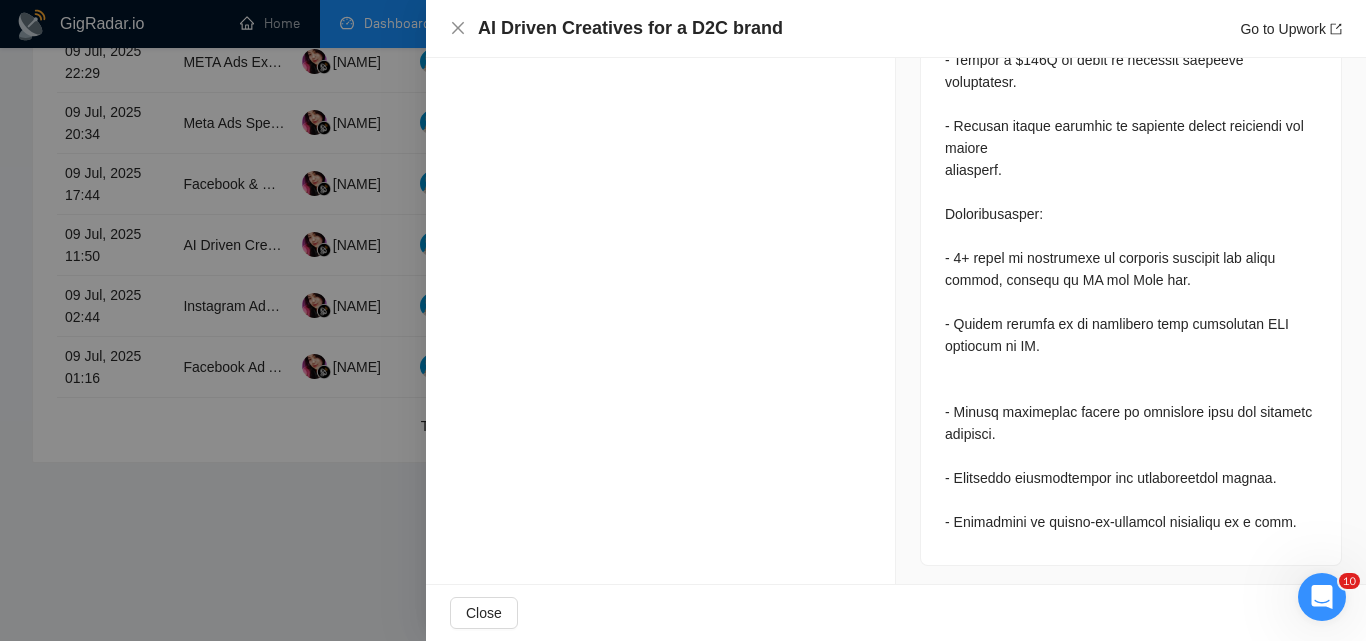 click at bounding box center (683, 320) 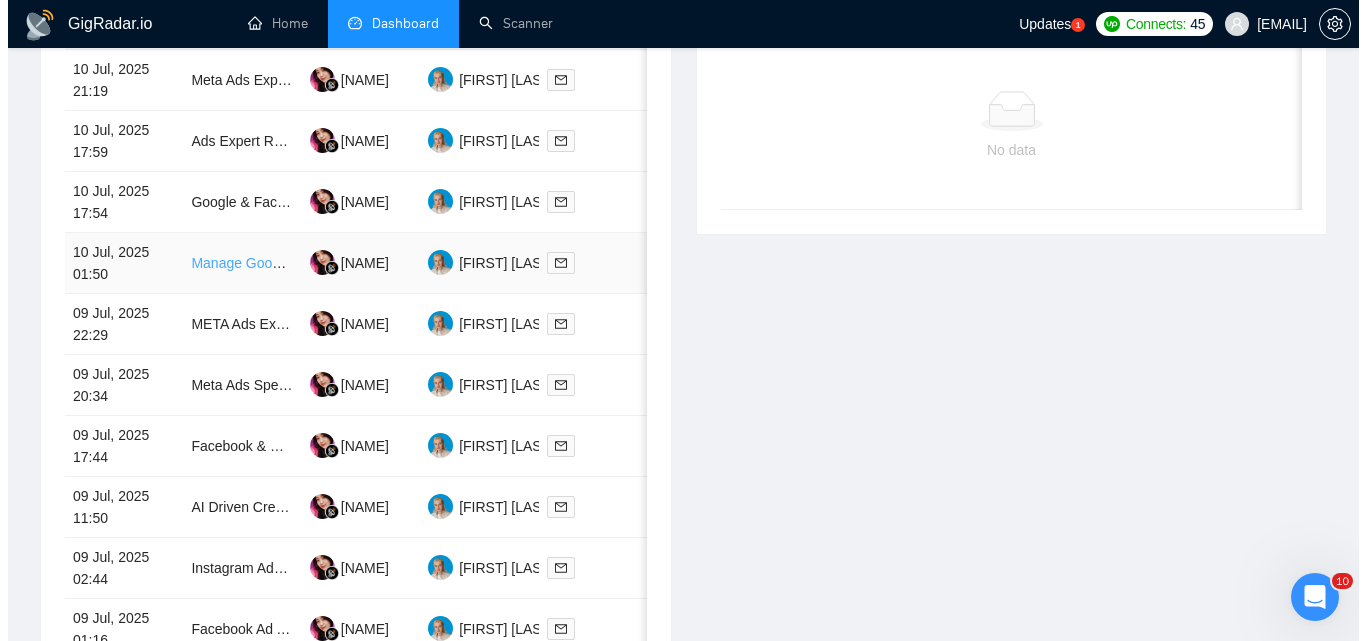 scroll, scrollTop: 871, scrollLeft: 0, axis: vertical 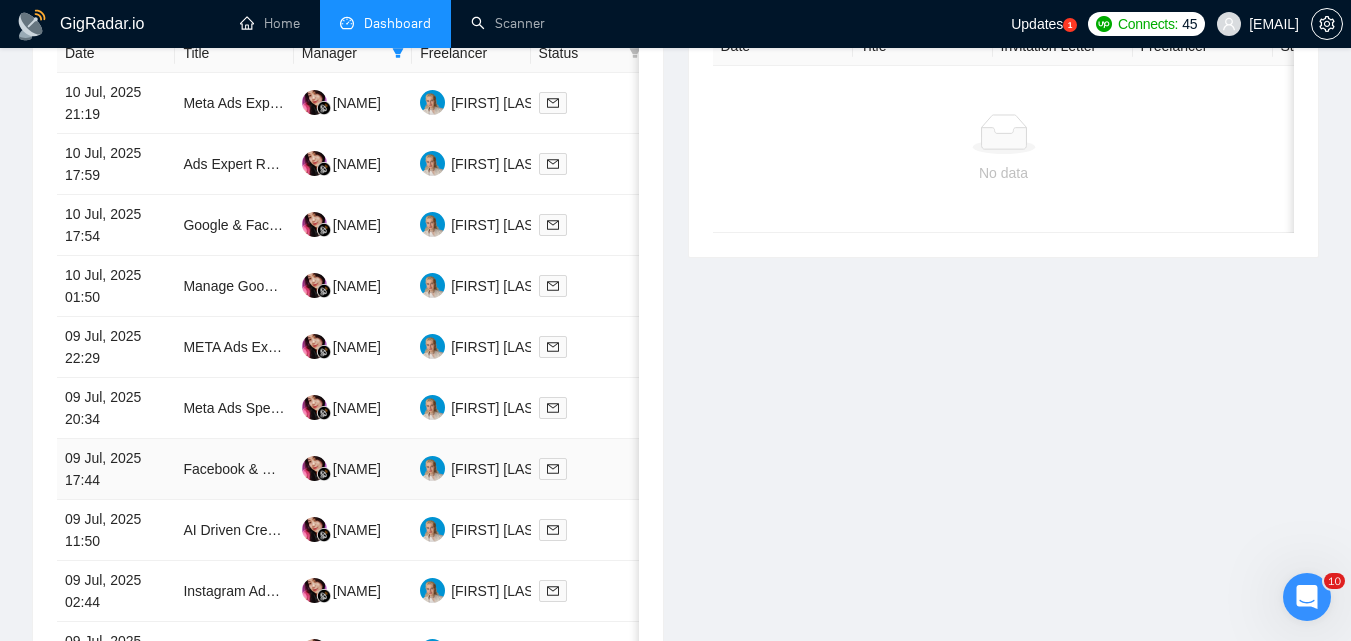 click at bounding box center [590, 468] 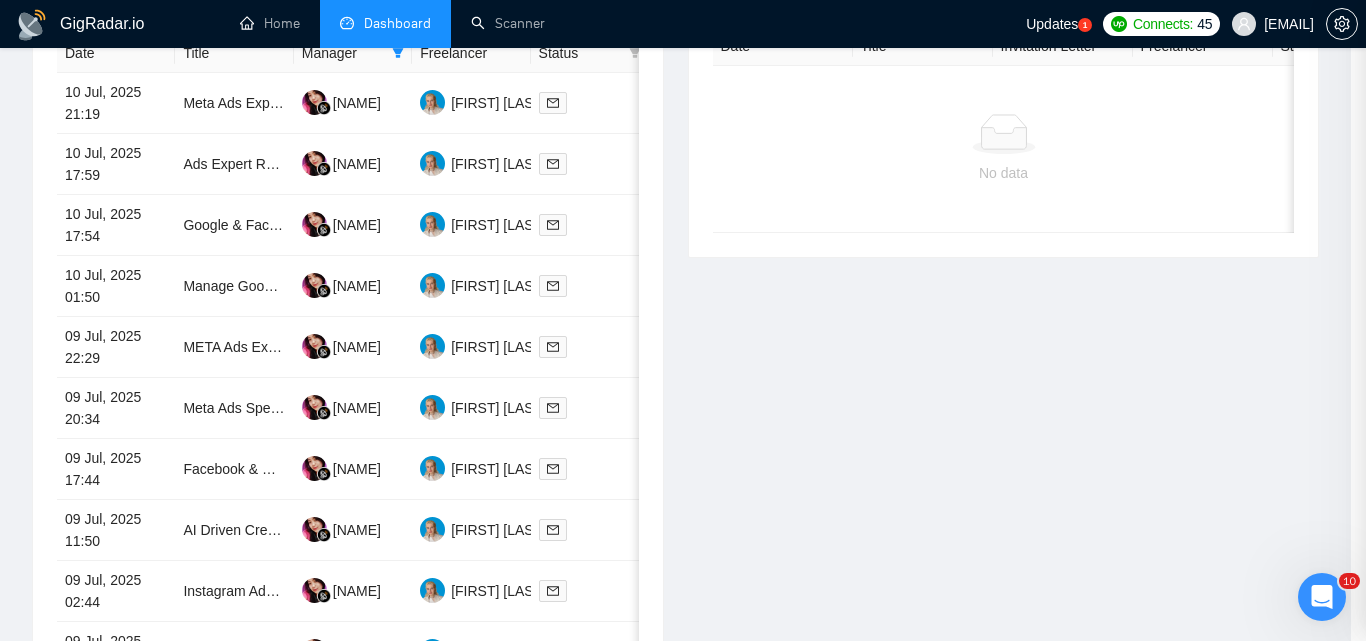 scroll, scrollTop: 688, scrollLeft: 0, axis: vertical 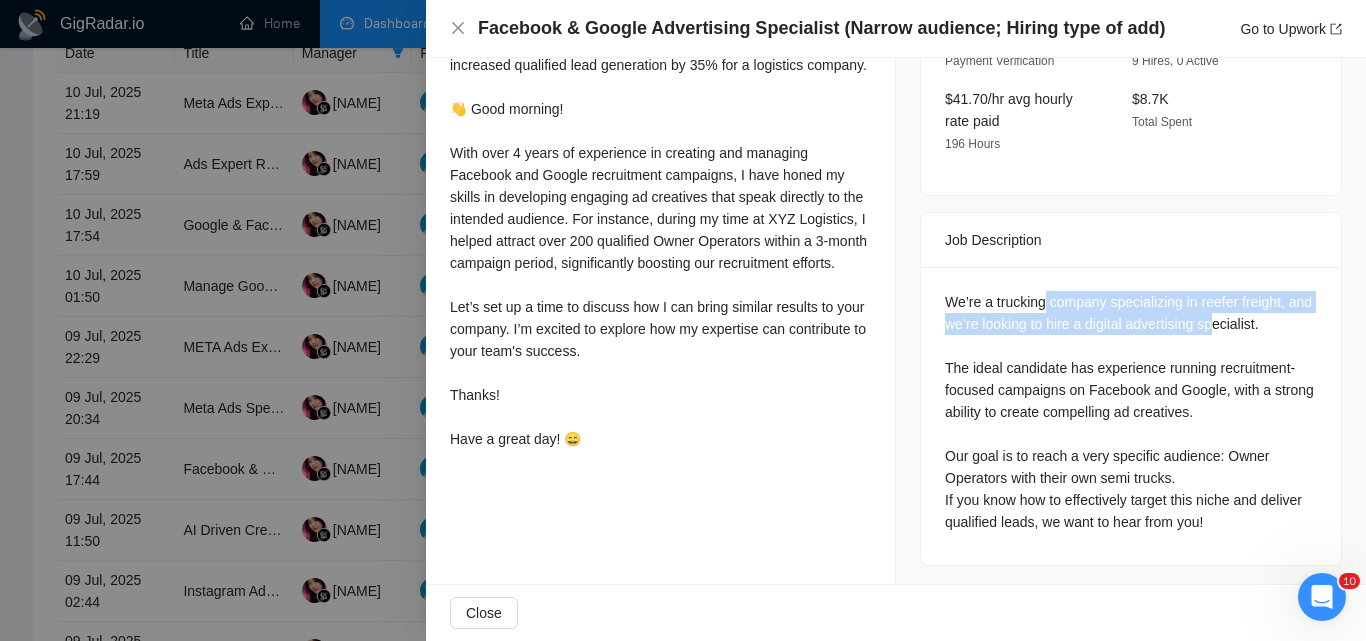 drag, startPoint x: 1134, startPoint y: 303, endPoint x: 1232, endPoint y: 310, distance: 98.24968 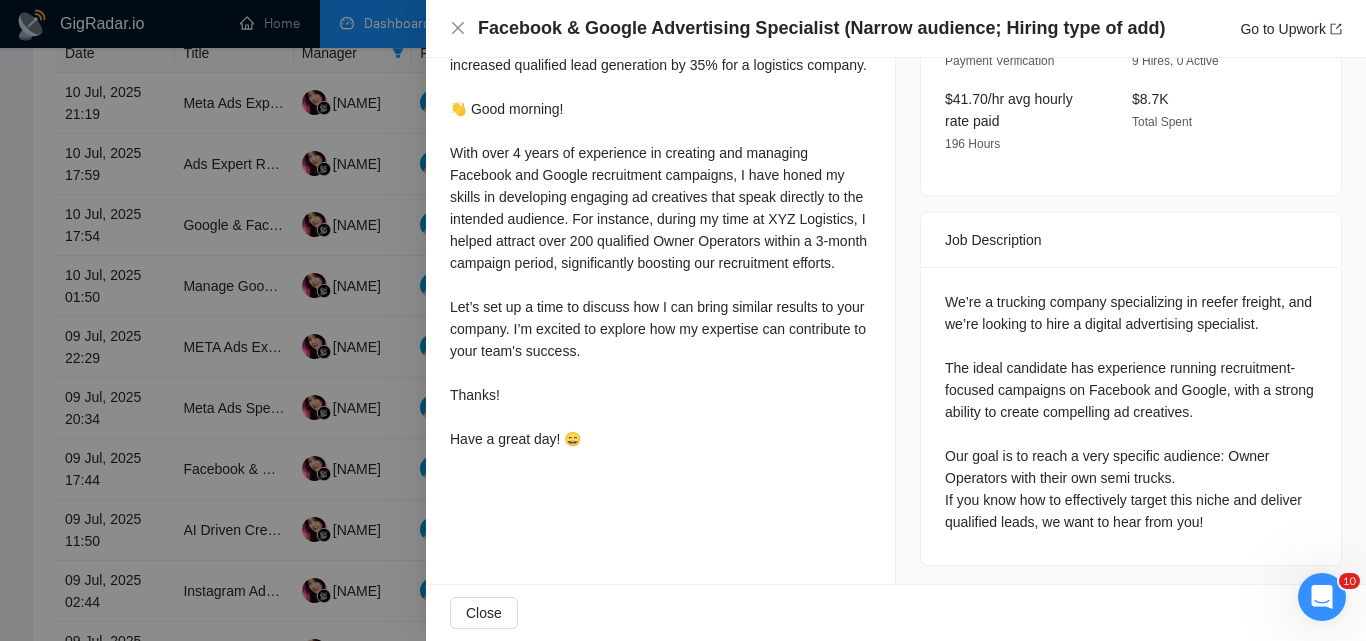 click on "We’re a trucking company specializing in reefer freight, and we’re looking to hire a digital advertising specialist.
The ideal candidate has experience running recruitment-focused campaigns on Facebook and Google, with a strong ability to create compelling ad creatives.
Our goal is to reach a very specific audience: Owner Operators with their own semi trucks.
If you know how to effectively target this niche and deliver qualified leads, we want to hear from you!" at bounding box center [1131, 412] 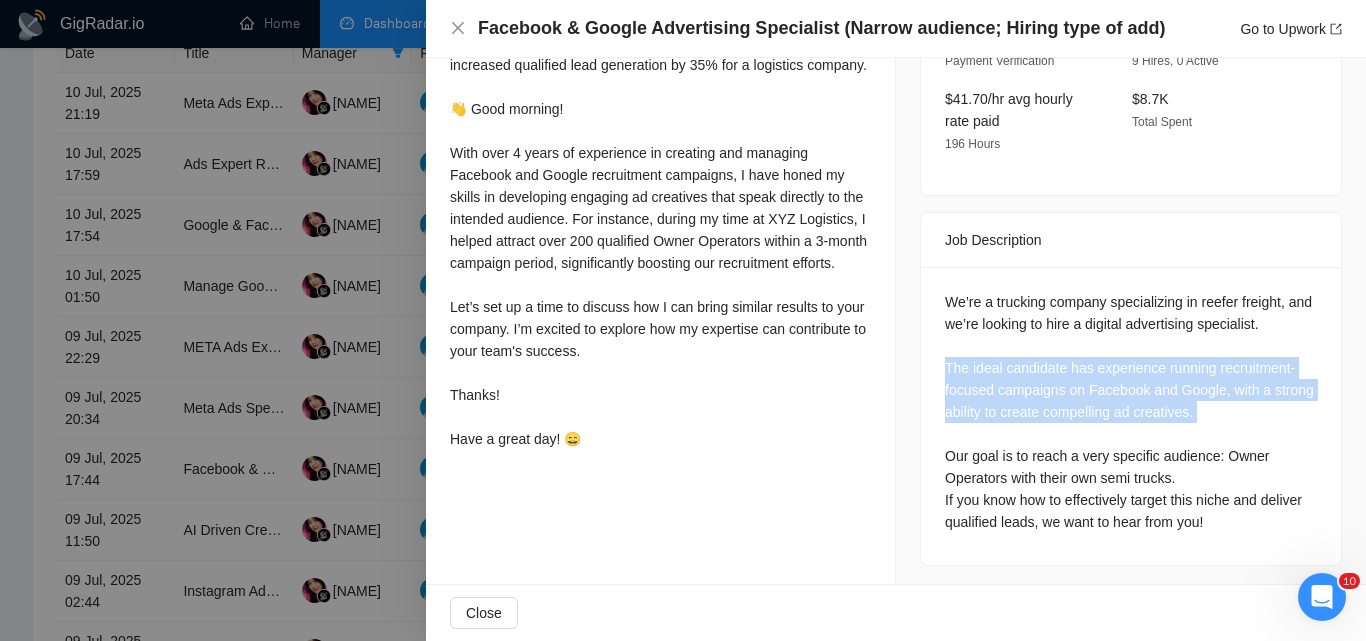drag, startPoint x: 938, startPoint y: 365, endPoint x: 1282, endPoint y: 426, distance: 349.36658 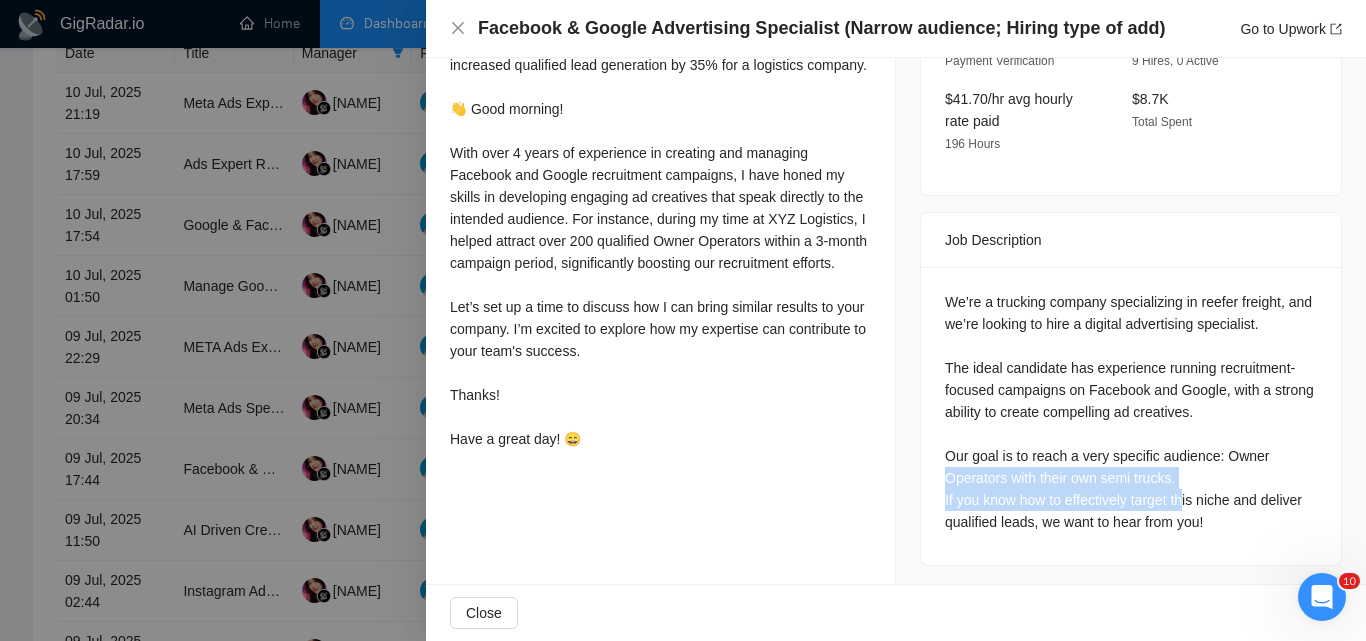 drag, startPoint x: 913, startPoint y: 477, endPoint x: 1179, endPoint y: 491, distance: 266.36816 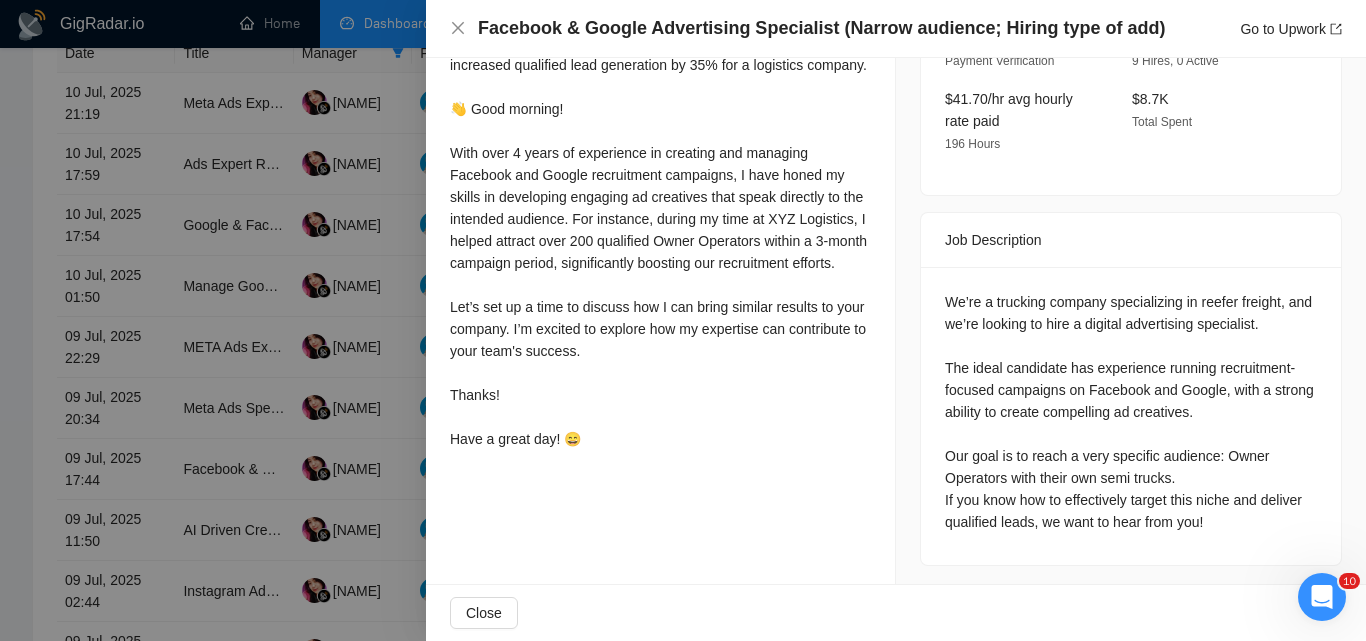 click on "We’re a trucking company specializing in reefer freight, and we’re looking to hire a digital advertising specialist.
The ideal candidate has experience running recruitment-focused campaigns on Facebook and Google, with a strong ability to create compelling ad creatives.
Our goal is to reach a very specific audience: Owner Operators with their own semi trucks.
If you know how to effectively target this niche and deliver qualified leads, we want to hear from you!" at bounding box center (1131, 412) 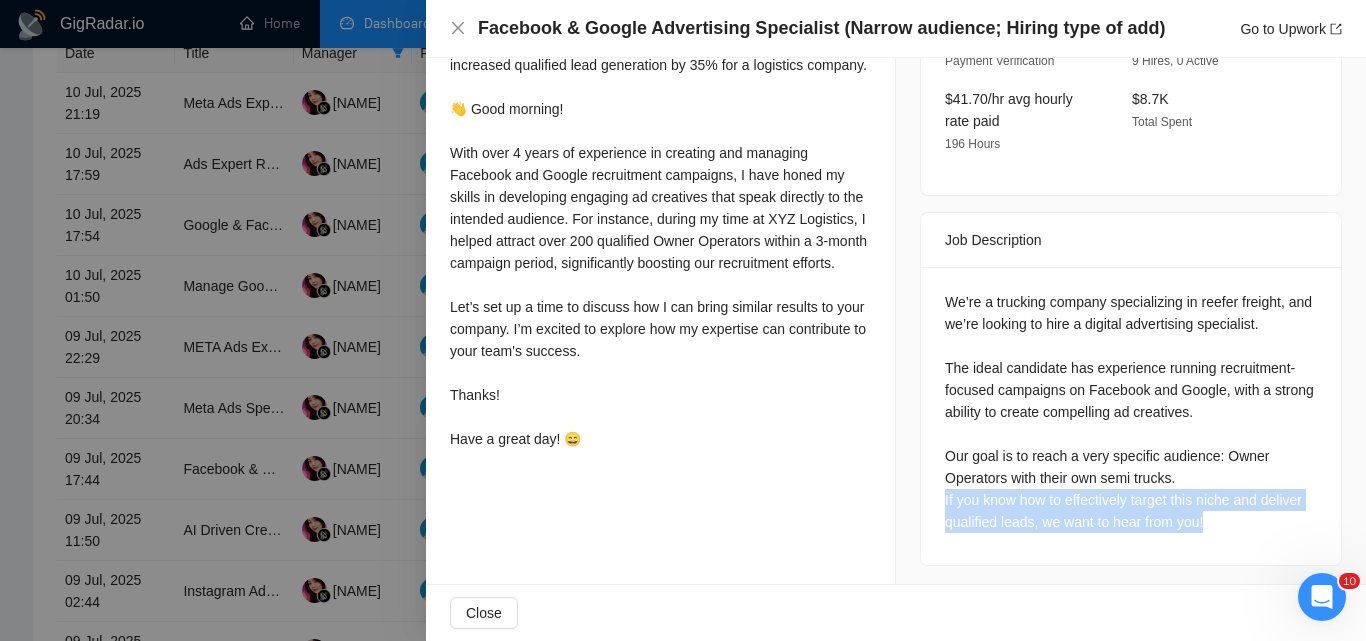 drag, startPoint x: 1205, startPoint y: 526, endPoint x: 920, endPoint y: 493, distance: 286.90417 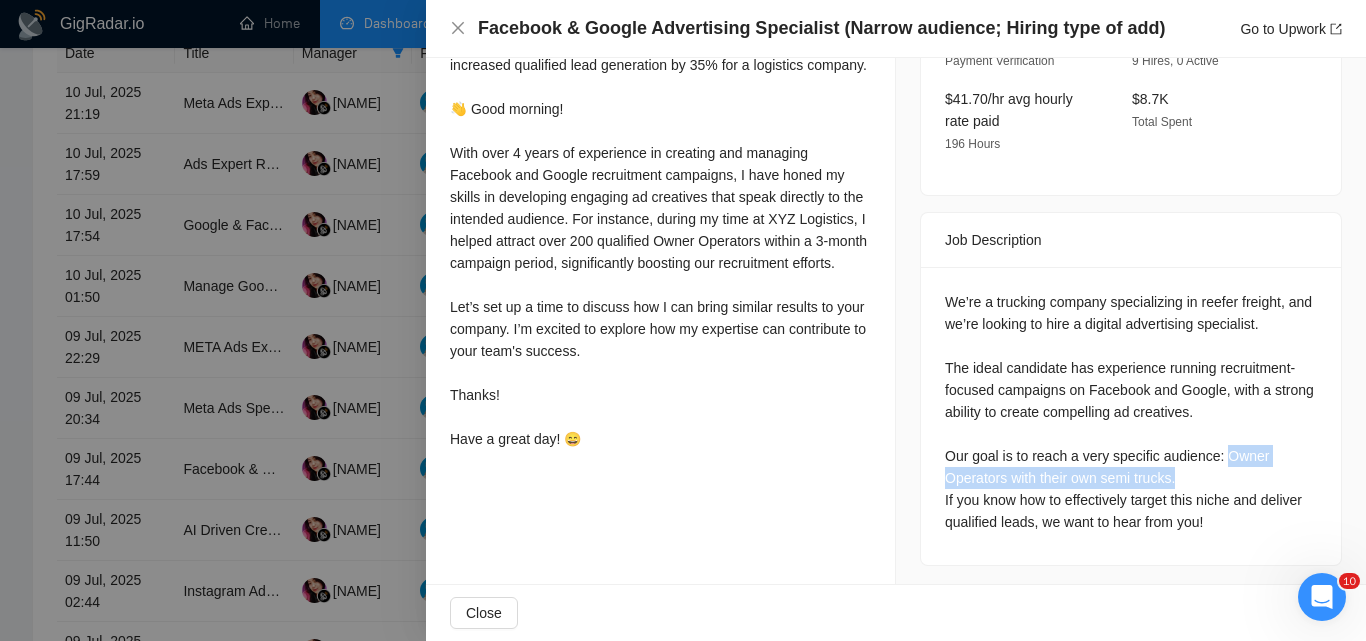 drag, startPoint x: 1166, startPoint y: 470, endPoint x: 1220, endPoint y: 450, distance: 57.58472 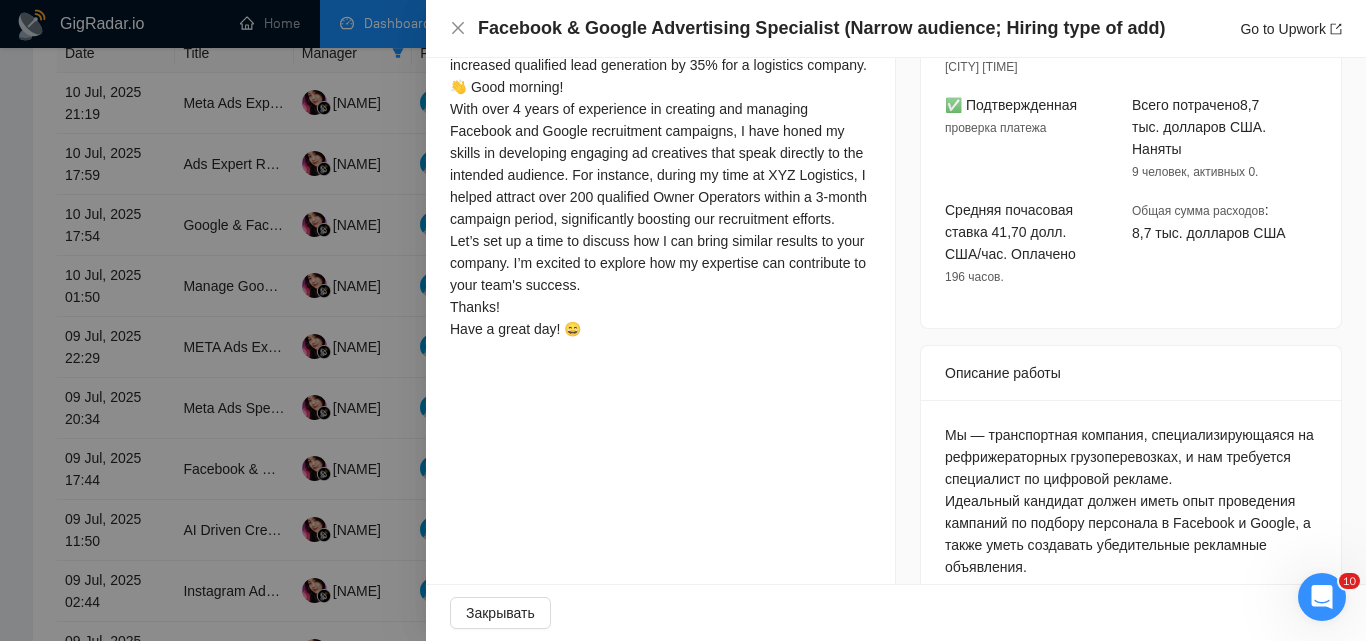 click on "Соединенные Штаты ПЛЕЙНФИЛД 11:36 ⭐ 5  средних отзывов ✅ Подтвержденная  проверка платежа Всего потрачено  8,7 тыс. долларов США. Наняты  9 человек, активных 0. Средняя почасовая ставка 41,70 долл. США/час. Оплачено  196 часов. Общая сумма расходов  : 8,7 тыс. долларов США" at bounding box center [1131, 157] 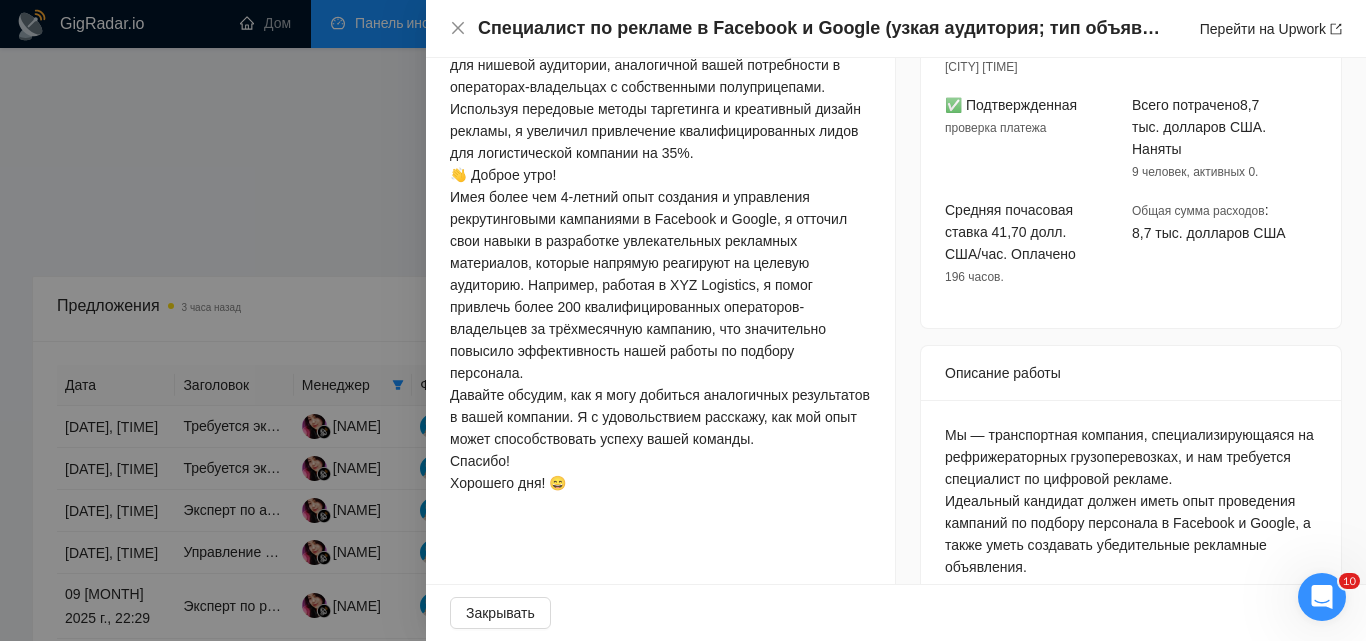 scroll, scrollTop: 1207, scrollLeft: 0, axis: vertical 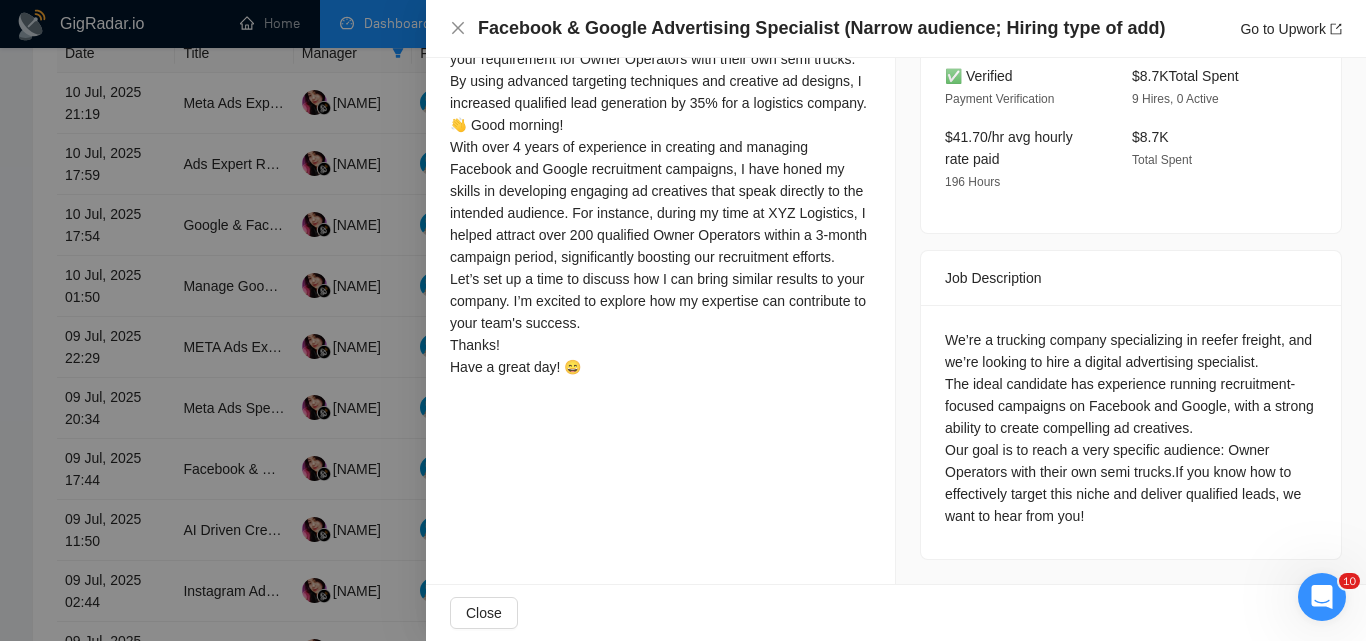 click at bounding box center (683, 320) 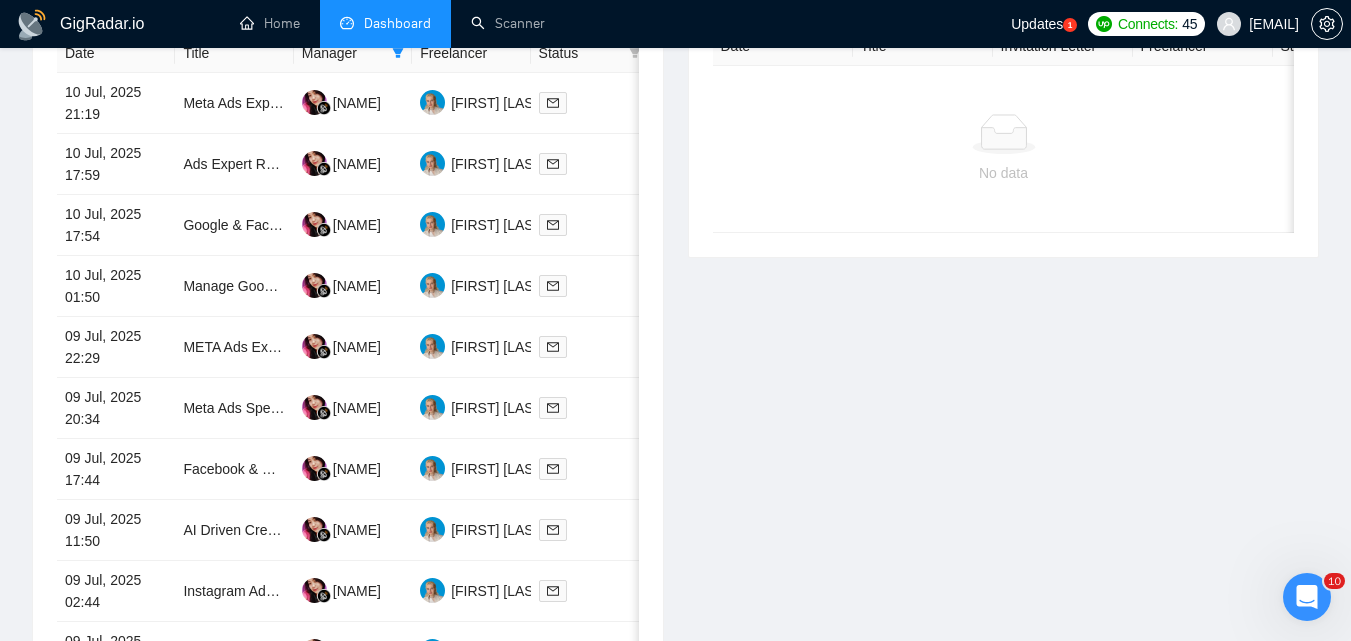 click on "Date Title Manager Freelancer Status               [DATE] [TIME] [JOB_TITLE] for Audit and Optimization [FIRST] [LAST] [DATE] [TIME] [JOB_TITLE] [FIRST] [LAST] [DATE] [TIME] [JOB_TITLE] for Campaign Audit [JOB_TITLE] [FIRST] [LAST] [DATE] [TIME] Manage [JOB_TITLE] for Recreational Cannabis Dispensary in [STATE] [FIRST] [LAST] [DATE] [TIME] [JOB_TITLE] [FIRST] [LAST] [DATE] [TIME] [JOB_TITLE] for Cost-Effective Campaigns [FIRST] [LAST] [DATE] [TIME] [JOB_TITLE] [JOB_TITLE] (Narrow audience; Hiring type of add) [FIRST] [LAST] [DATE] [TIME] AI Driven Creatives for a D2C brand [FIRST] [LAST] [DATE] [TIME] [JOB_TITLE] for Real Estate Investing Mentorship [FIRST] [LAST] [DATE] [TIME] [FIRST] [LAST] 1 2" at bounding box center [348, 378] 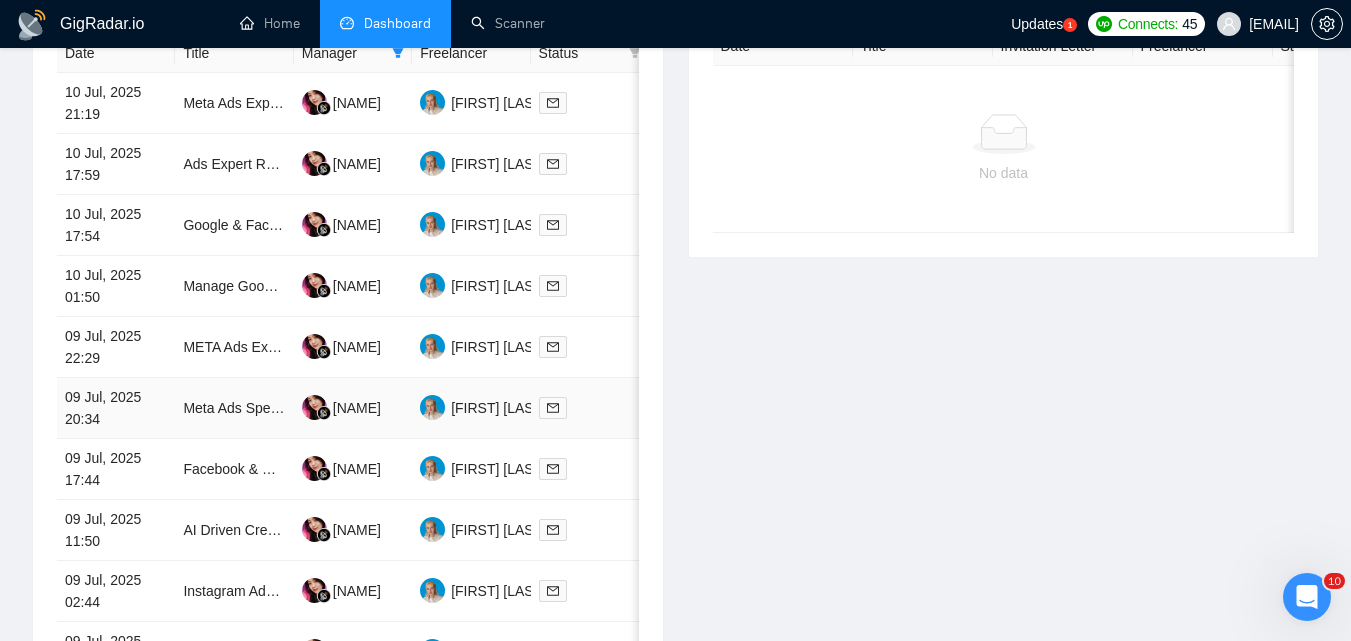 click at bounding box center (590, 407) 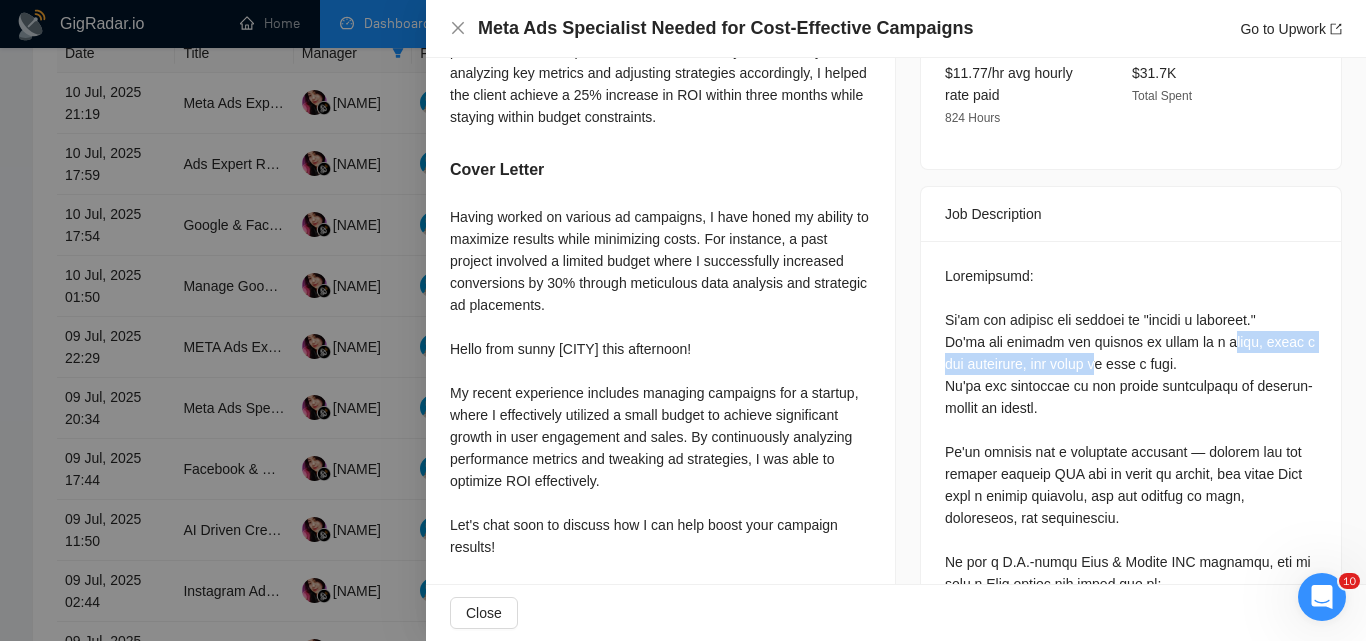 drag, startPoint x: 1123, startPoint y: 345, endPoint x: 1233, endPoint y: 341, distance: 110.0727 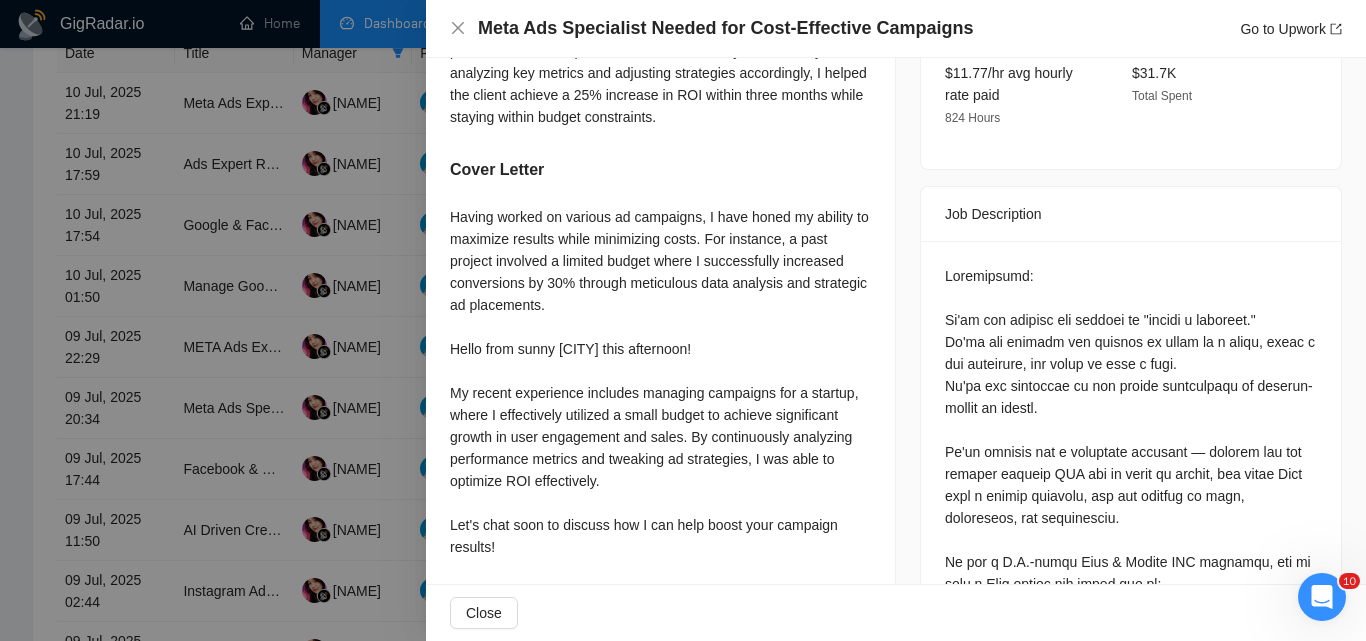 click on "The ideal candidate has experience running recruitment-focused campaigns on Facebook and Google, with a strong ability to create compelling ad creatives.
Our goal is to reach a very specific audience: Owner Operators with their own semi trucks.
If you know how to effectively target this niche and deliver qualified leads, we want to hear from you! Questions: Describe your recent experience with similar projects" at bounding box center [1131, 1035] 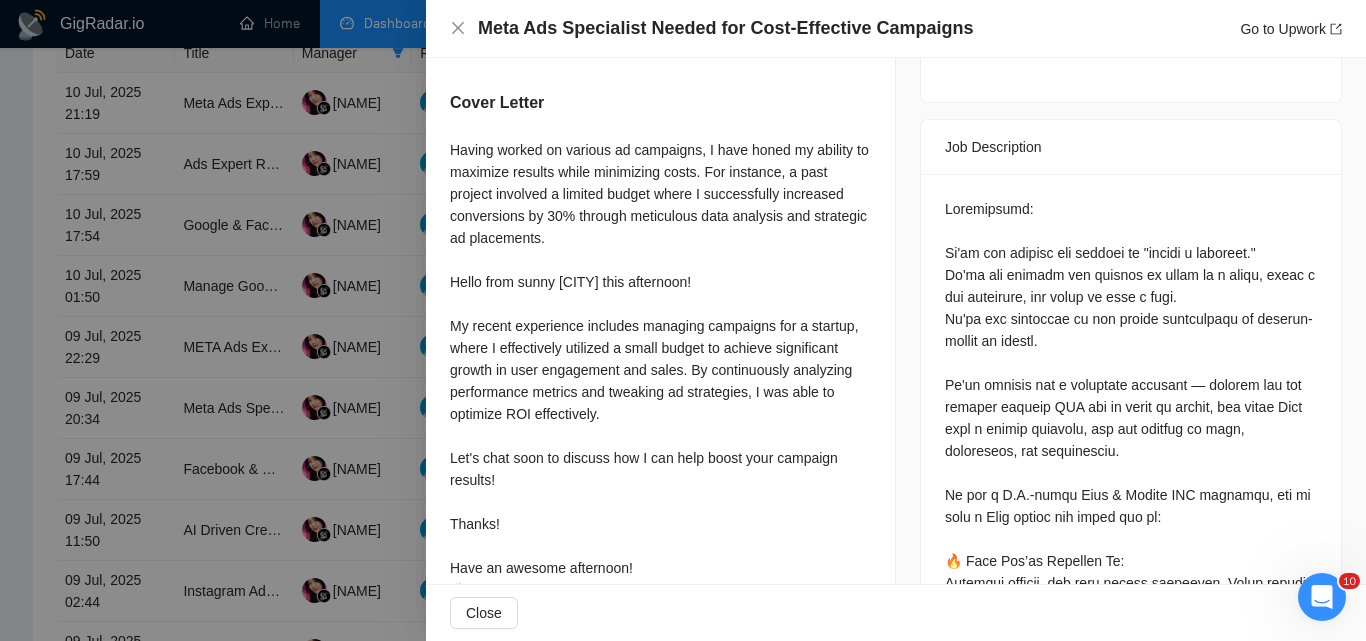 scroll, scrollTop: 732, scrollLeft: 0, axis: vertical 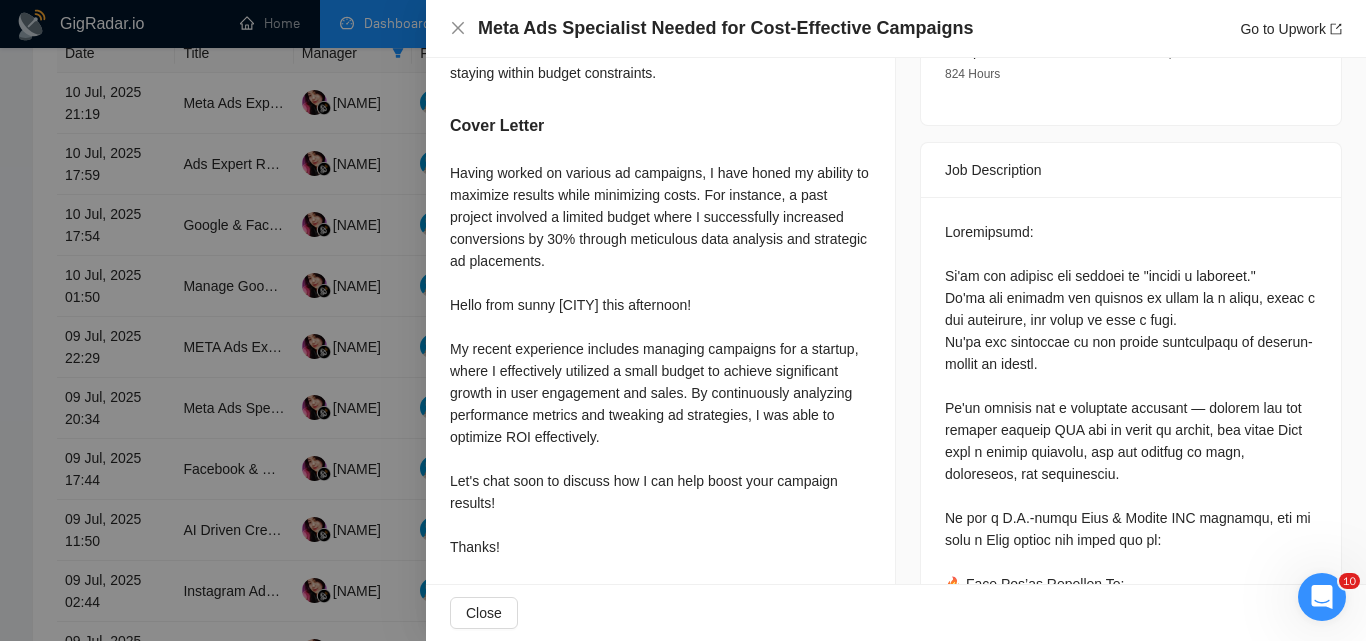 click at bounding box center (683, 320) 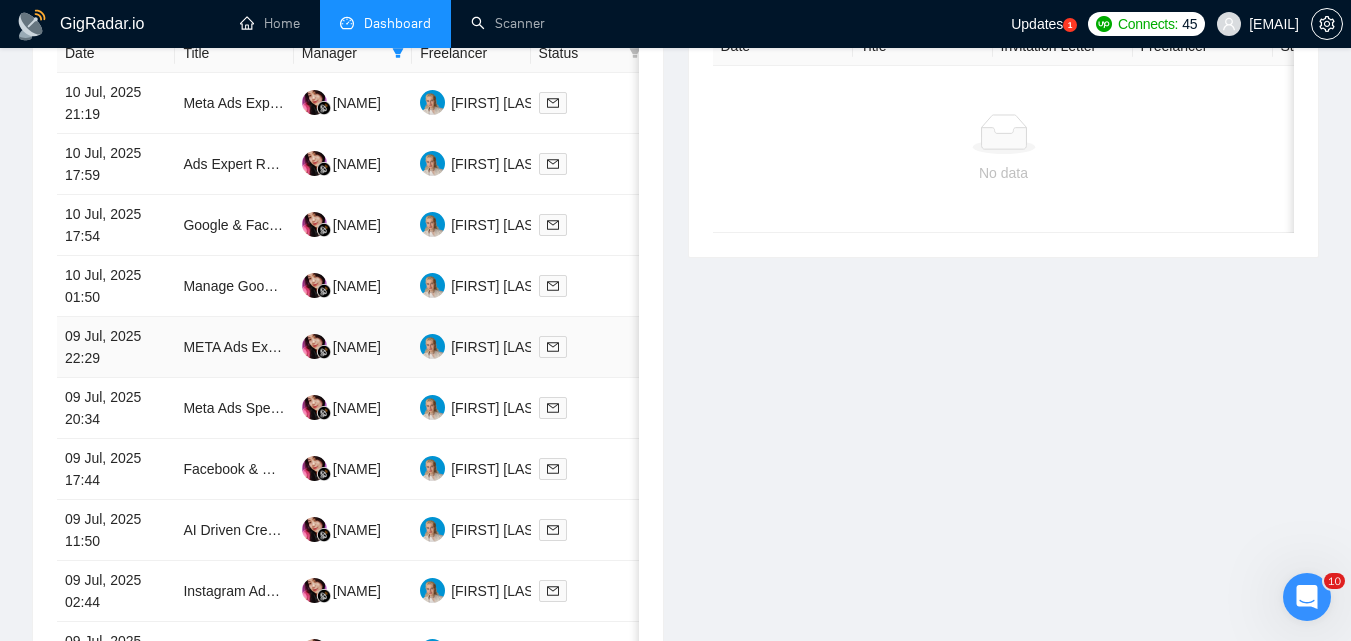 click at bounding box center (590, 347) 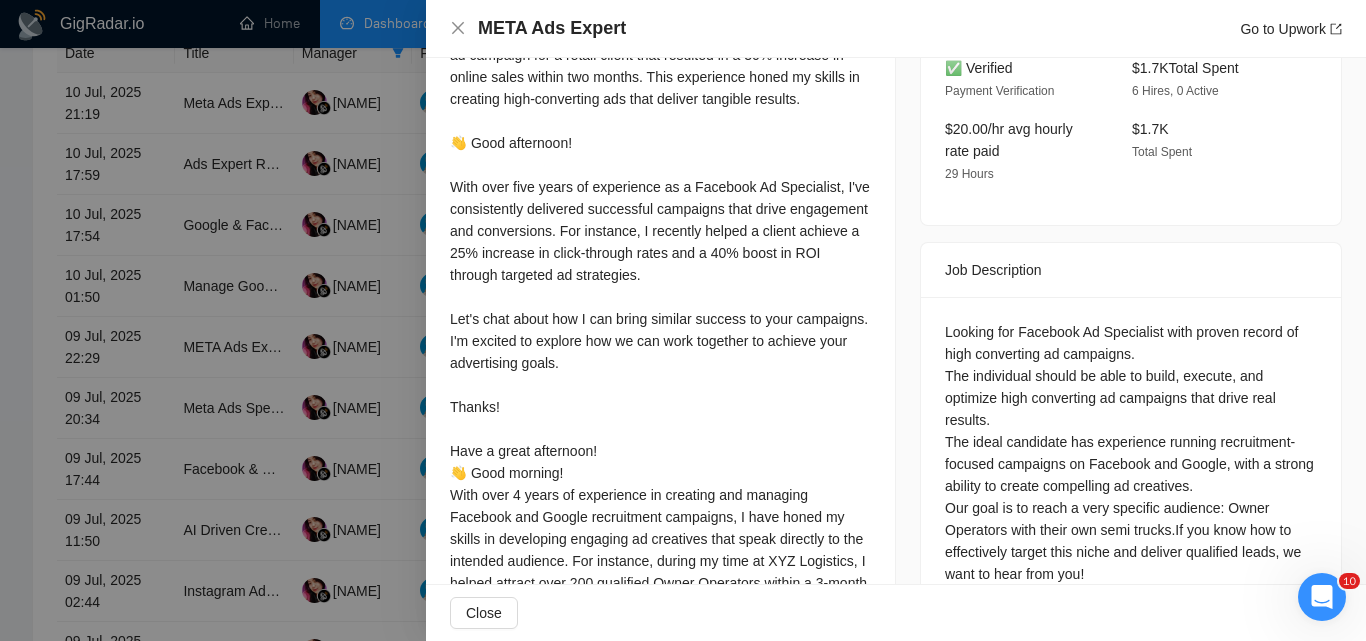 scroll, scrollTop: 732, scrollLeft: 0, axis: vertical 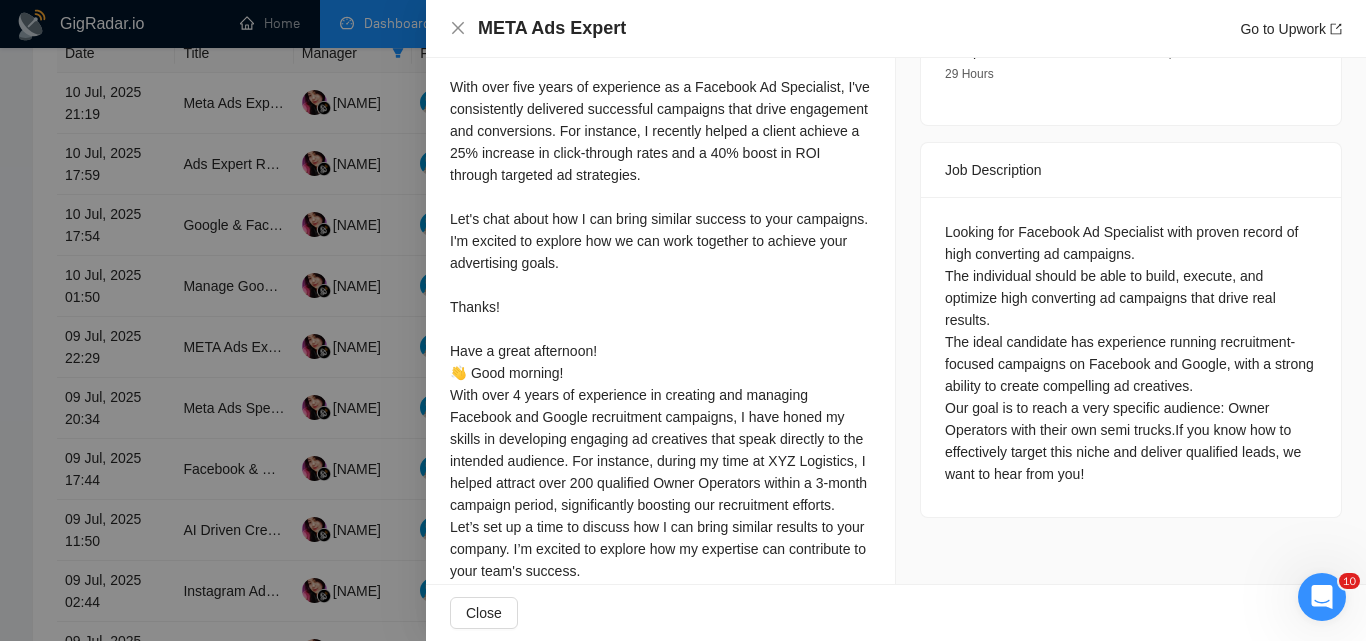 click at bounding box center [683, 320] 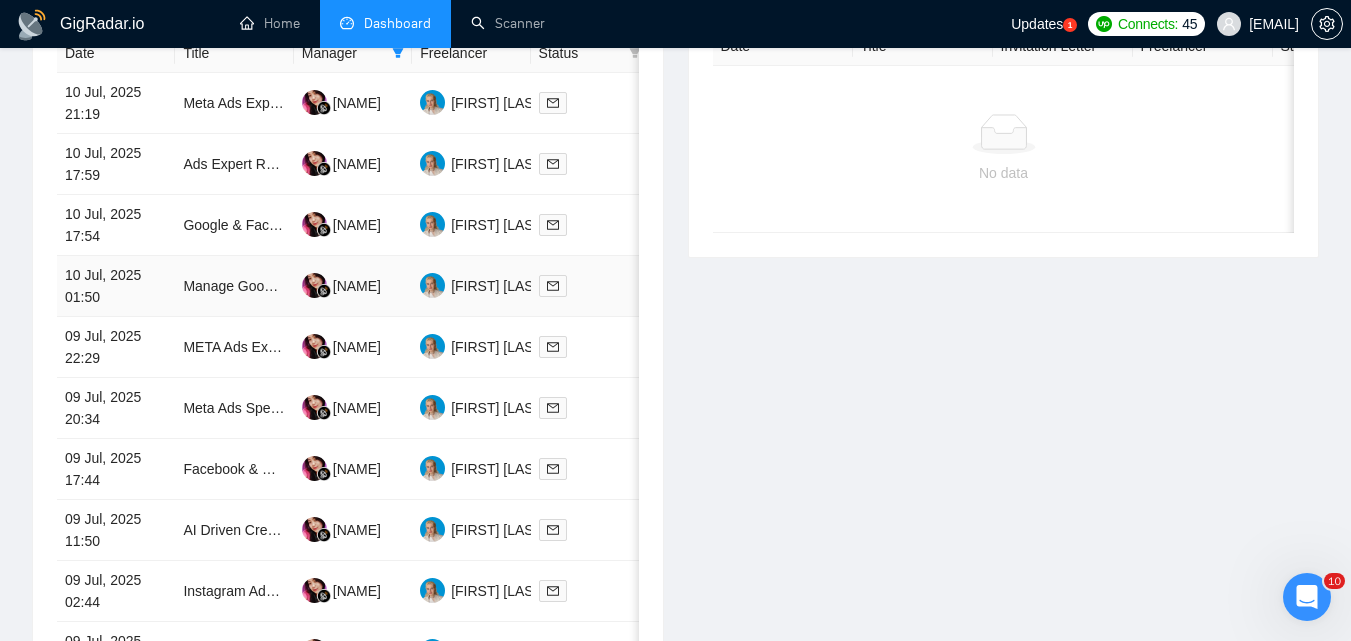 click at bounding box center [590, 285] 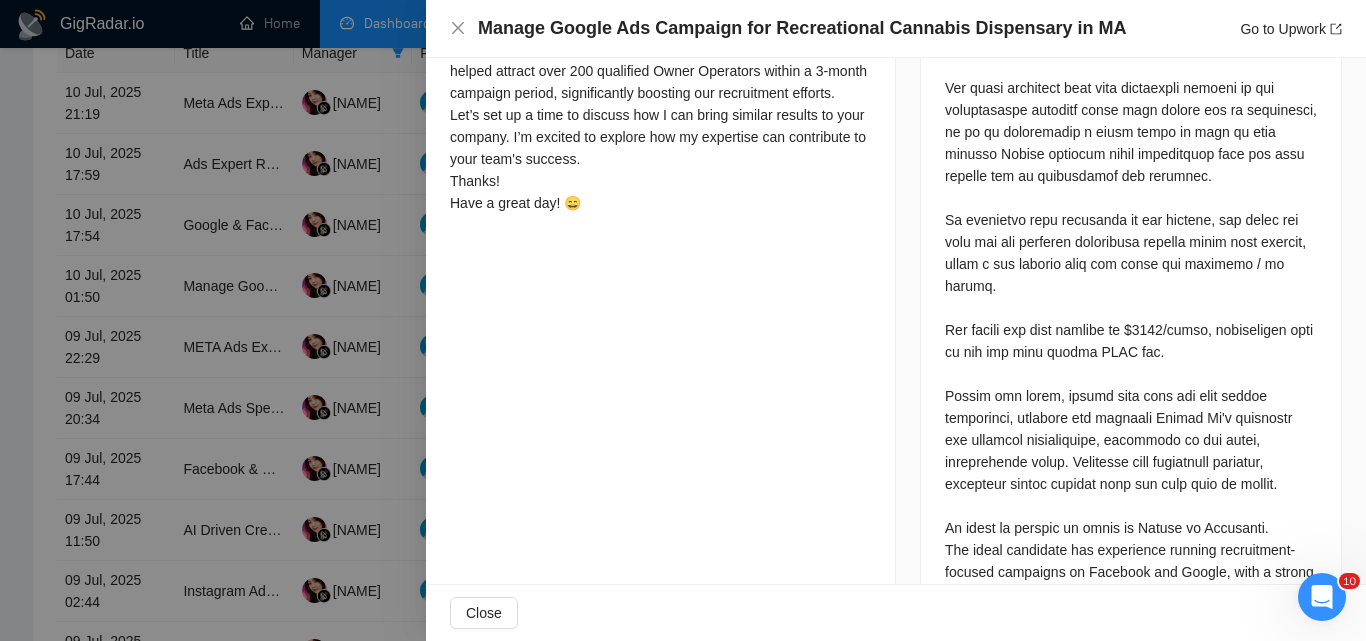 scroll, scrollTop: 1132, scrollLeft: 0, axis: vertical 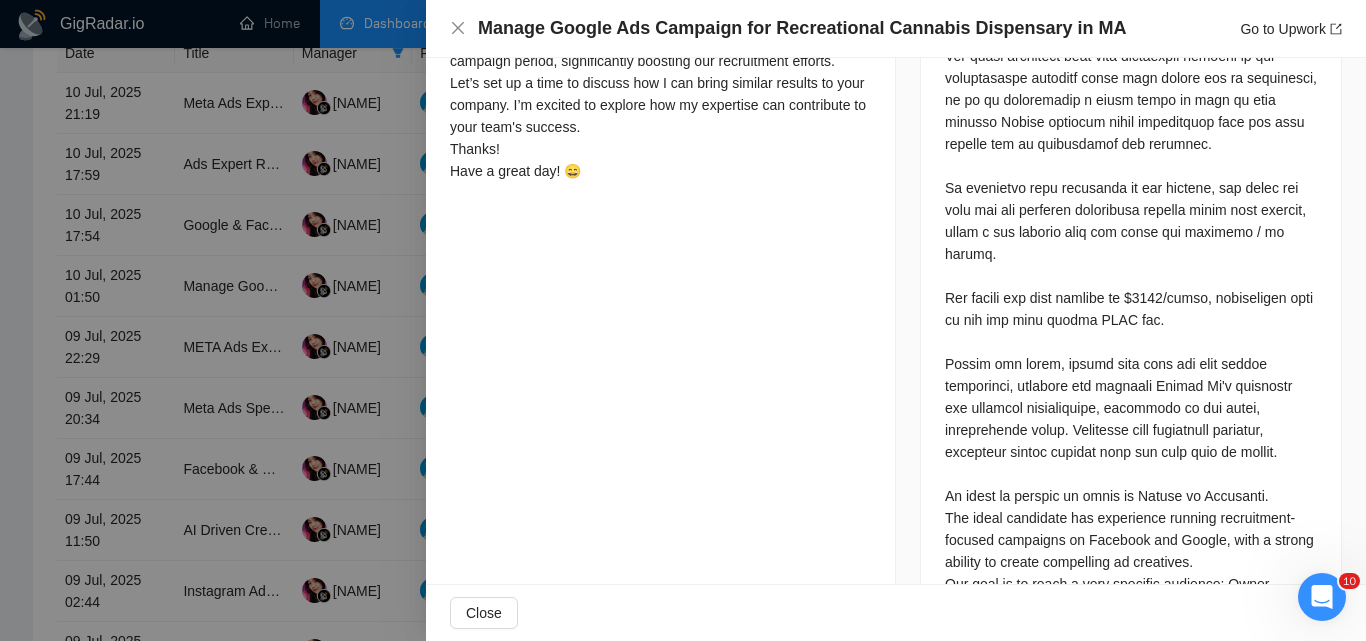 click at bounding box center [683, 320] 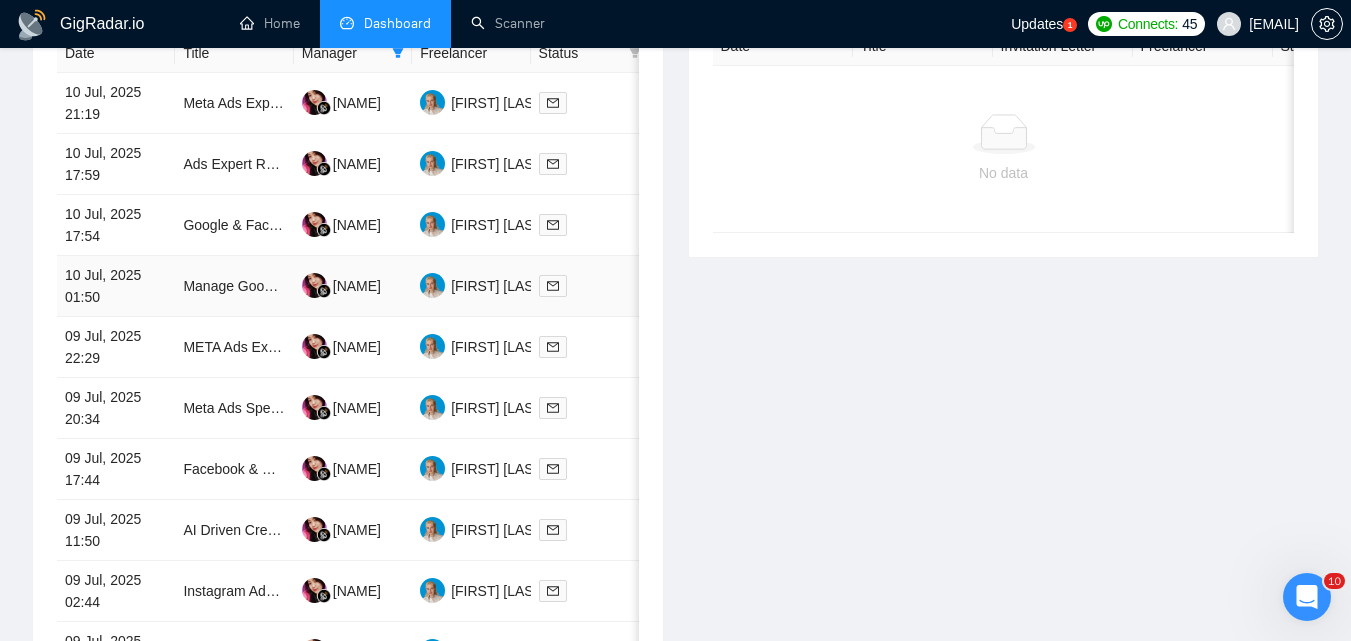 click at bounding box center (590, 285) 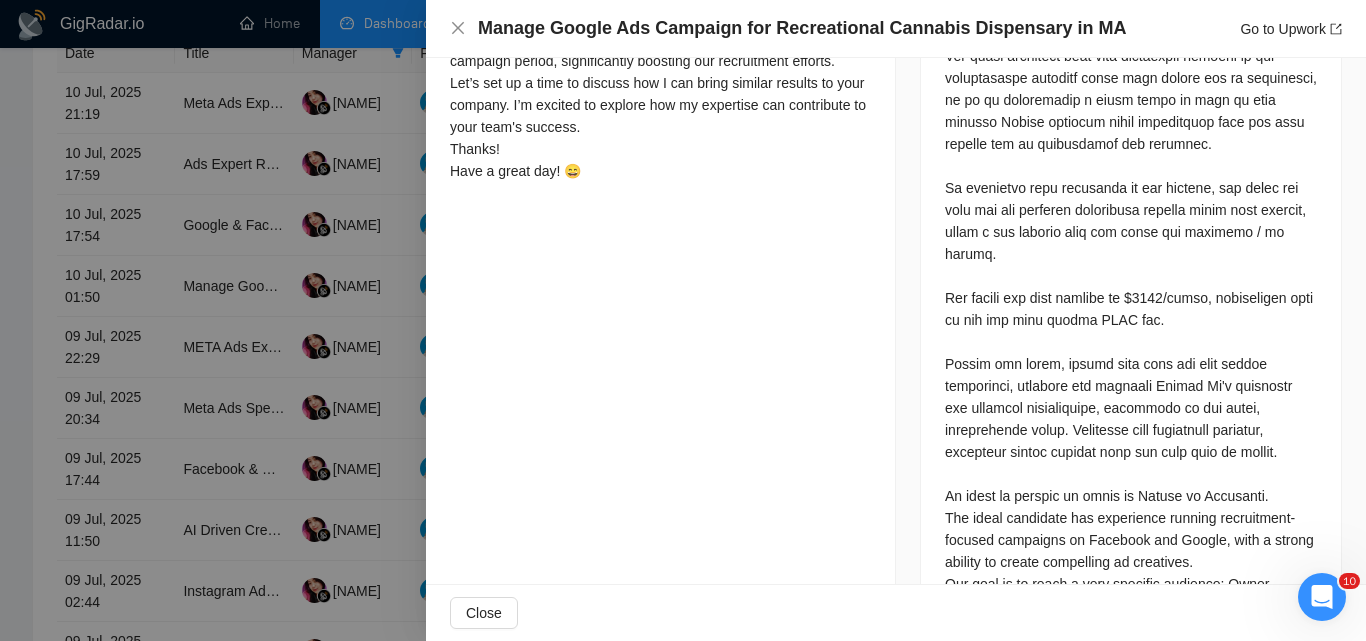 click at bounding box center [683, 320] 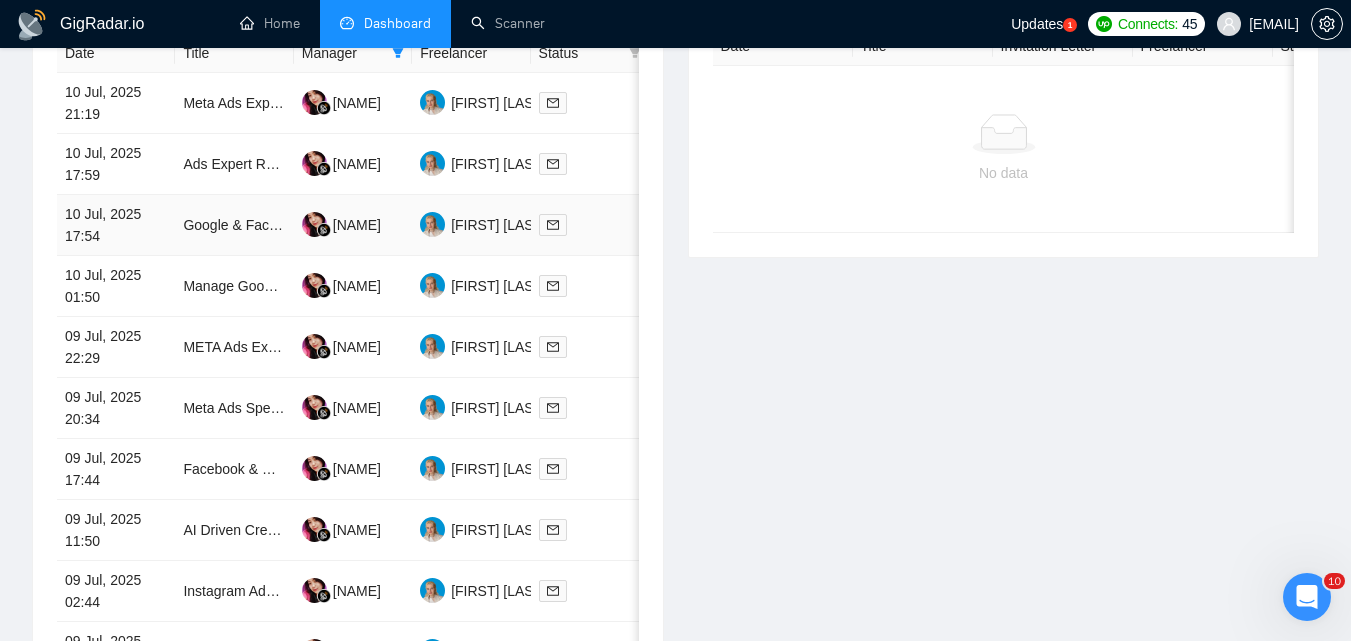 click at bounding box center [590, 224] 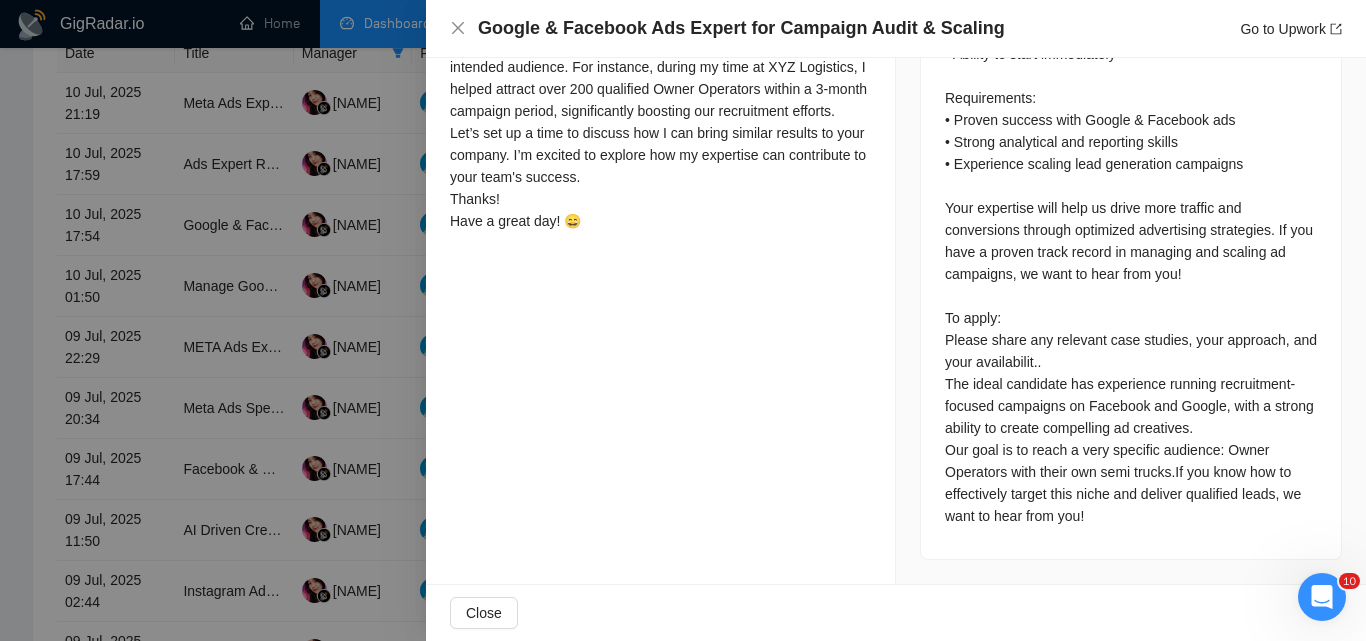 scroll, scrollTop: 1142, scrollLeft: 0, axis: vertical 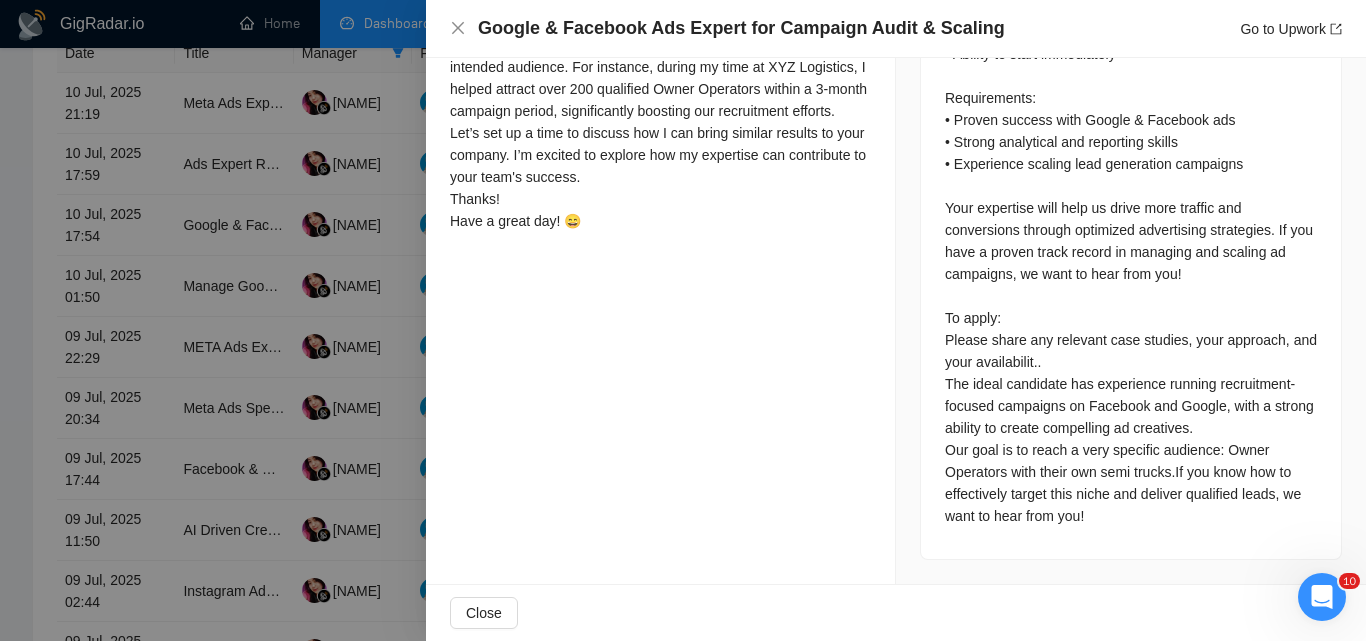 click at bounding box center (683, 320) 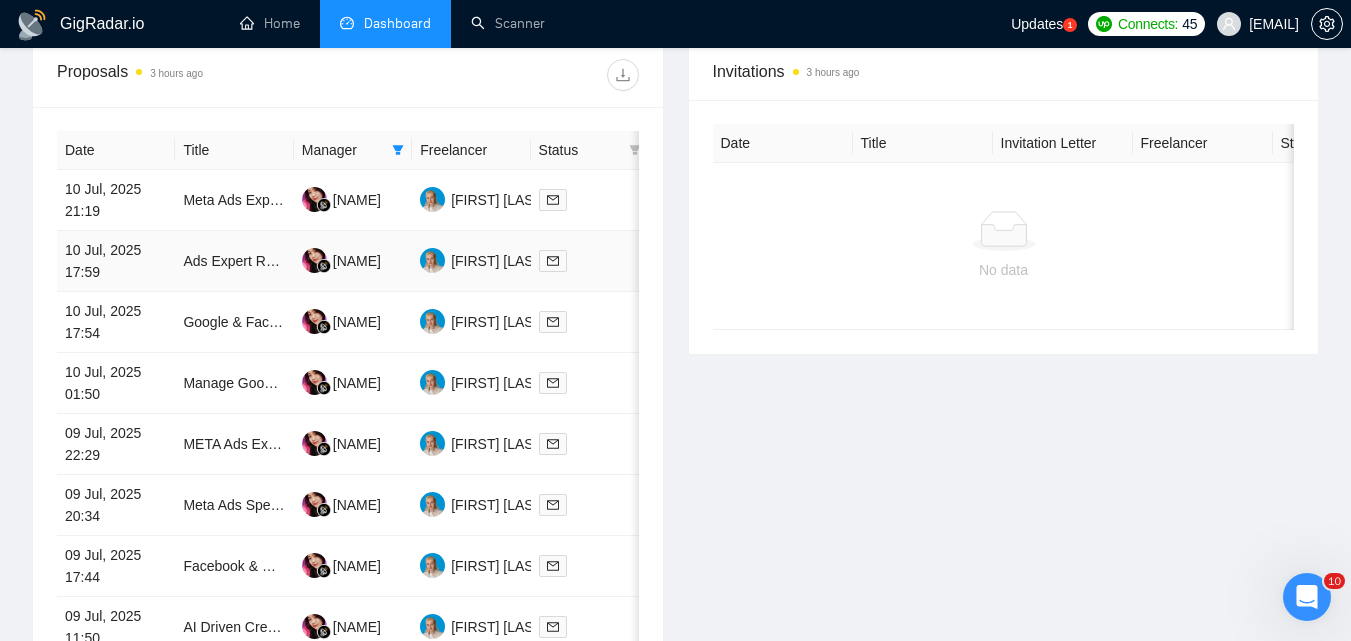 scroll, scrollTop: 771, scrollLeft: 0, axis: vertical 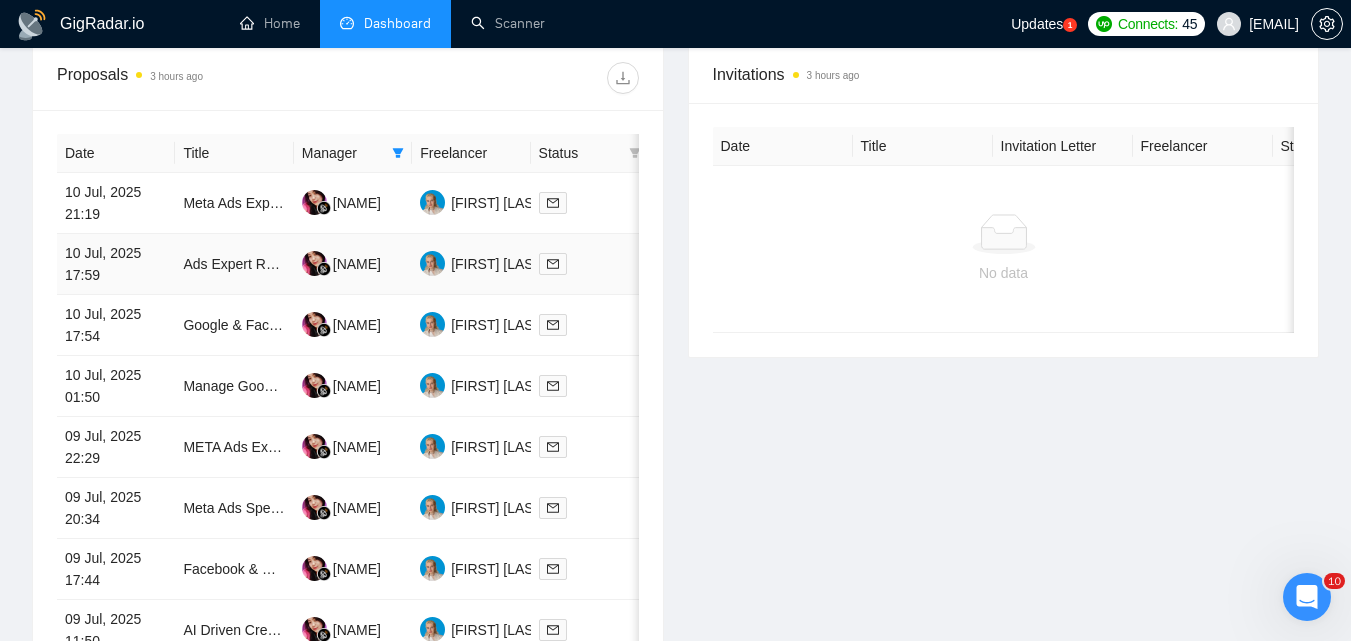 click at bounding box center [590, 263] 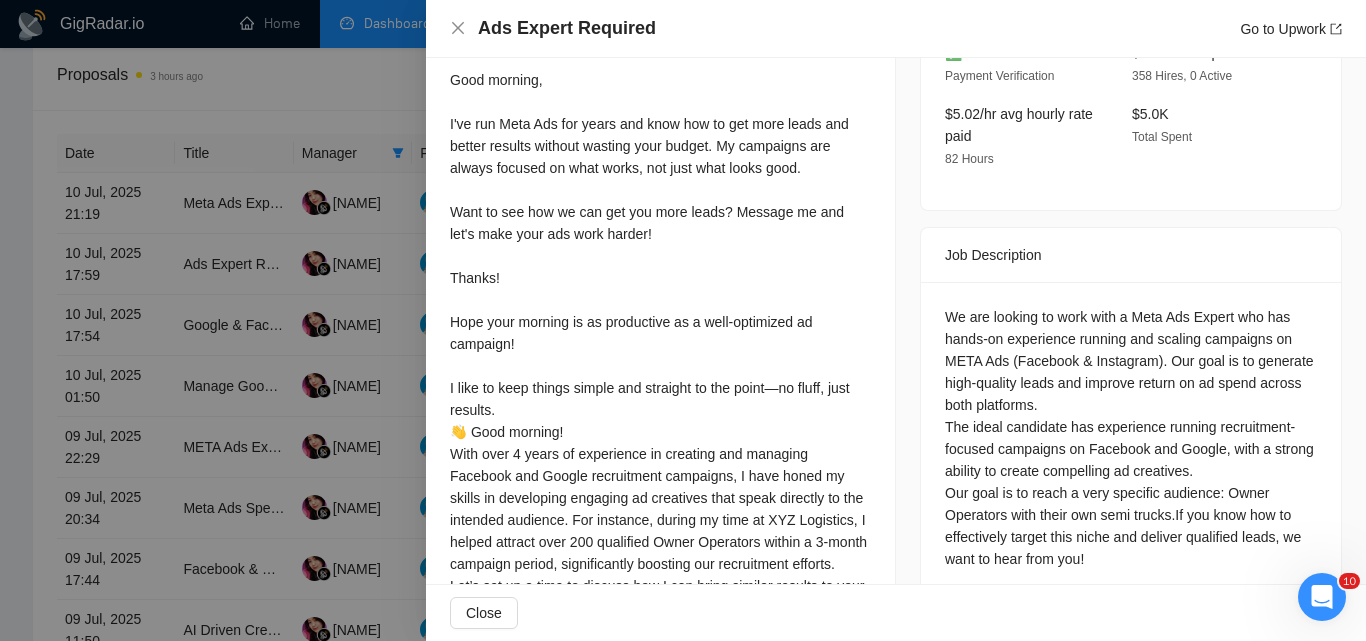 scroll, scrollTop: 637, scrollLeft: 0, axis: vertical 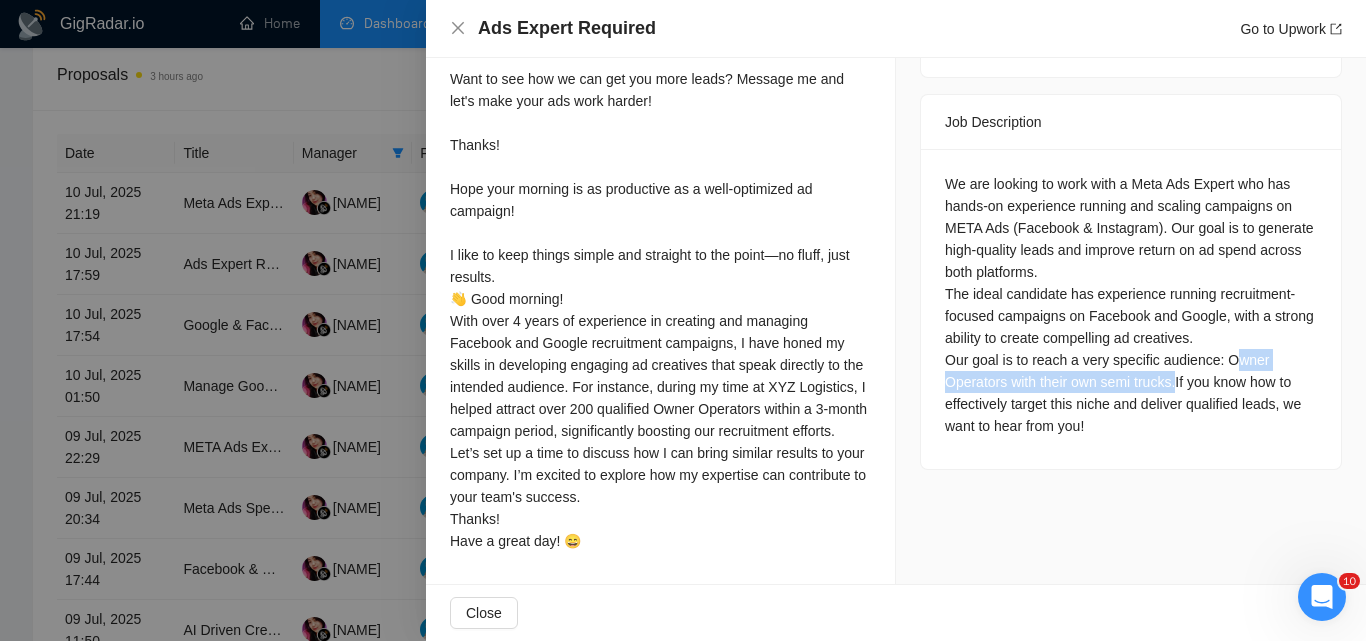 drag, startPoint x: 1215, startPoint y: 369, endPoint x: 1166, endPoint y: 393, distance: 54.56189 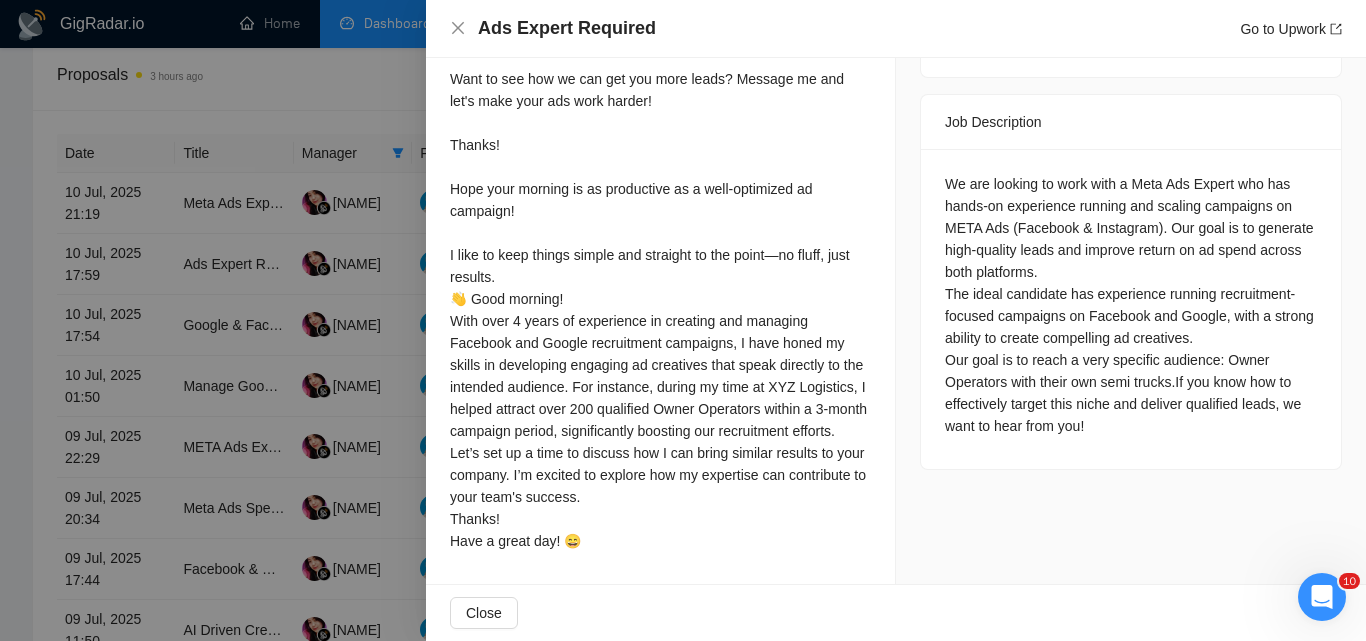 click at bounding box center (683, 320) 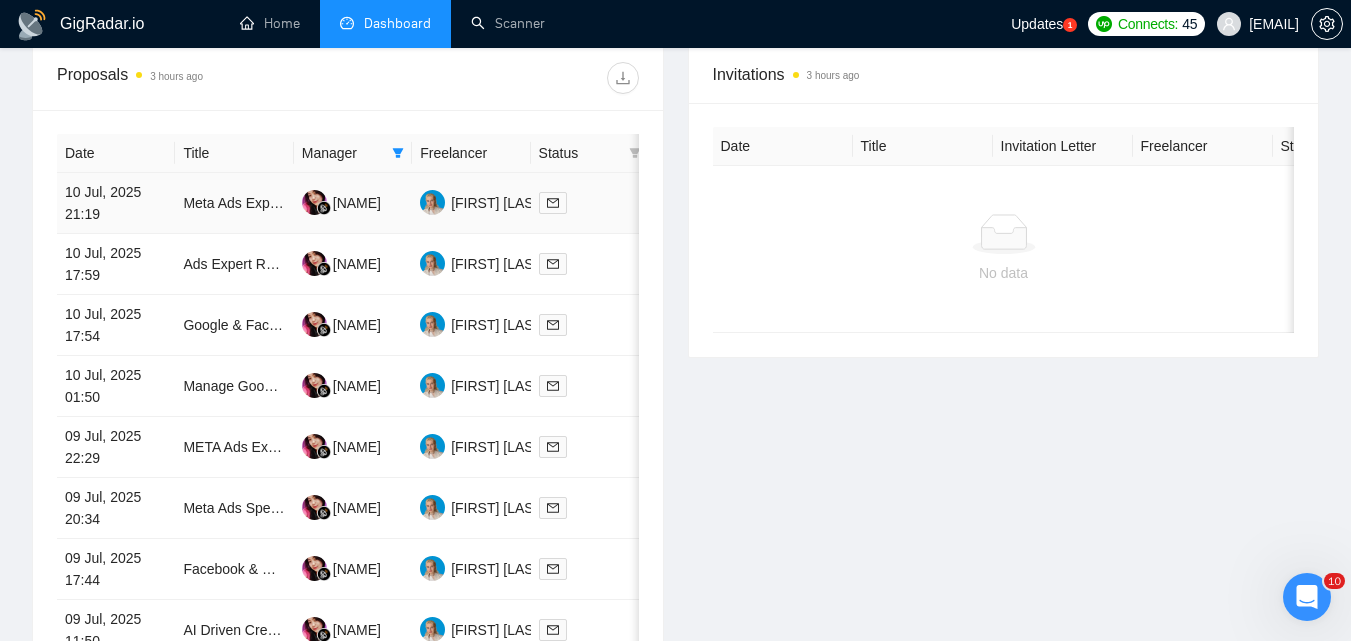 click at bounding box center (590, 203) 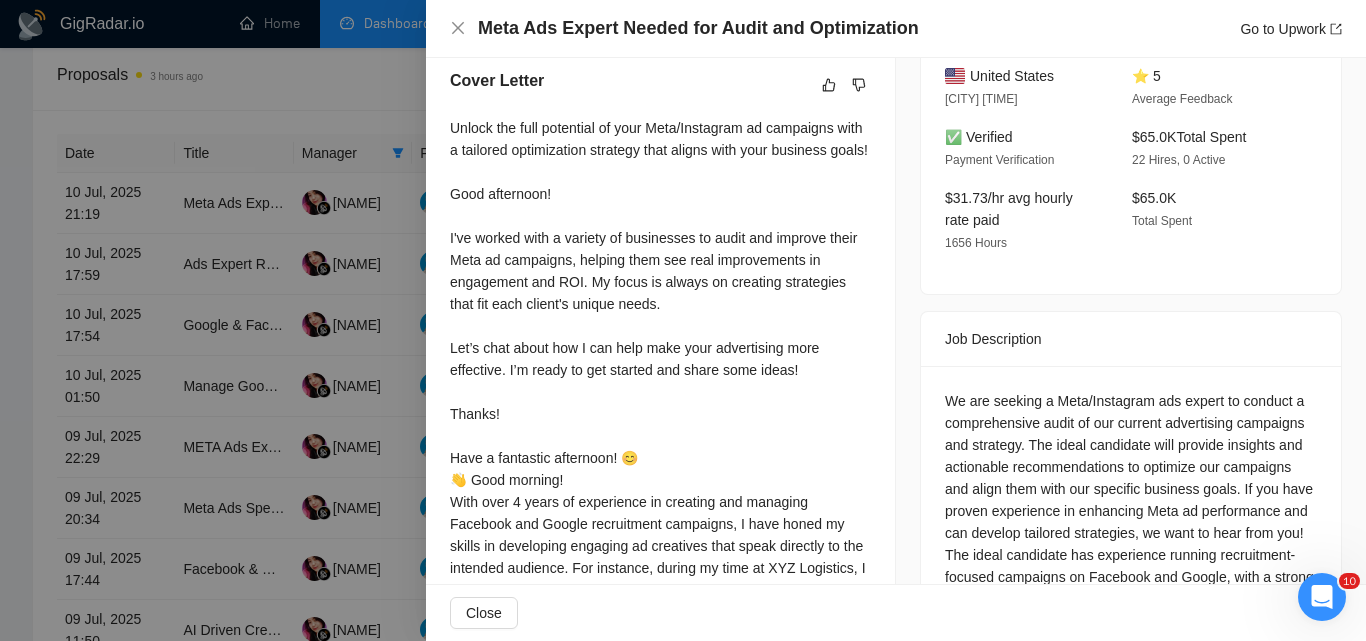 scroll, scrollTop: 637, scrollLeft: 0, axis: vertical 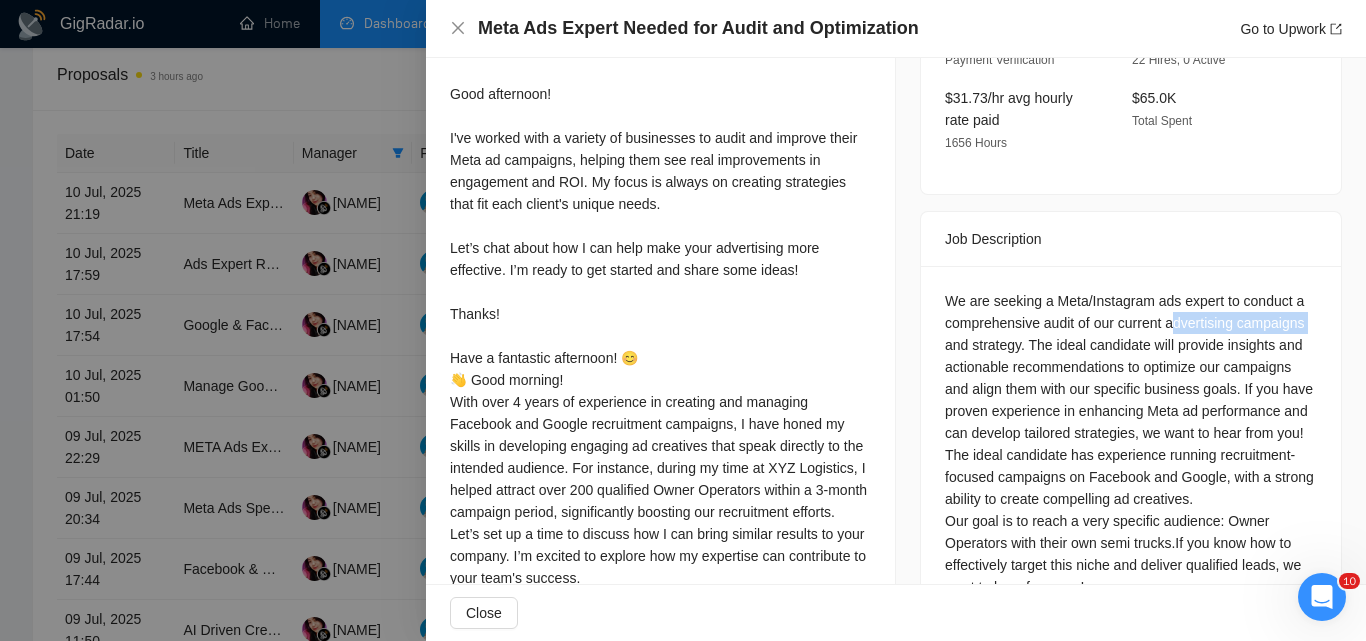 drag, startPoint x: 984, startPoint y: 321, endPoint x: 1164, endPoint y: 336, distance: 180.62392 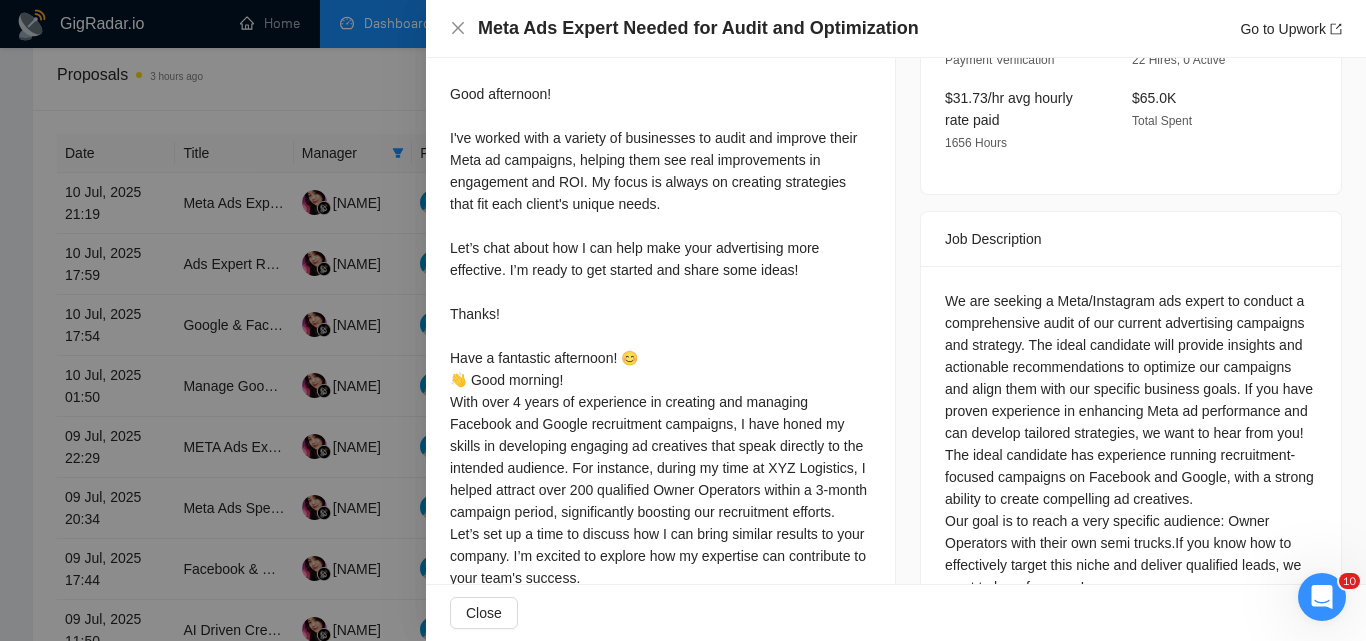 click on "We are seeking a Meta/Instagram ads expert to conduct a comprehensive audit of our current advertising campaigns and strategy. The ideal candidate will provide insights and actionable recommendations to optimize our campaigns and align them with our specific business goals. If you have proven experience in enhancing Meta ad performance and can develop tailored strategies, we want to hear from you!
The ideal candidate has experience running recruitment-focused campaigns on Facebook and Google, with a strong ability to create compelling ad creatives.
Our goal is to reach a very specific audience: Owner Operators with their own semi trucks.
If you know how to effectively target this niche and deliver qualified leads, we want to hear from you!" at bounding box center (1131, 444) 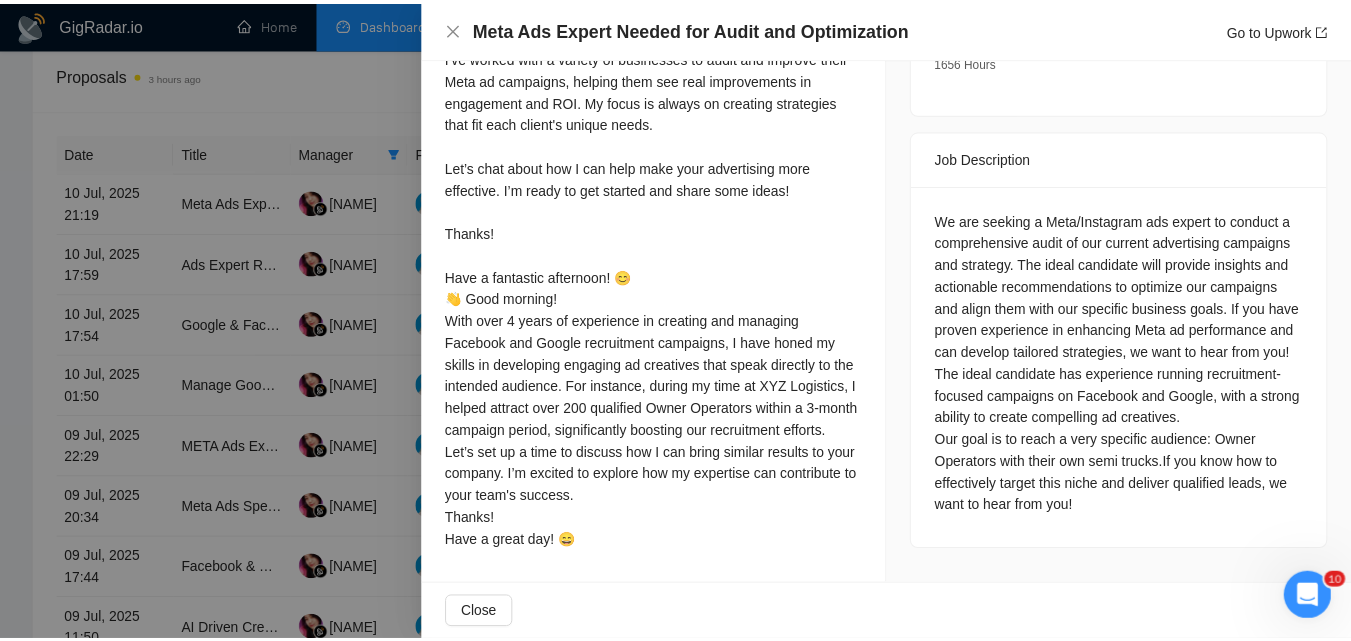 scroll, scrollTop: 837, scrollLeft: 0, axis: vertical 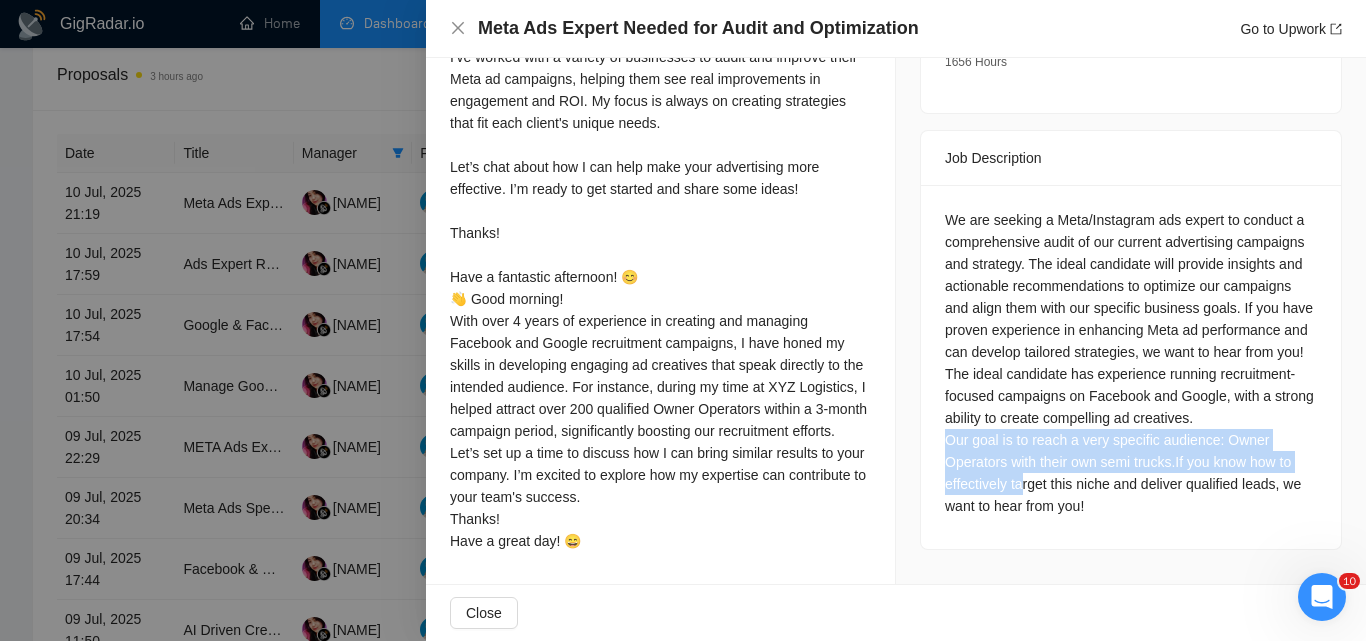 drag, startPoint x: 946, startPoint y: 367, endPoint x: 1177, endPoint y: 440, distance: 242.2602 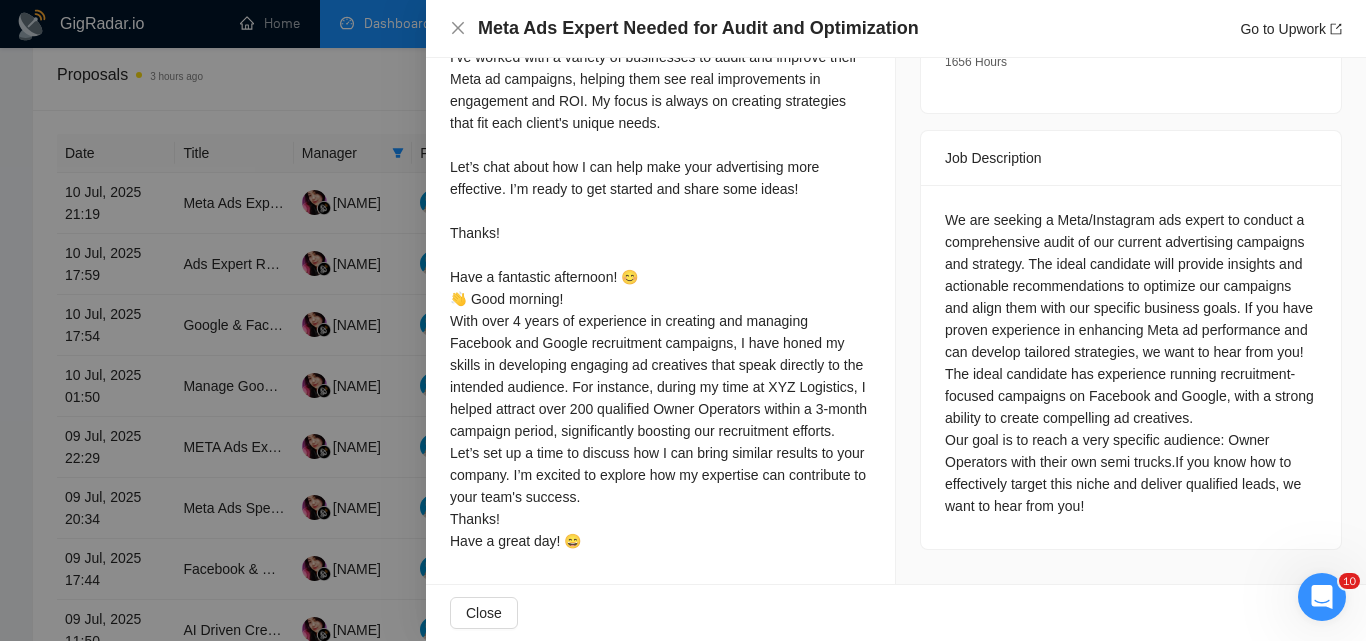 drag, startPoint x: 1177, startPoint y: 440, endPoint x: 1202, endPoint y: 448, distance: 26.24881 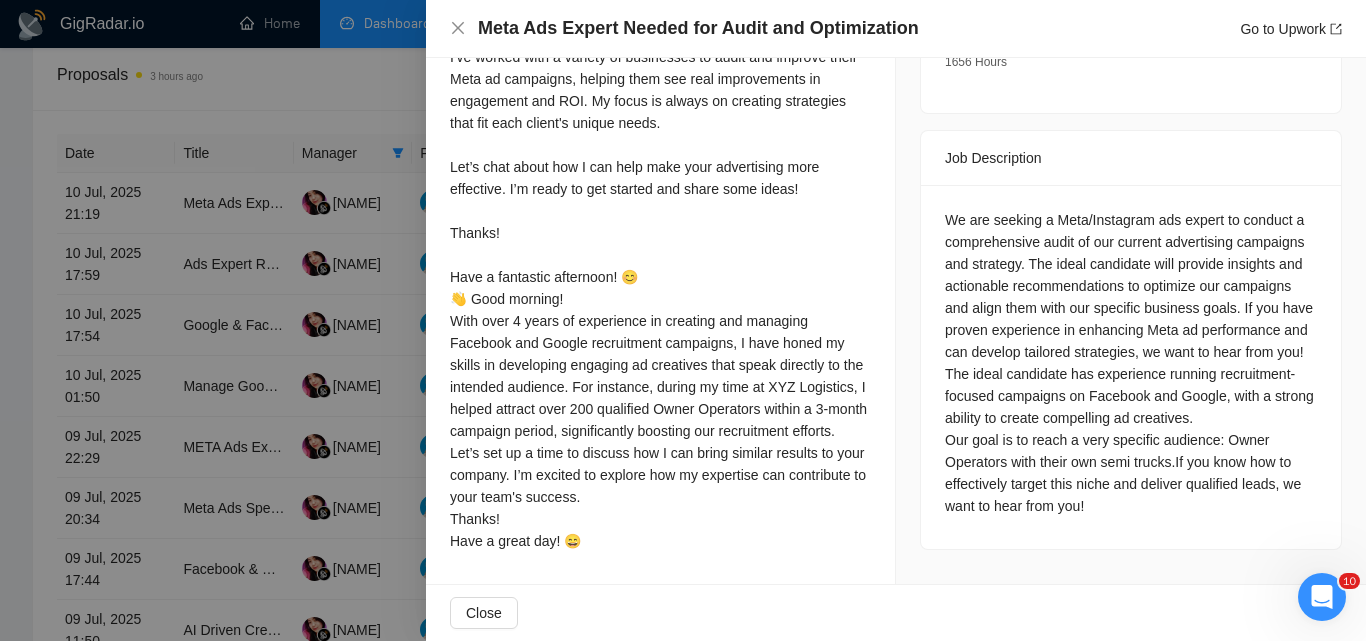 click at bounding box center (683, 320) 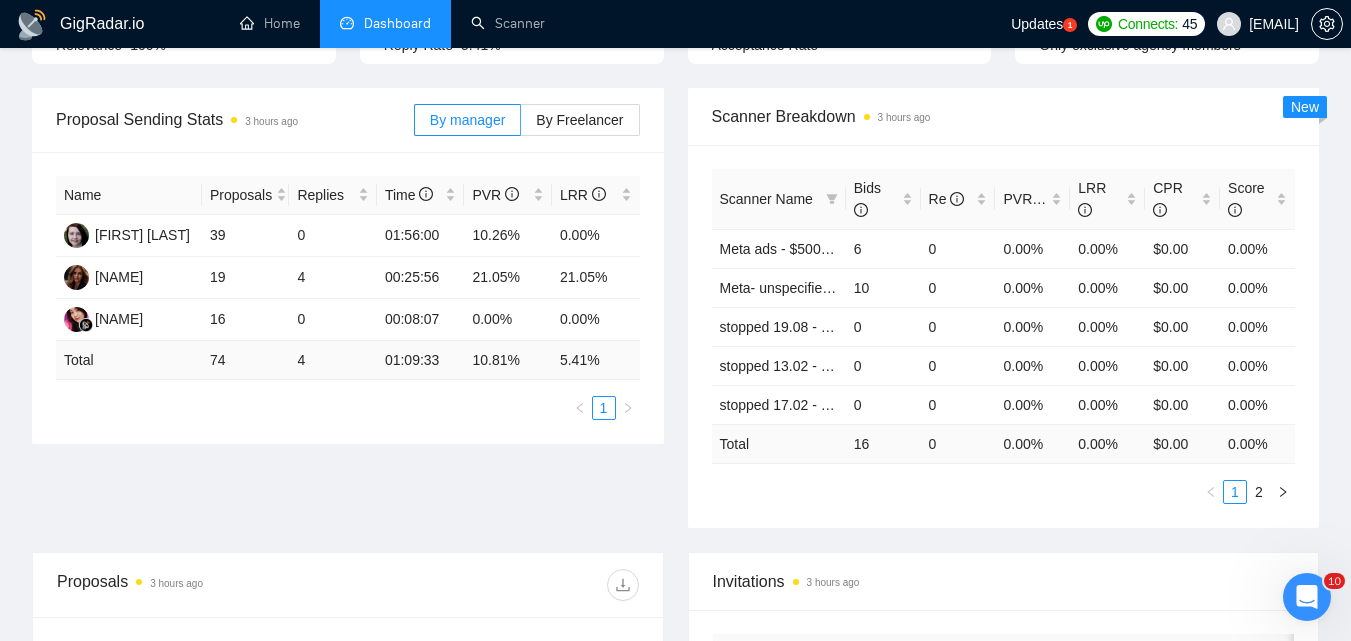 scroll, scrollTop: 171, scrollLeft: 0, axis: vertical 